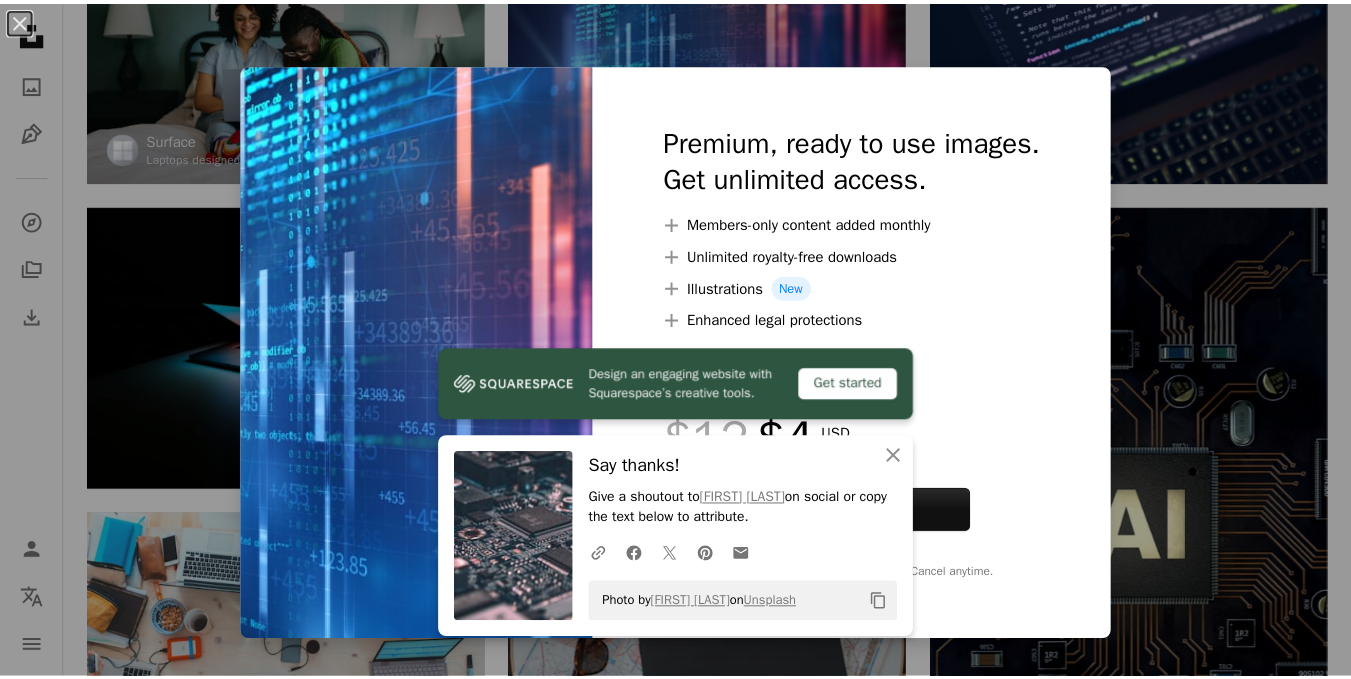 scroll, scrollTop: 360, scrollLeft: 0, axis: vertical 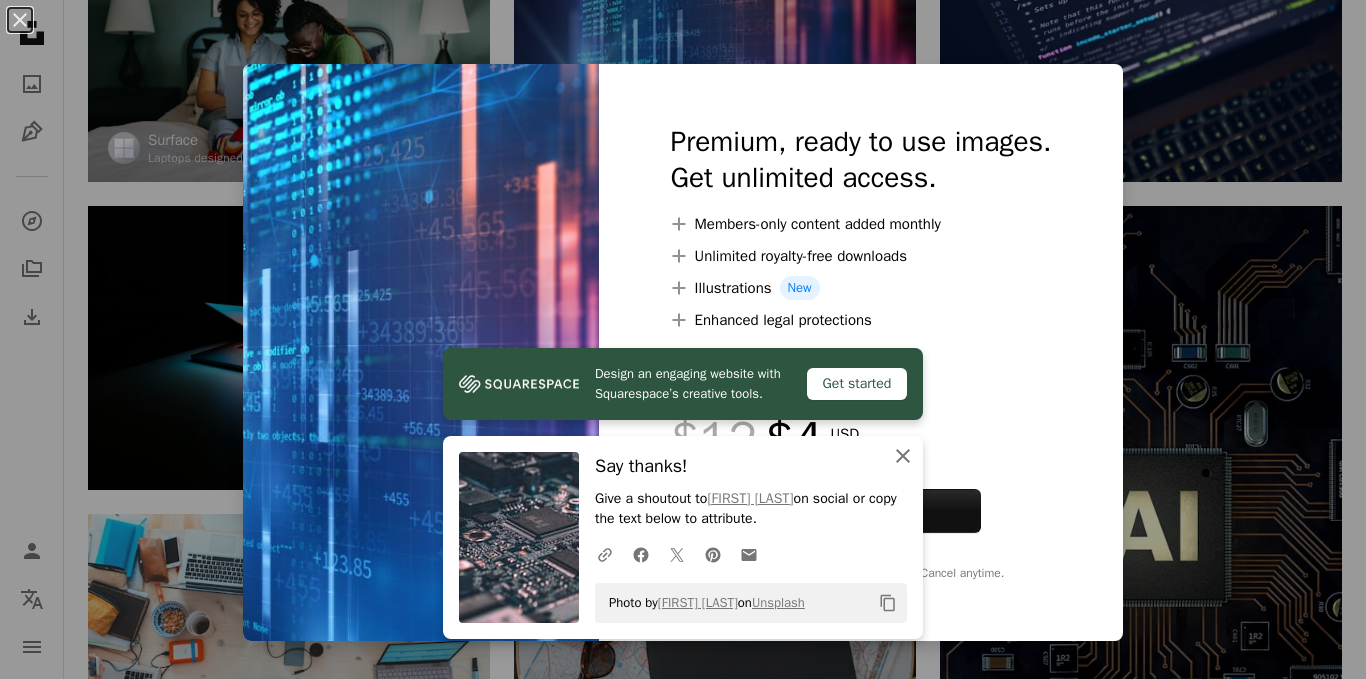 click on "An X shape" 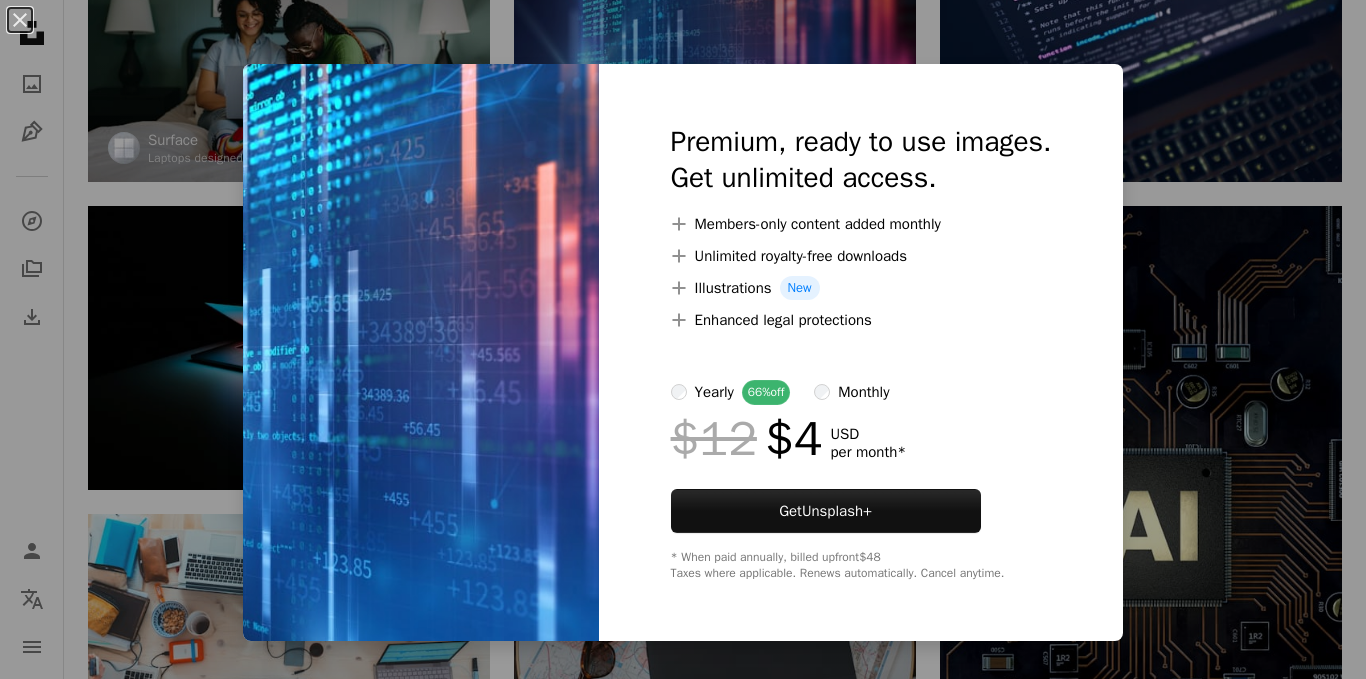 click on "An X shape Premium, ready to use images. Get unlimited access. A plus sign Members-only content added monthly A plus sign Unlimited royalty-free downloads A plus sign Illustrations  New A plus sign Enhanced legal protections yearly 66%  off monthly $12   $4 USD per month * Get  Unsplash+ * When paid annually, billed upfront  $48 Taxes where applicable. Renews automatically. Cancel anytime." at bounding box center [683, 339] 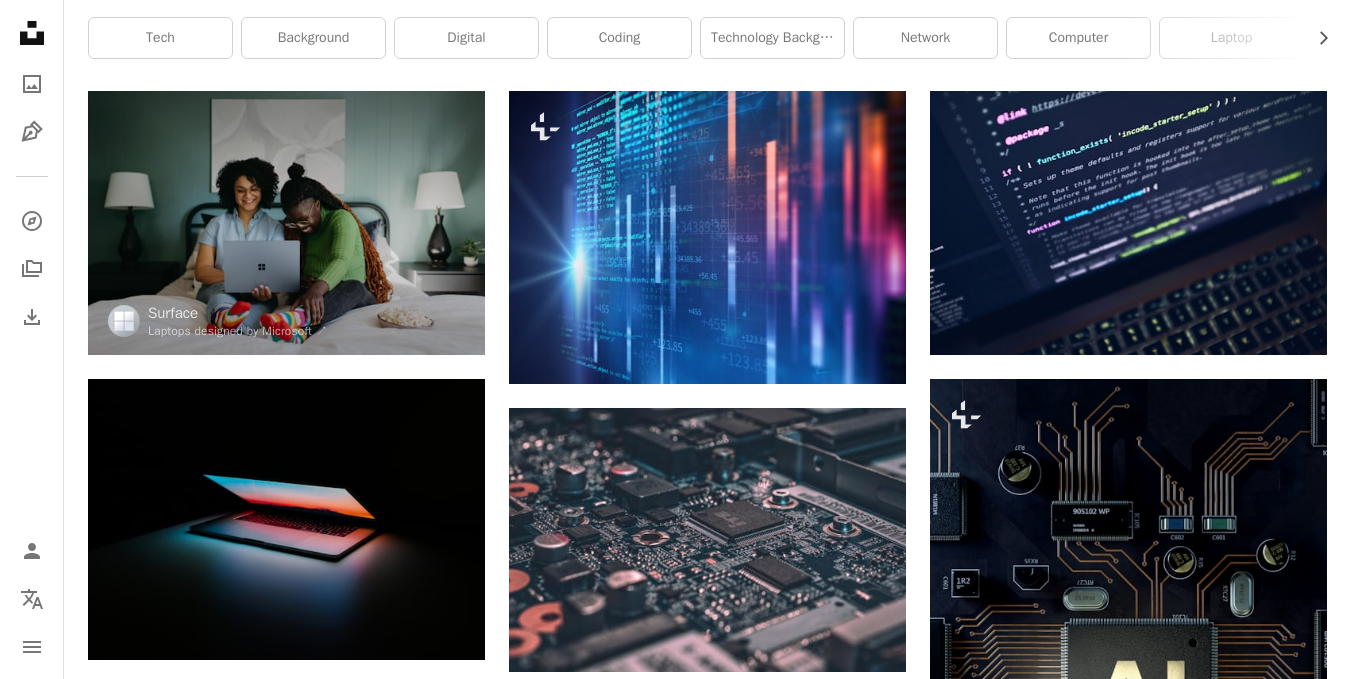scroll, scrollTop: 160, scrollLeft: 0, axis: vertical 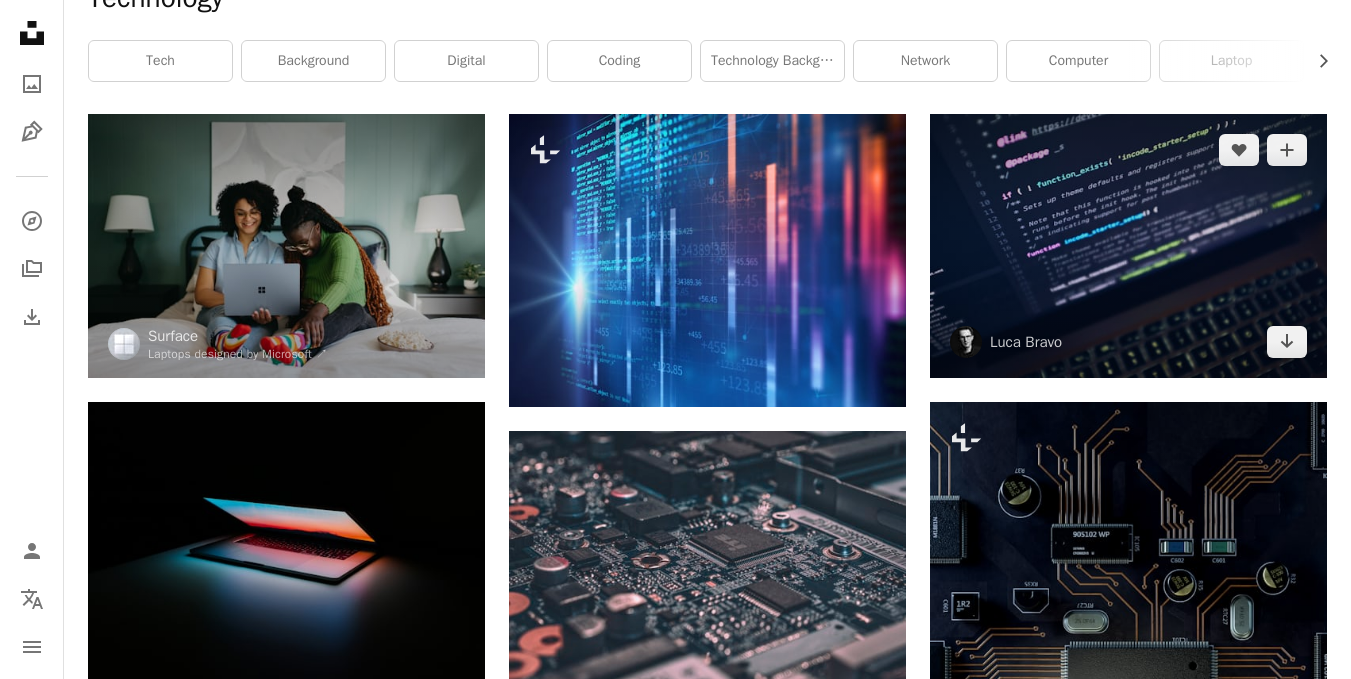 click at bounding box center [1128, 246] 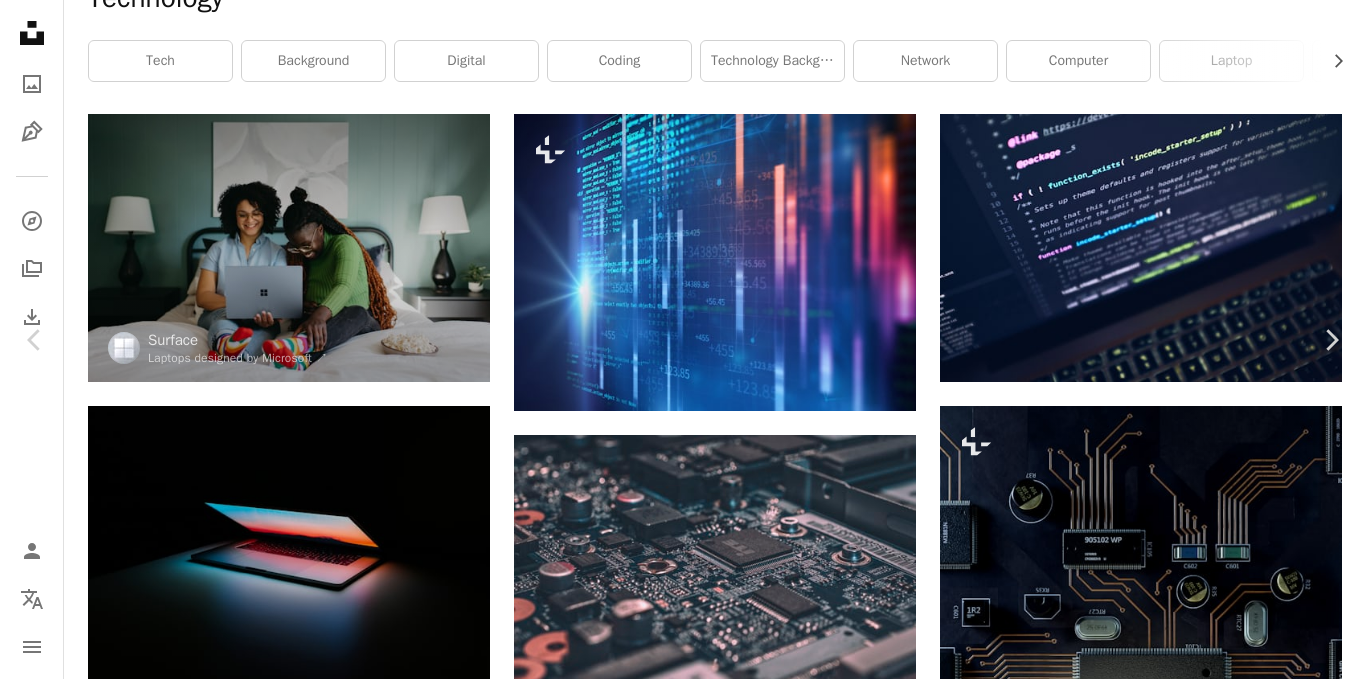 click 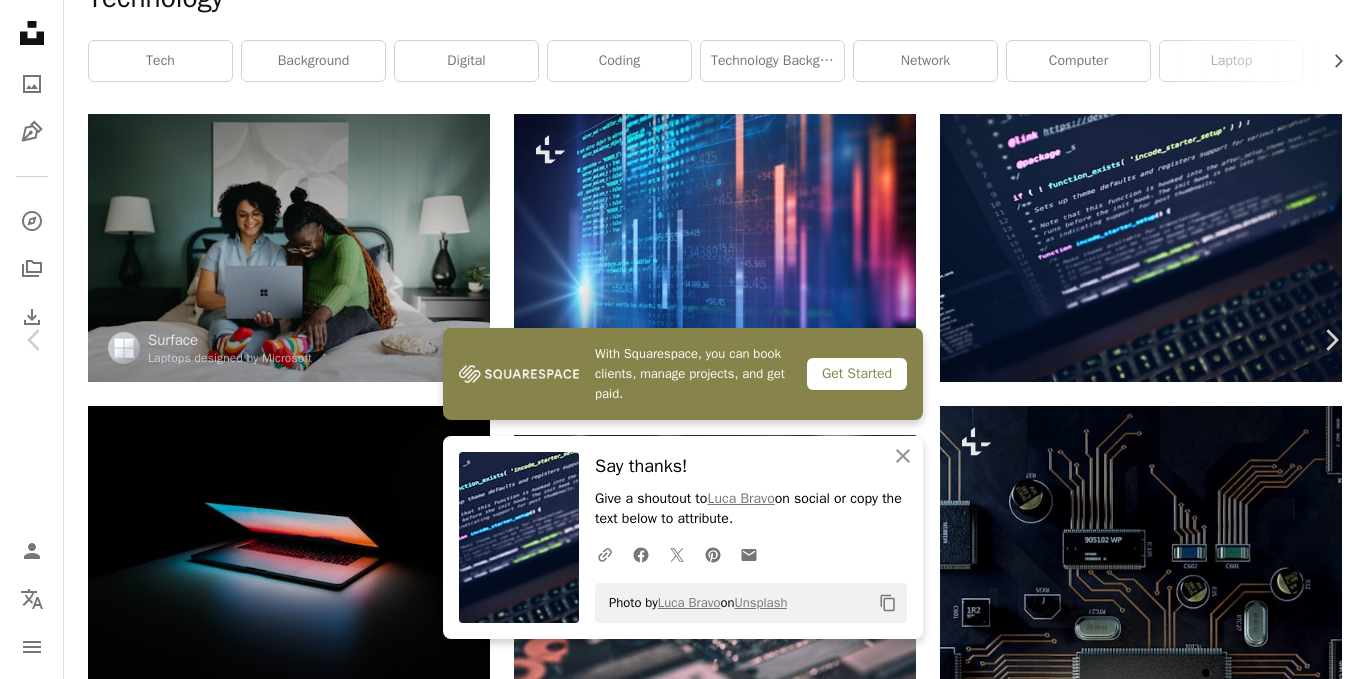 click on "An X shape Chevron left Chevron right With Squarespace, you can book clients, manage projects, and get paid. Get Started An X shape Close Say thanks! Give a shoutout to [FIRST] [LAST] on social or copy the text below to attribute. A URL sharing icon (chains) Facebook icon X (formerly Twitter) icon Pinterest icon An envelope Photo by [FIRST] [LAST] on Unsplash
Copy content [FIRST] [LAST] [NICKNAME] A heart A plus sign Download free Chevron down Zoom in Views 129,969,012 Downloads 1,268,393 Featured in Photos A forward-right arrow Share Info icon Info More Actions Code on a laptop screen A map marker Cobox, Cremona, Italy Calendar outlined Published on  March 4, 2017 Camera FUJIFILM, X100F Safety Free to use under the  Unsplash License technology computer laptop code working electronic web internet html keyboard screen monitor information wordpress hardware macbook pro script personal computer wallpaper office Free pictures Browse premium related images on iStock  |  Save 20% with code UNSPLASH20  ↗ A heart" at bounding box center [683, 5510] 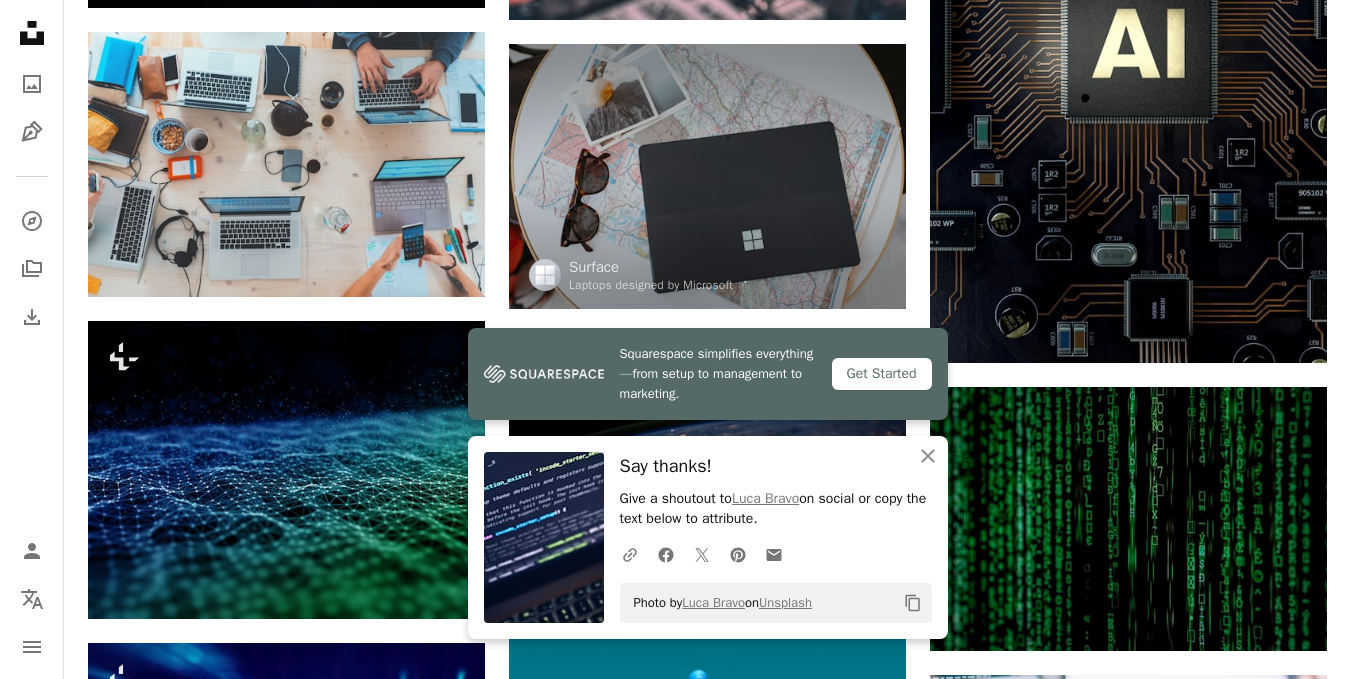 scroll, scrollTop: 880, scrollLeft: 0, axis: vertical 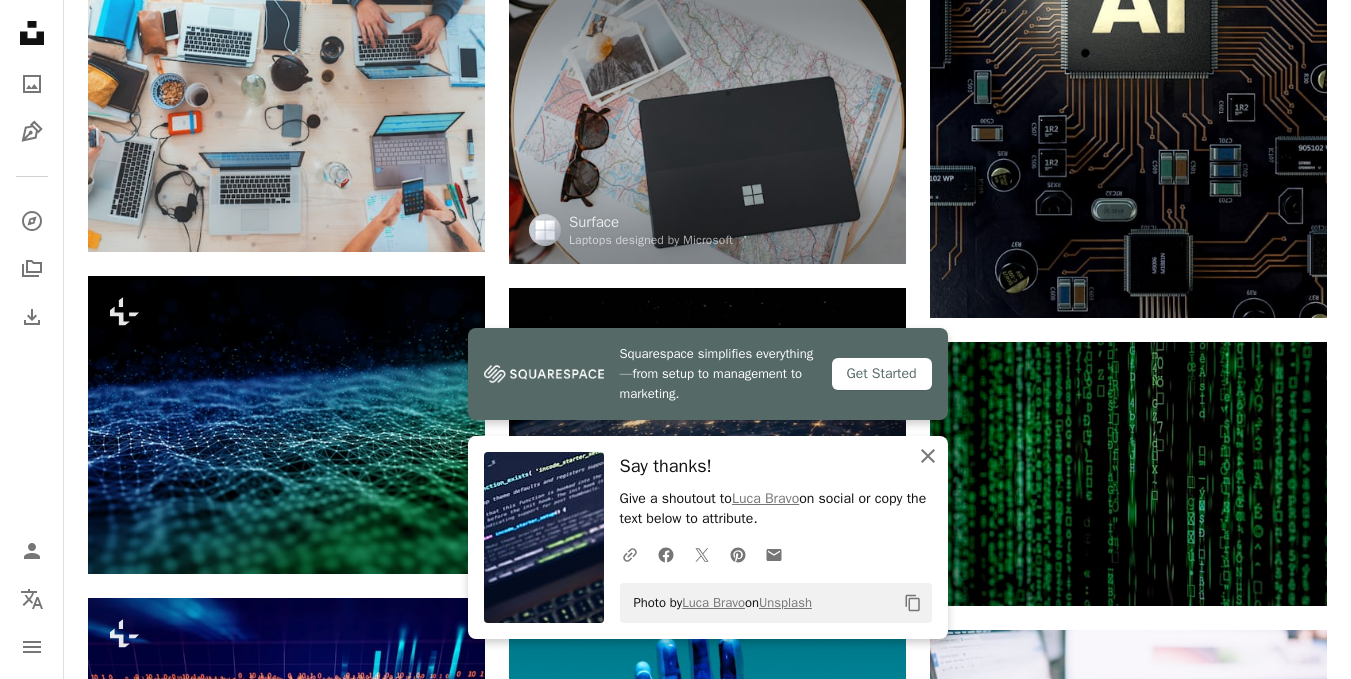 click 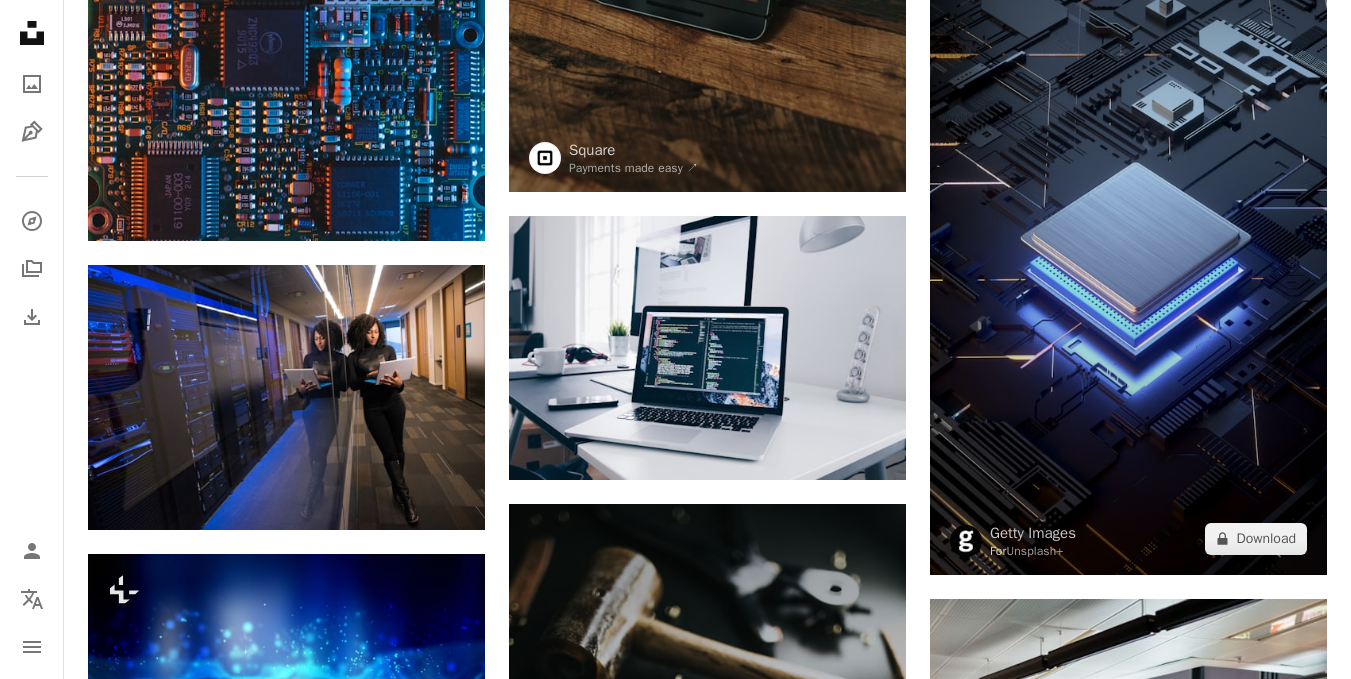 scroll, scrollTop: 3120, scrollLeft: 0, axis: vertical 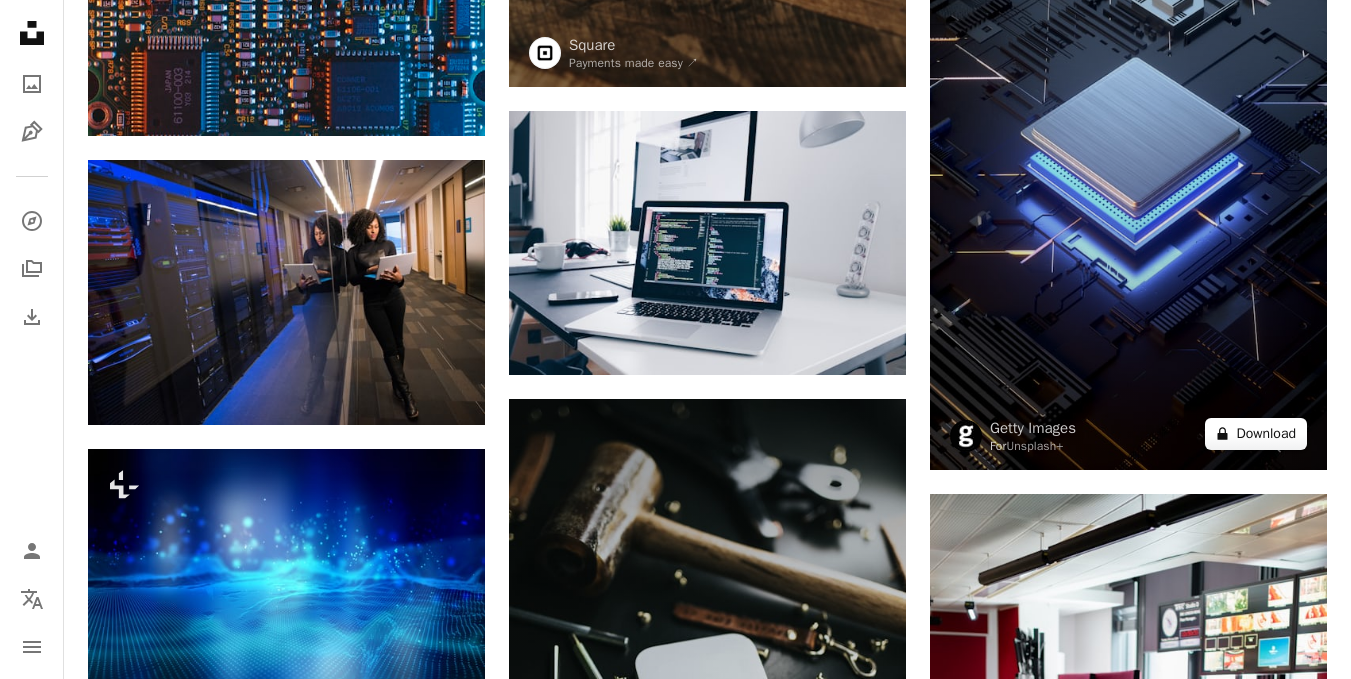 click on "A lock Download" at bounding box center (1256, 434) 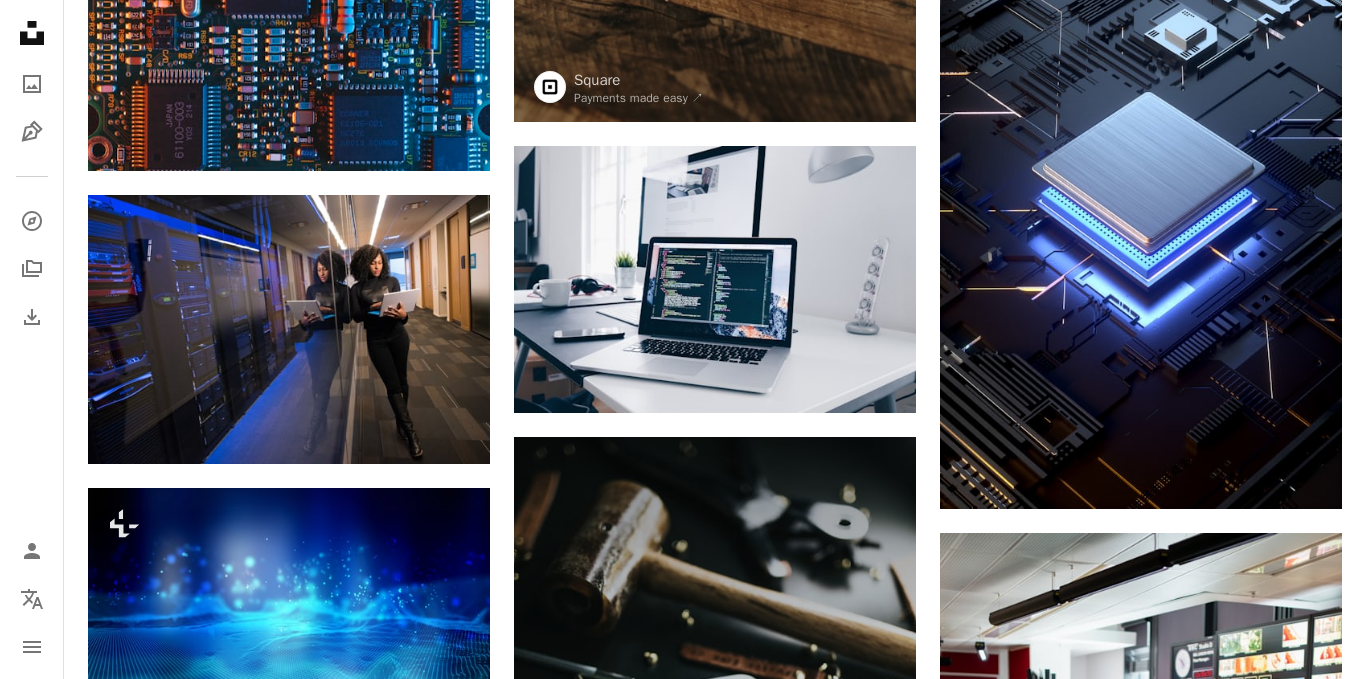 click on "An X shape Premium, ready to use images. Get unlimited access. A plus sign Members-only content added monthly A plus sign Unlimited royalty-free downloads A plus sign Illustrations  New A plus sign Enhanced legal protections yearly 66%  off monthly $12   $4 USD per month * Get  Unsplash+ * When paid annually, billed upfront  $48 Taxes where applicable. Renews automatically. Cancel anytime." at bounding box center (683, 4779) 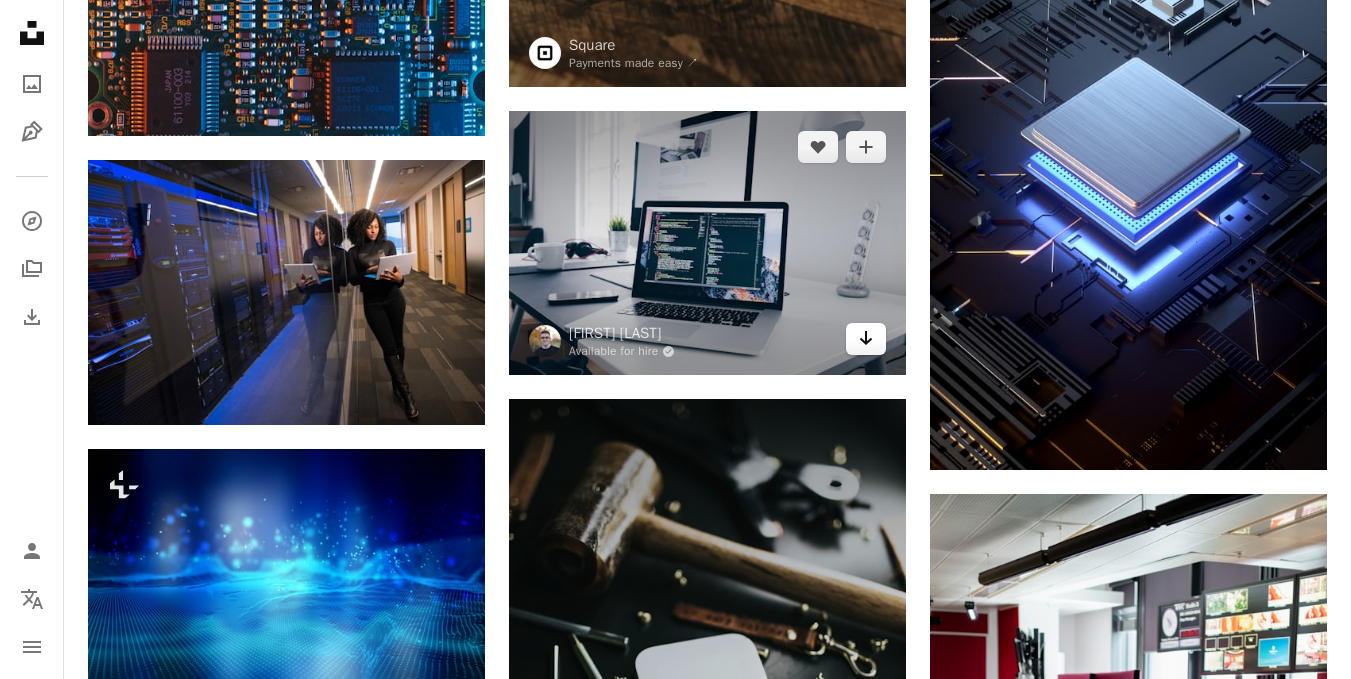 click on "Arrow pointing down" 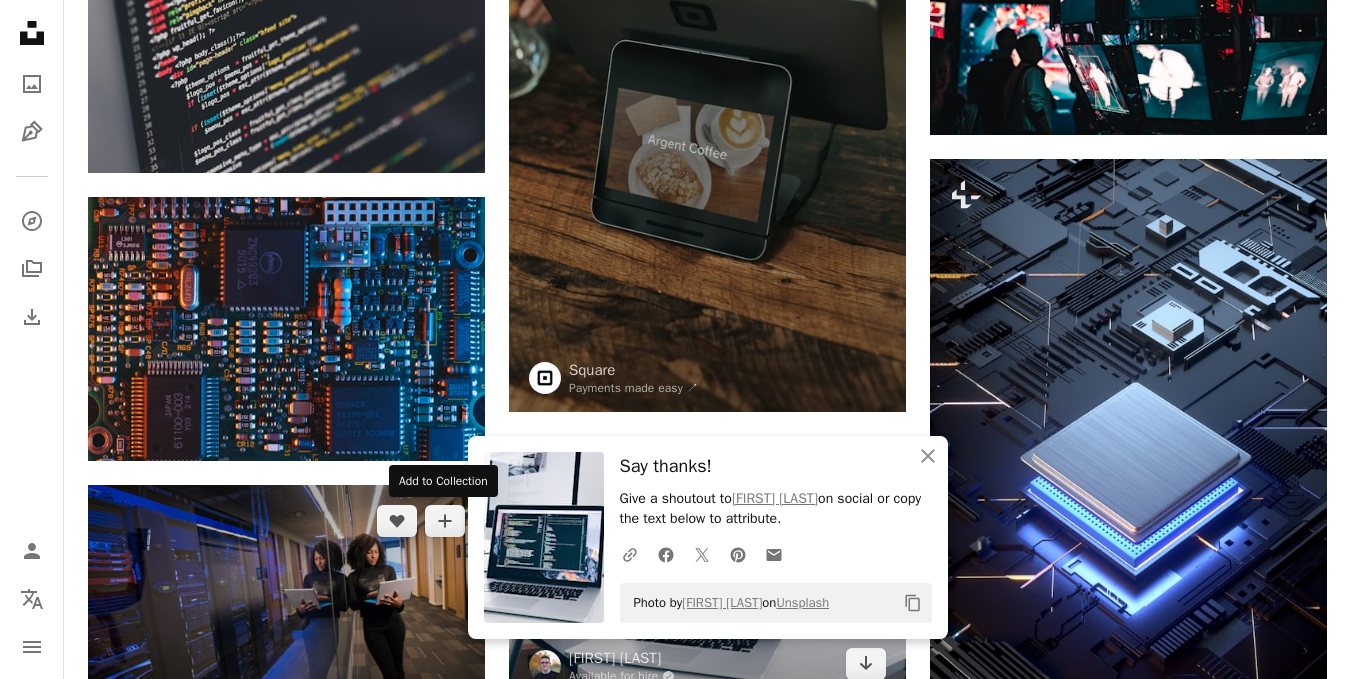 scroll, scrollTop: 2760, scrollLeft: 0, axis: vertical 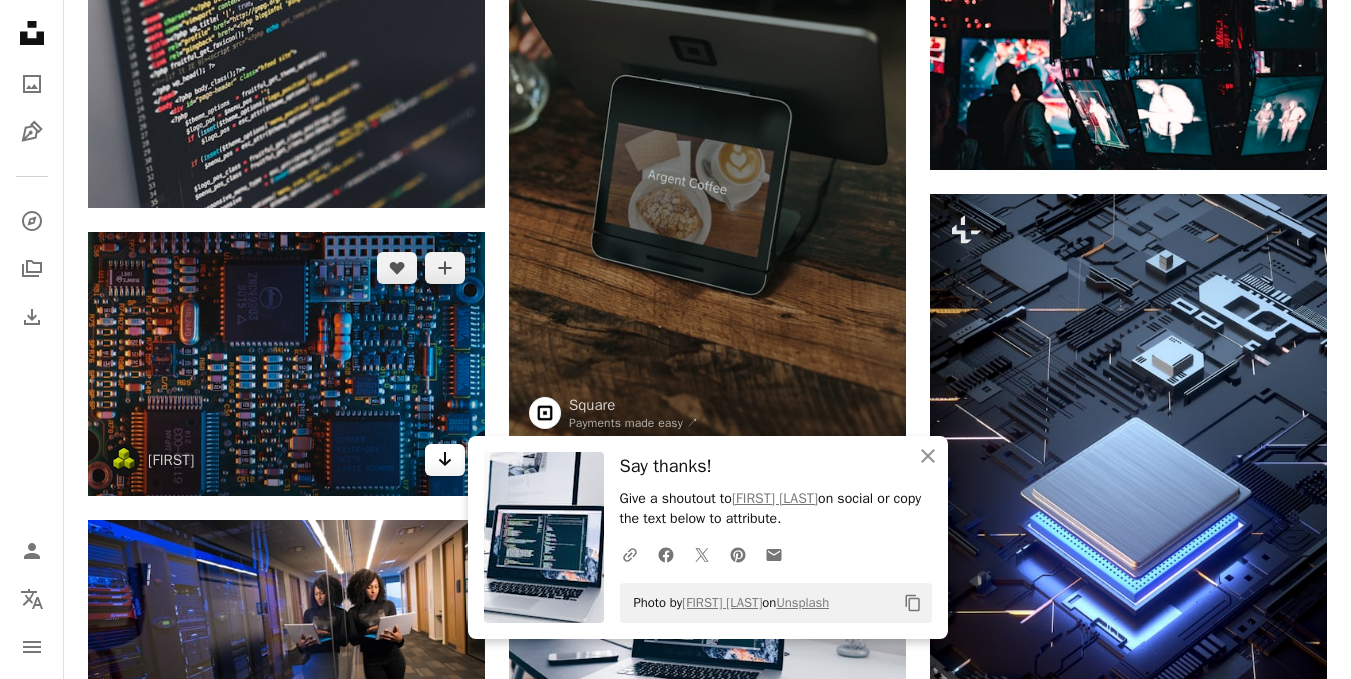 click on "Arrow pointing down" 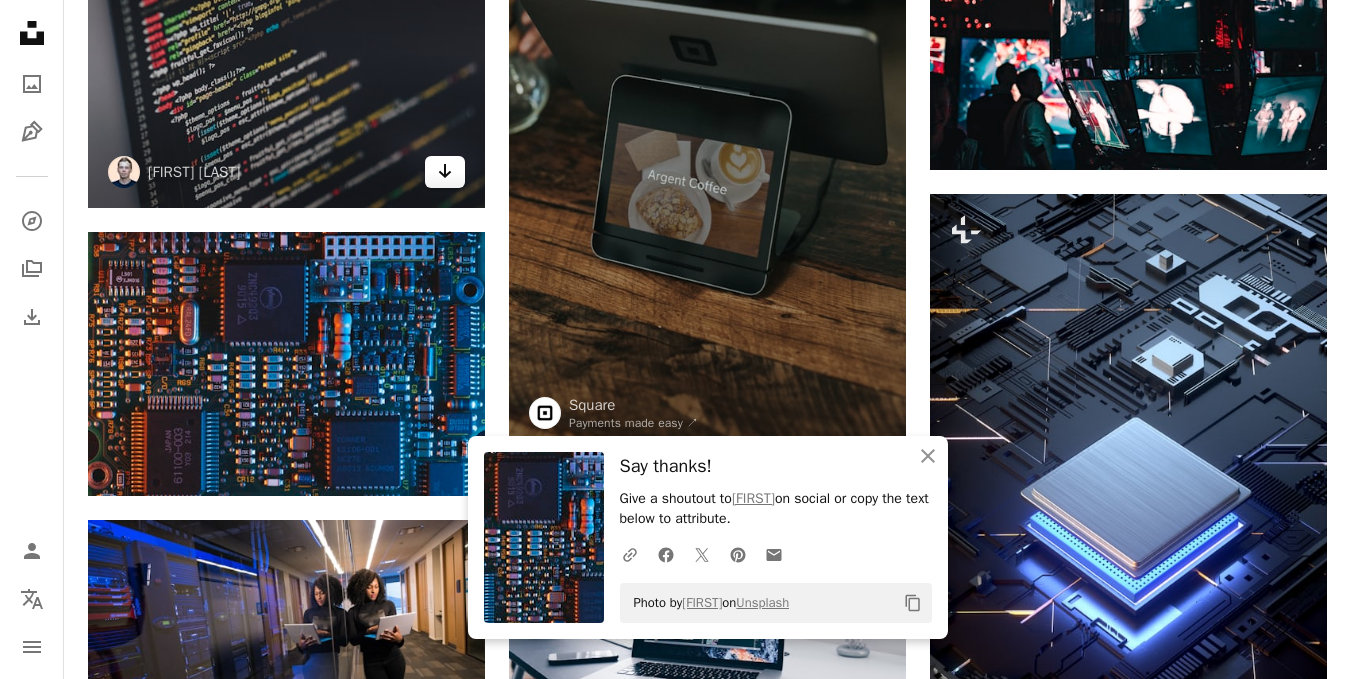 click on "Arrow pointing down" 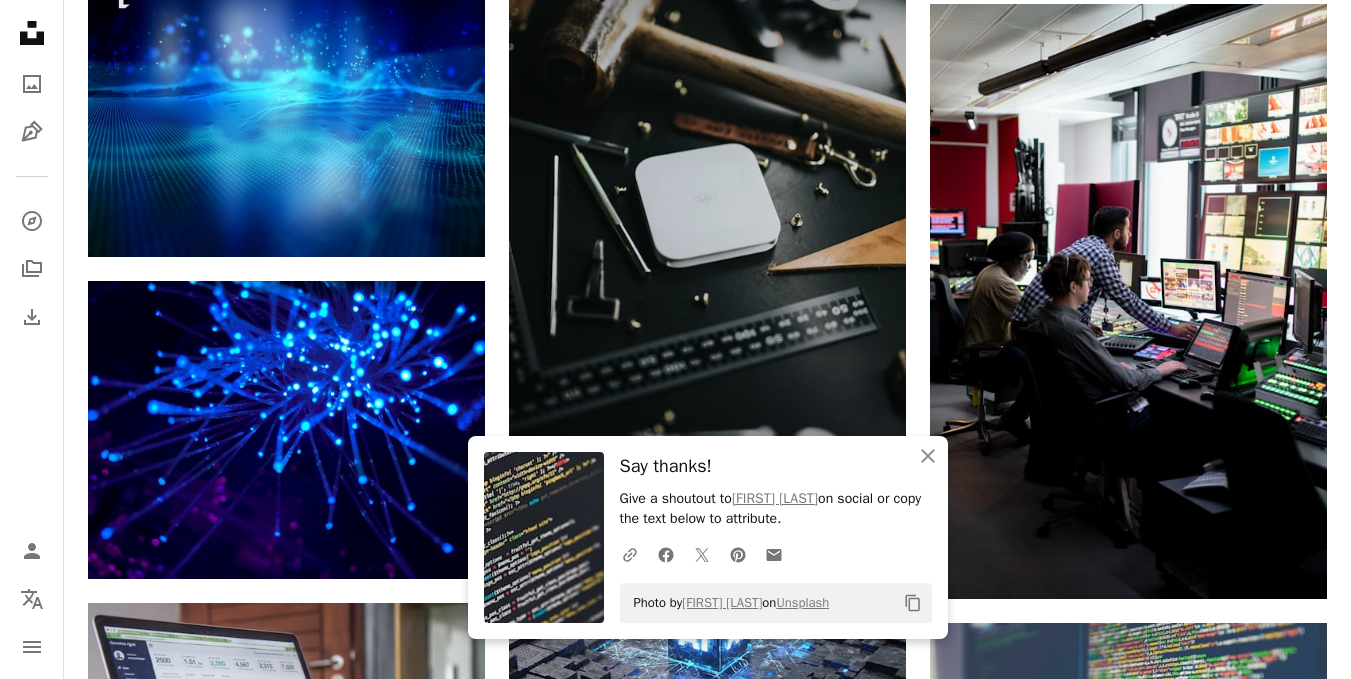 scroll, scrollTop: 3680, scrollLeft: 0, axis: vertical 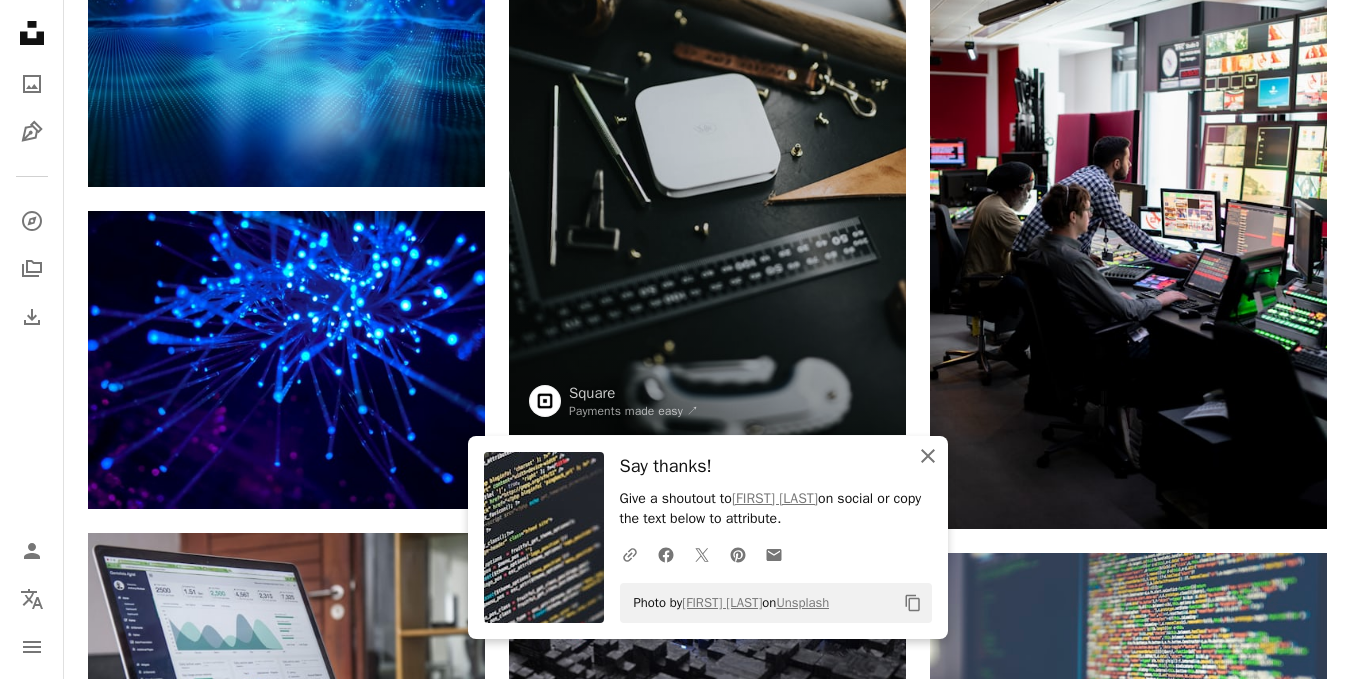 click on "An X shape" 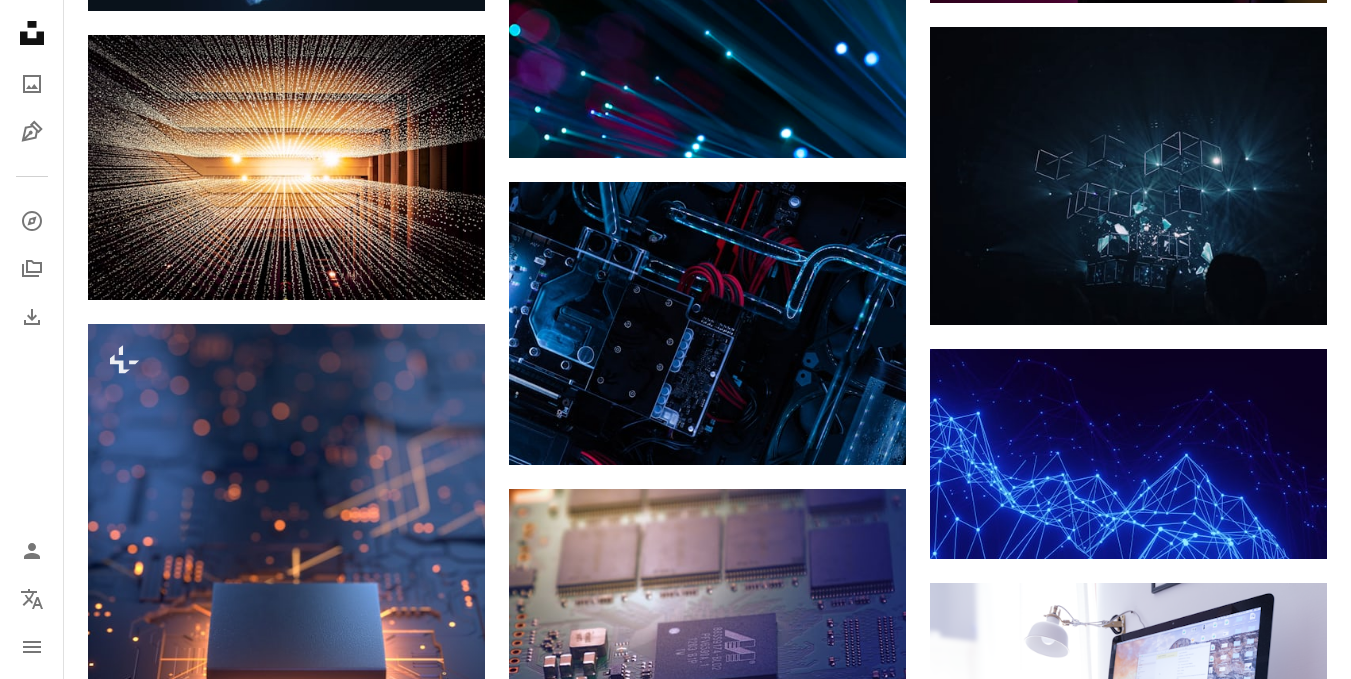 scroll, scrollTop: 5120, scrollLeft: 0, axis: vertical 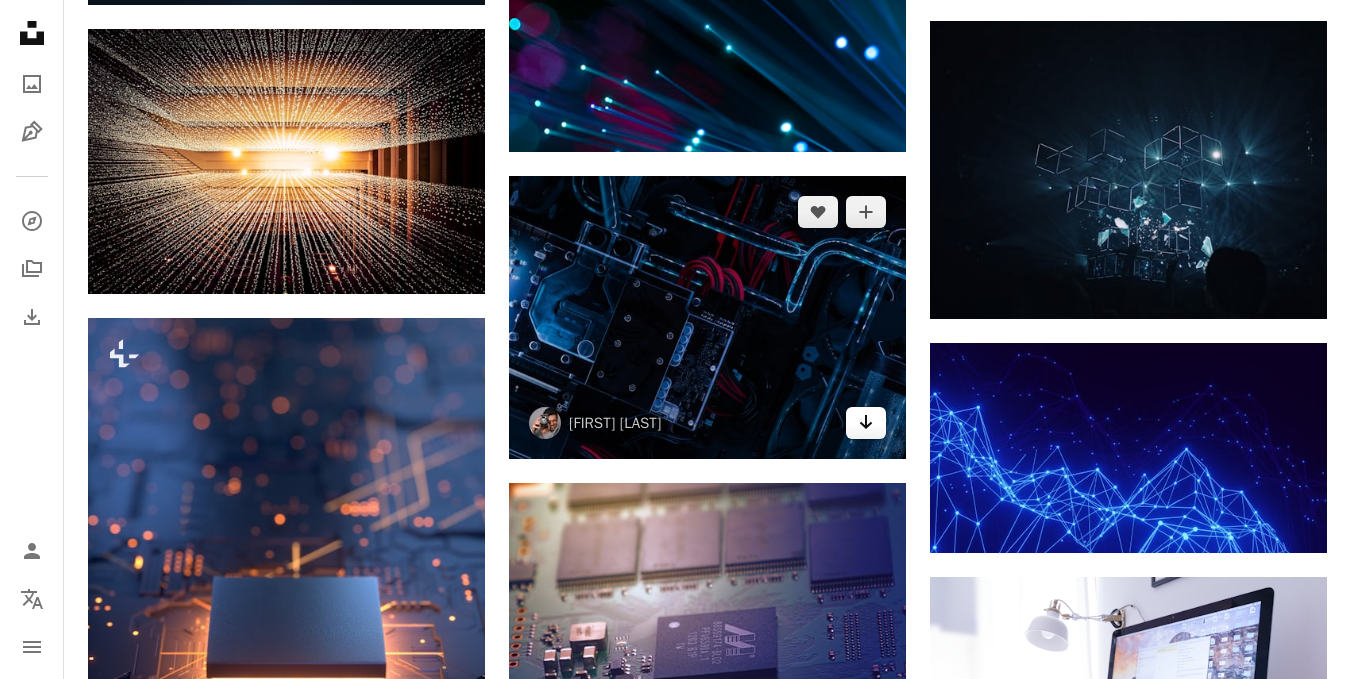 click on "Arrow pointing down" 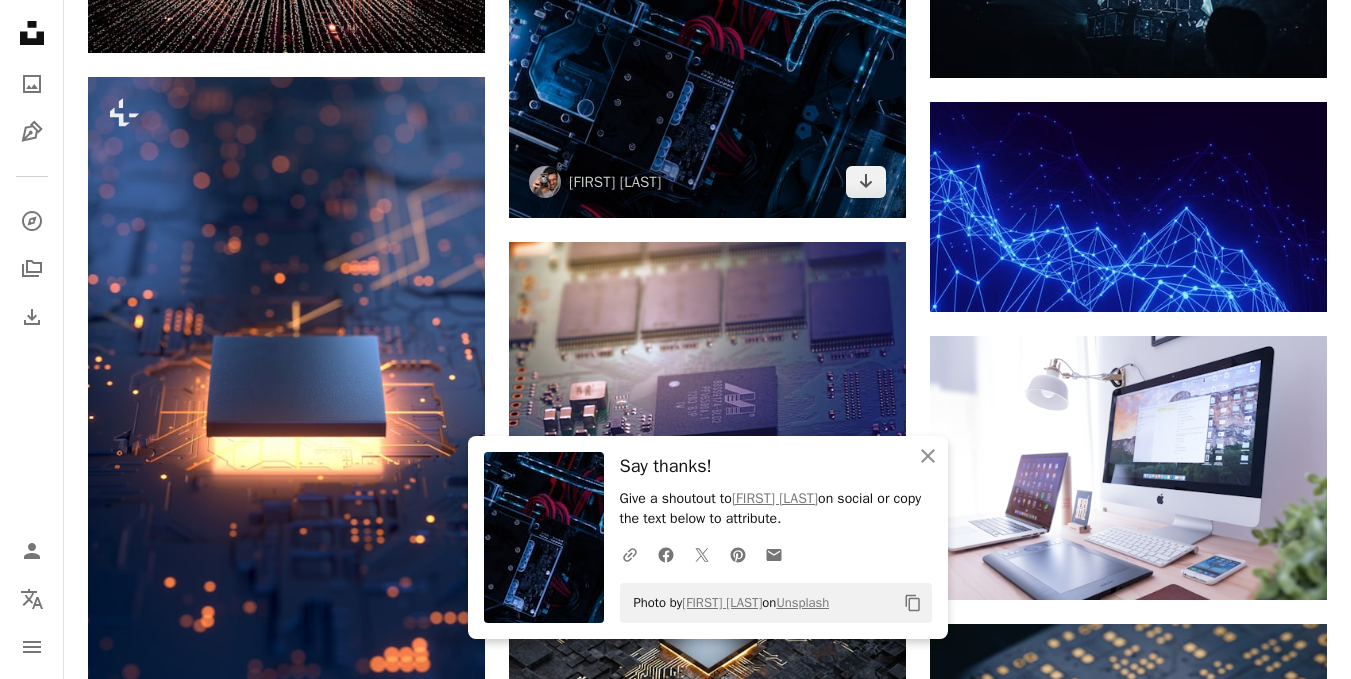 scroll, scrollTop: 5560, scrollLeft: 0, axis: vertical 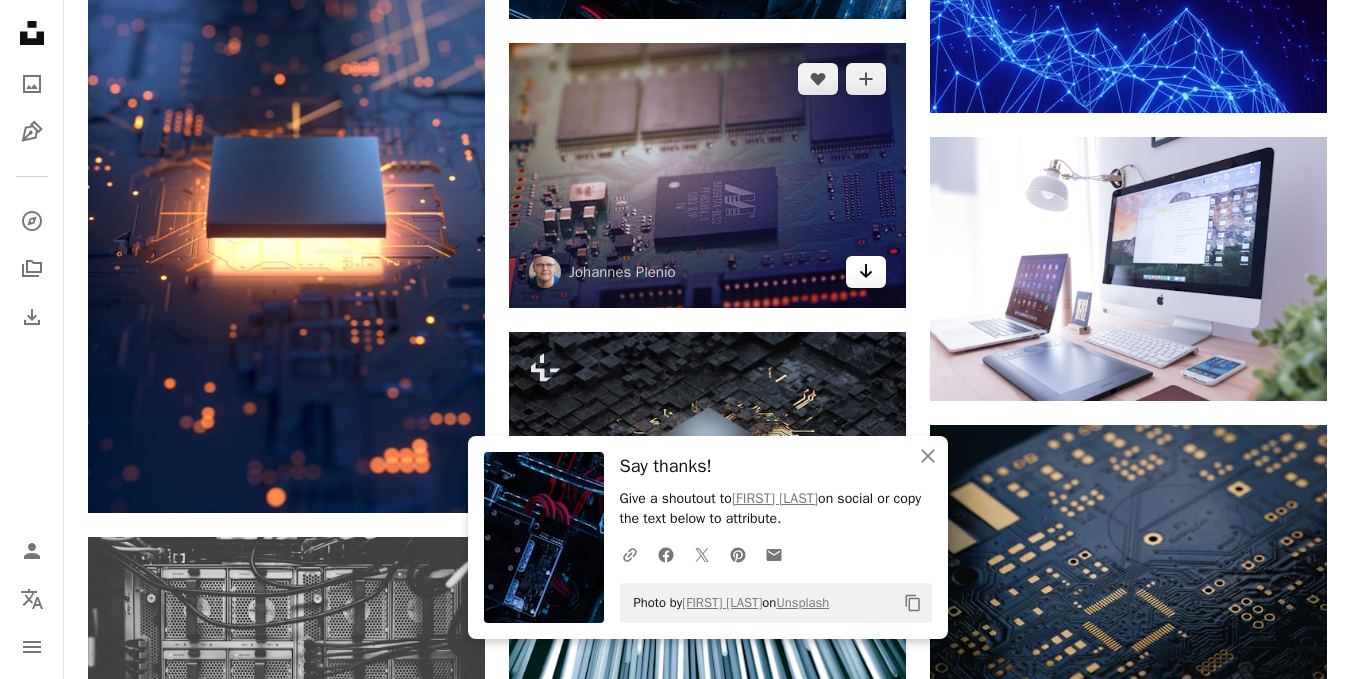 click on "Arrow pointing down" 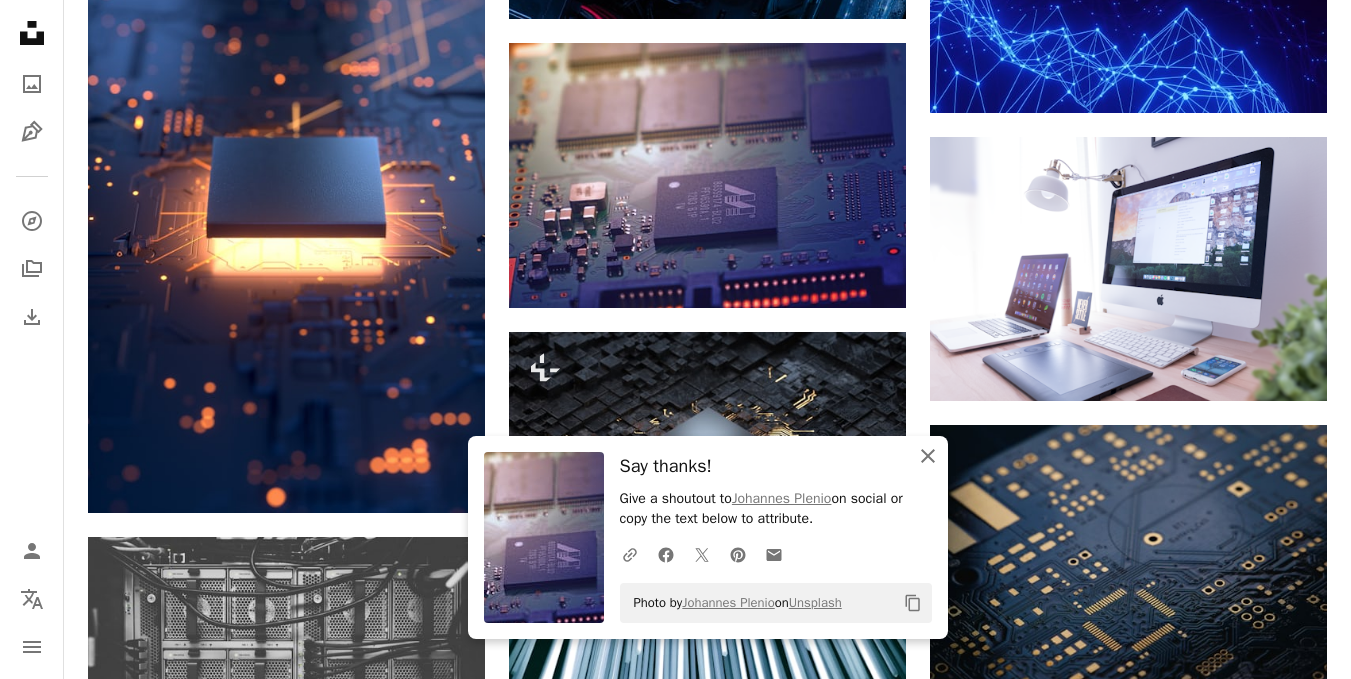 click on "An X shape" 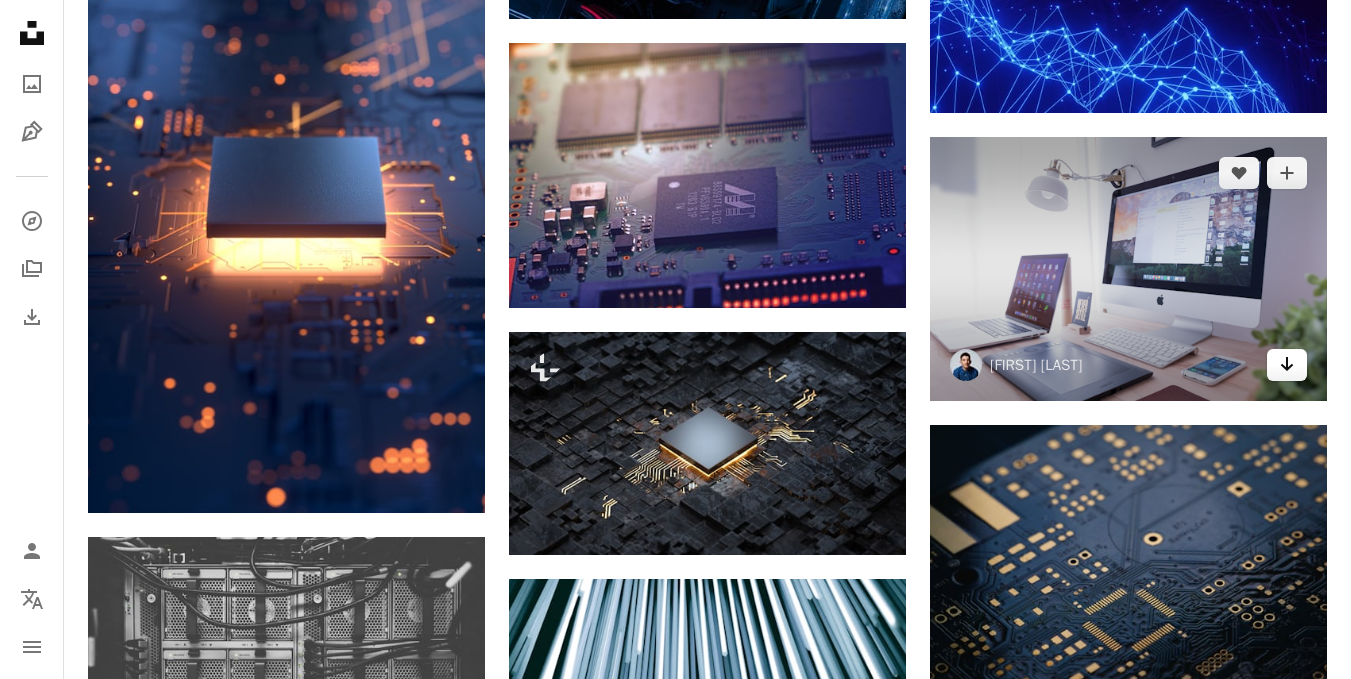 click on "Arrow pointing down" 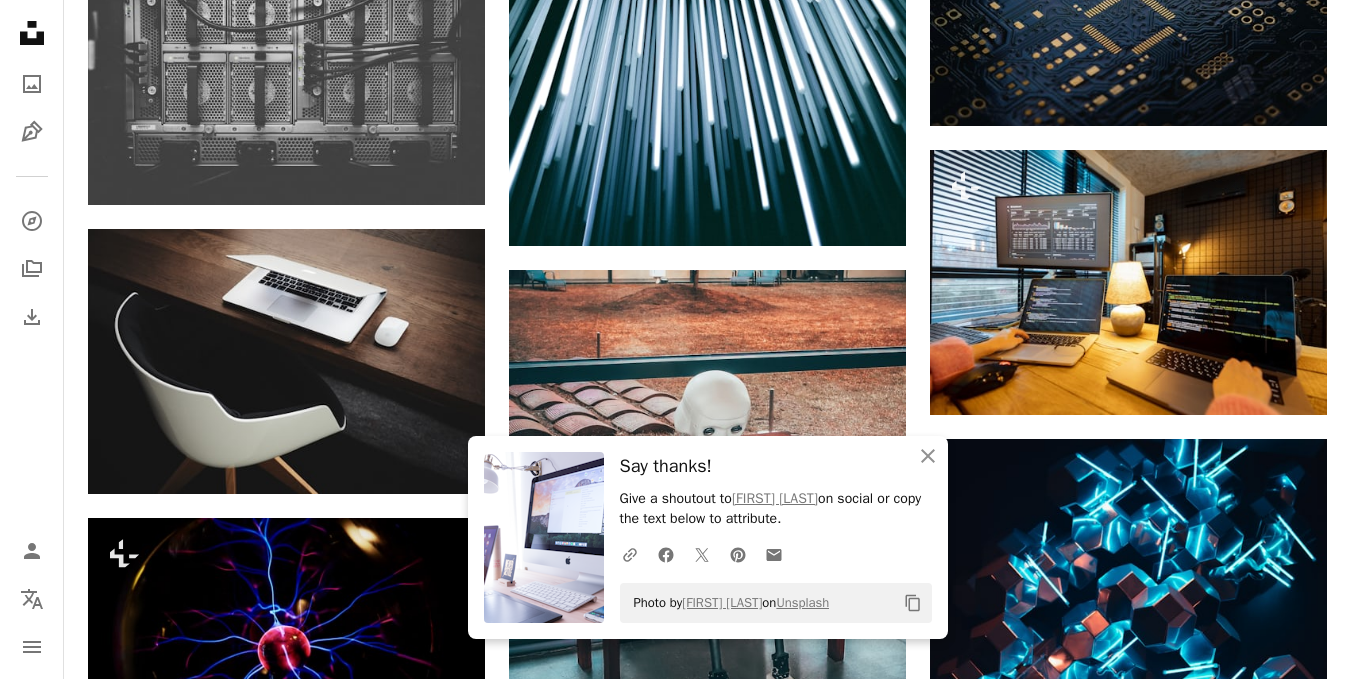 scroll, scrollTop: 6160, scrollLeft: 0, axis: vertical 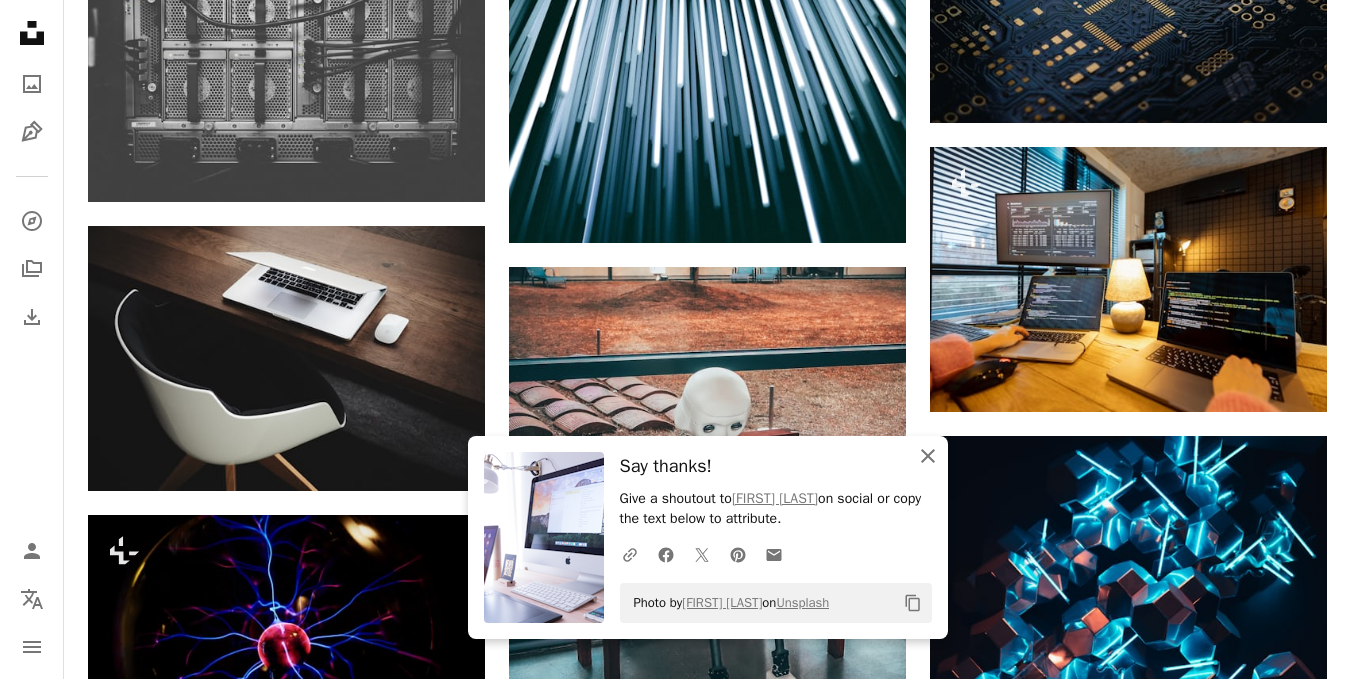 click on "An X shape" 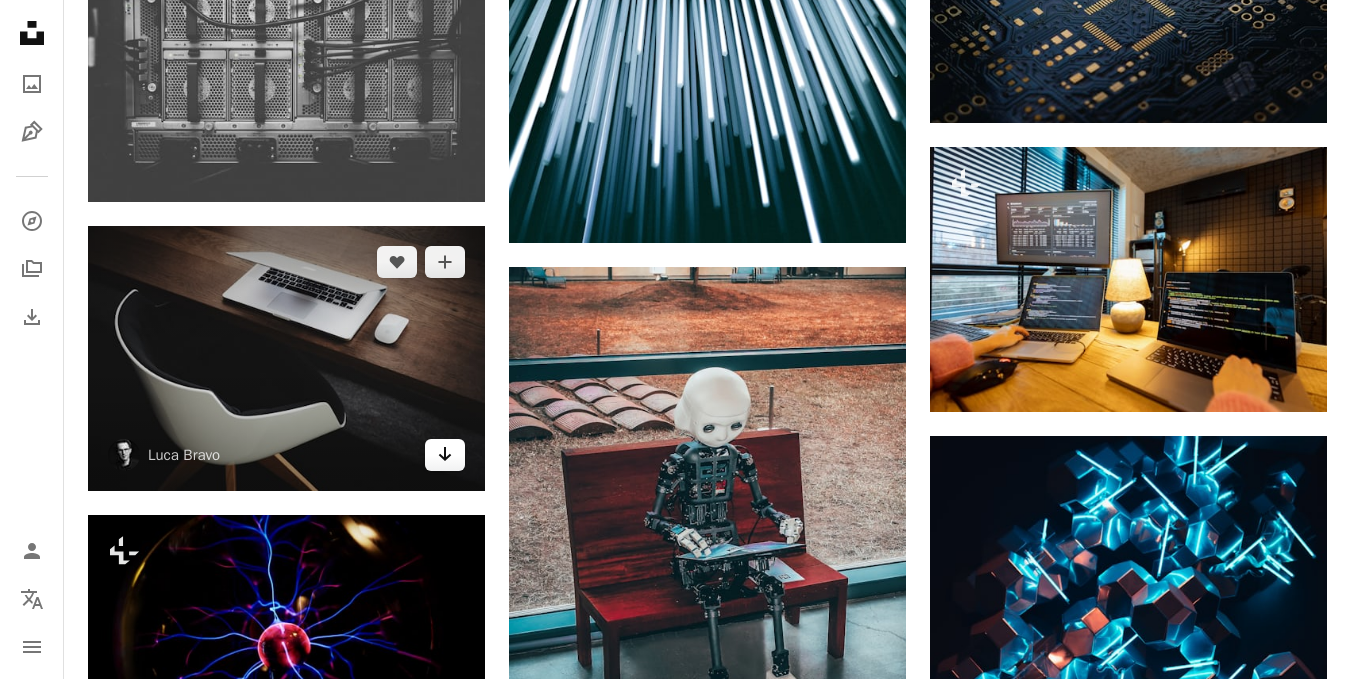 click 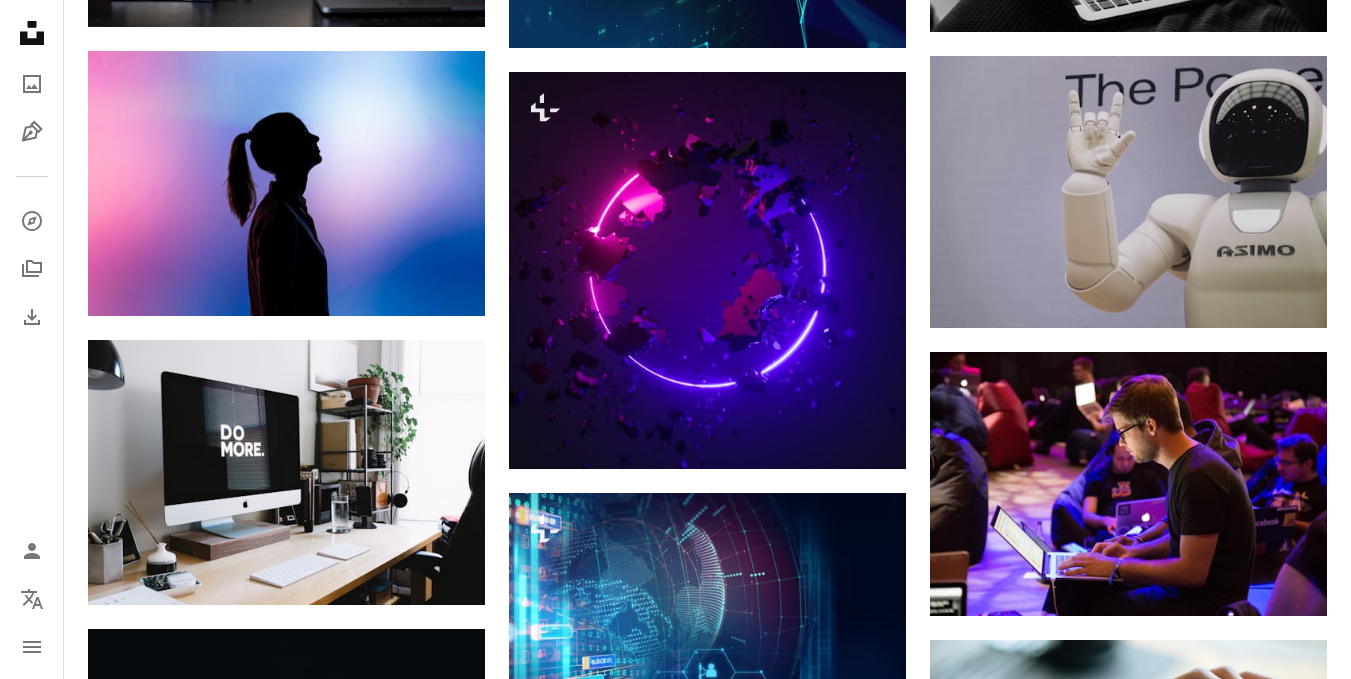 scroll, scrollTop: 7560, scrollLeft: 0, axis: vertical 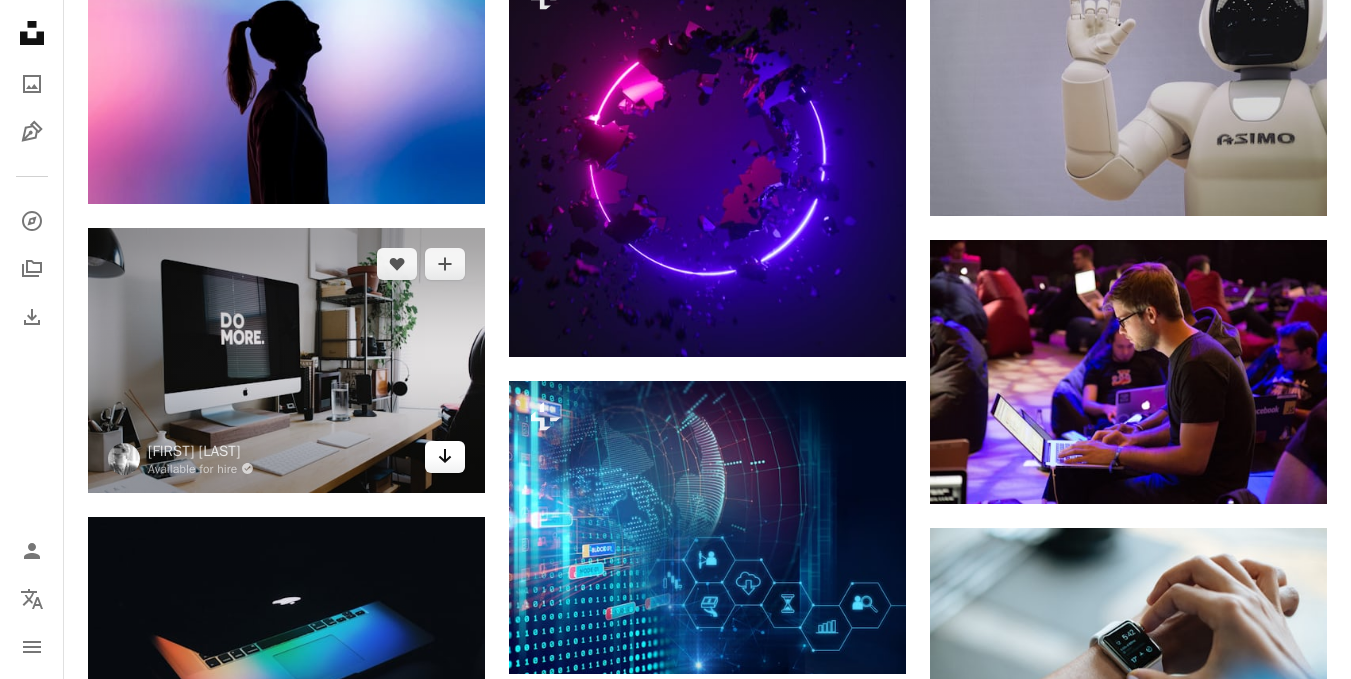 click 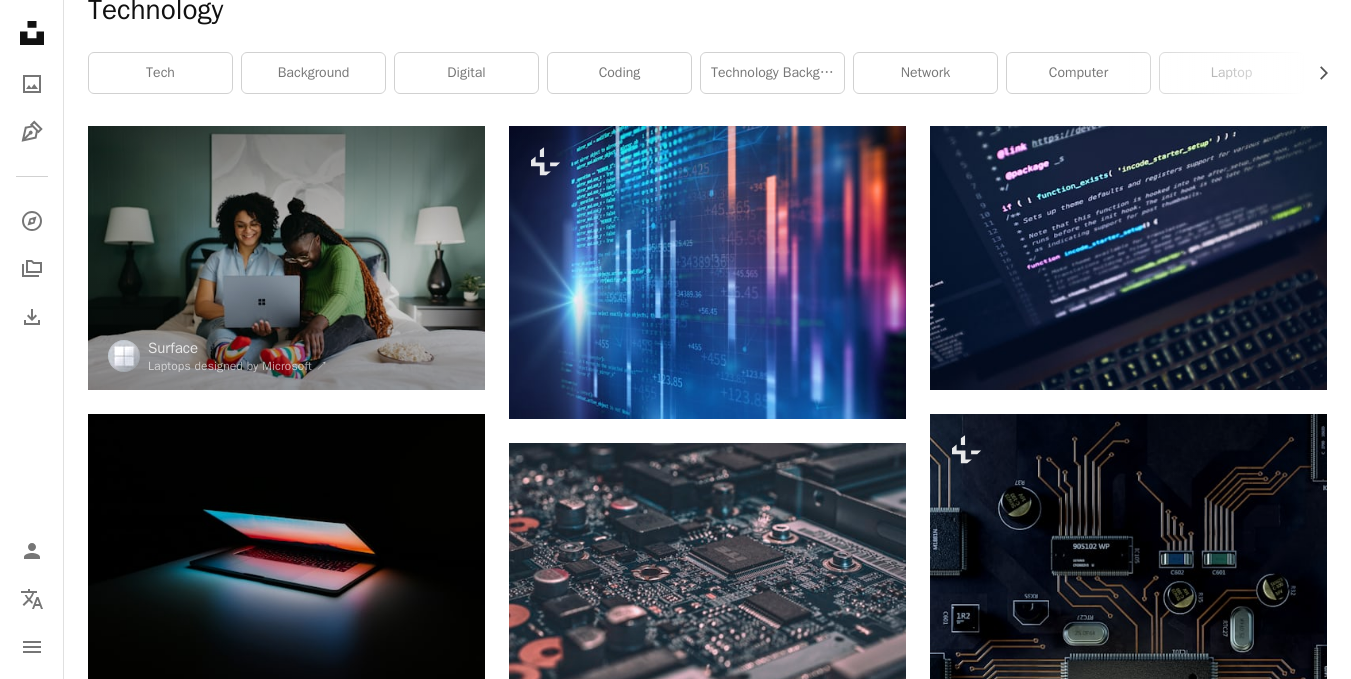 scroll, scrollTop: 0, scrollLeft: 0, axis: both 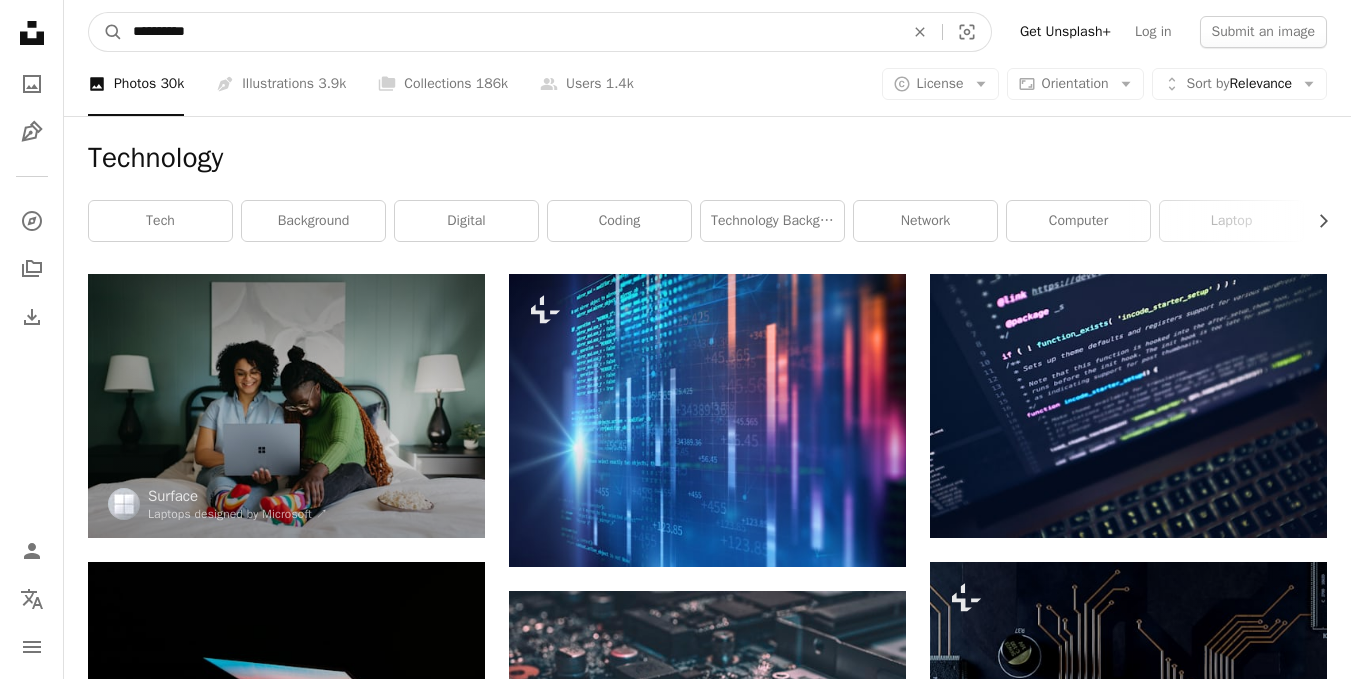 click on "**********" at bounding box center (510, 32) 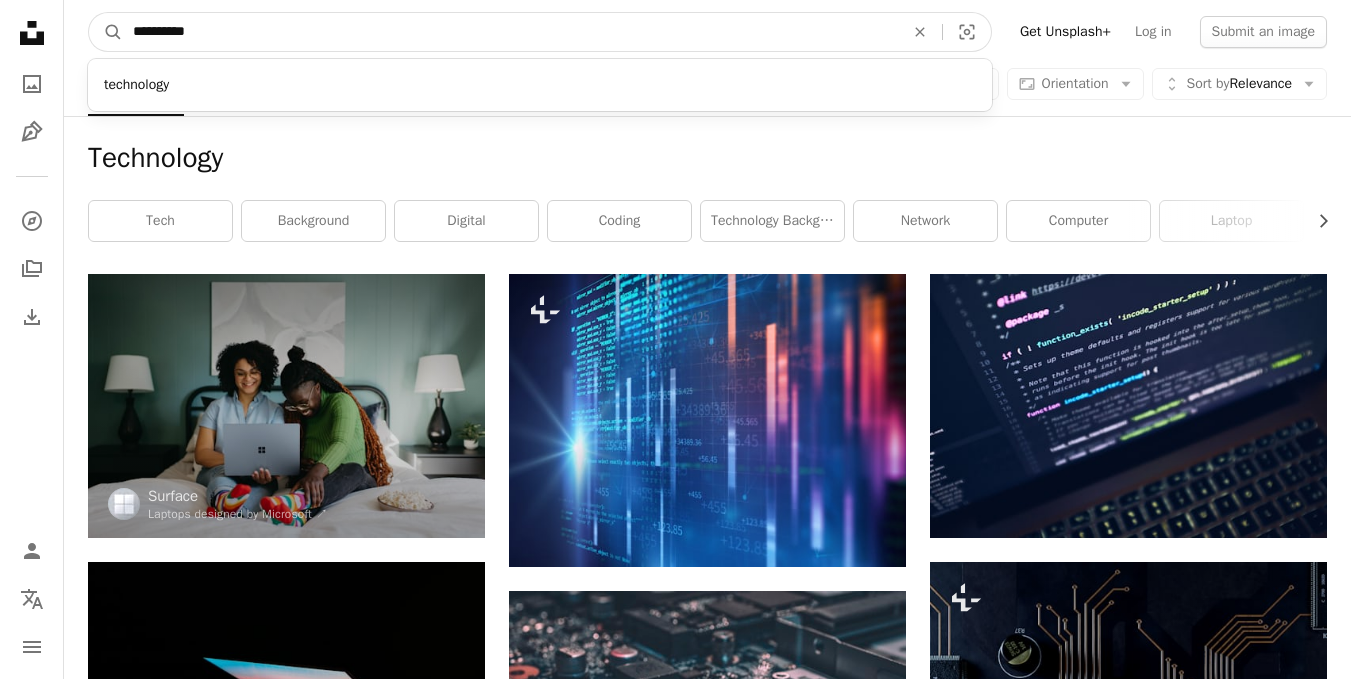 click on "**********" at bounding box center (510, 32) 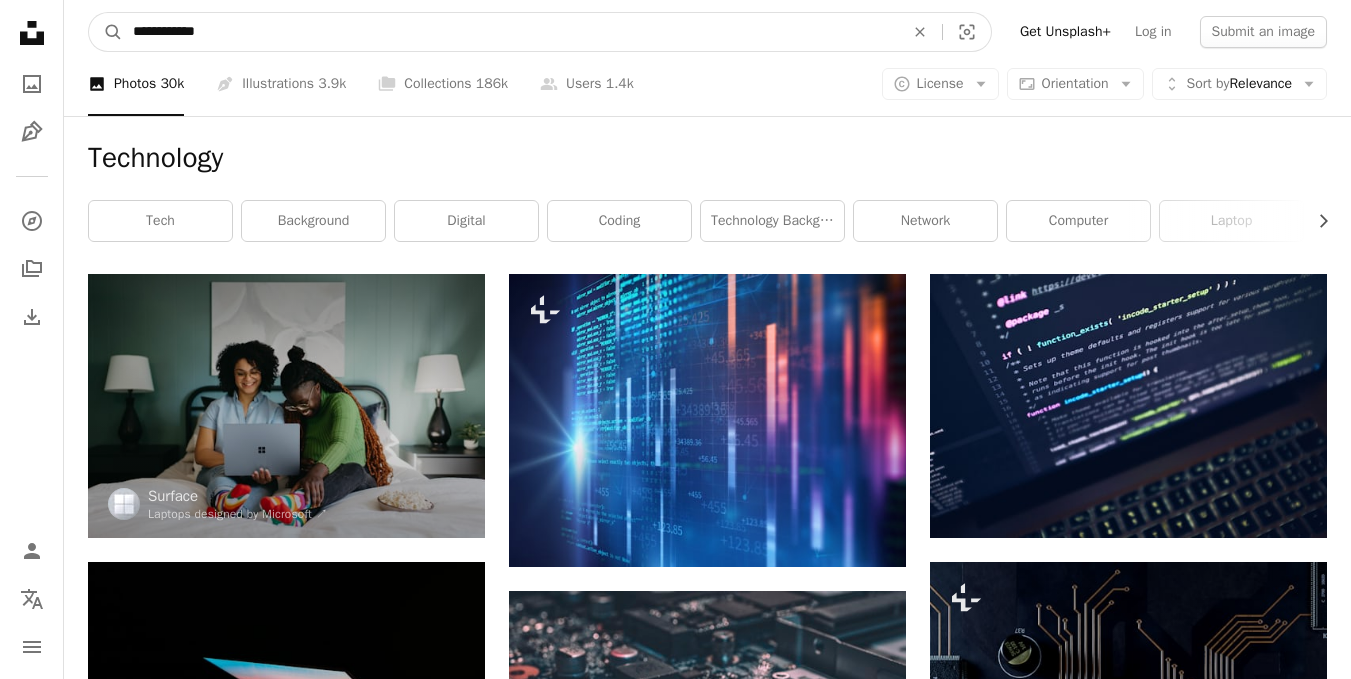 type on "**********" 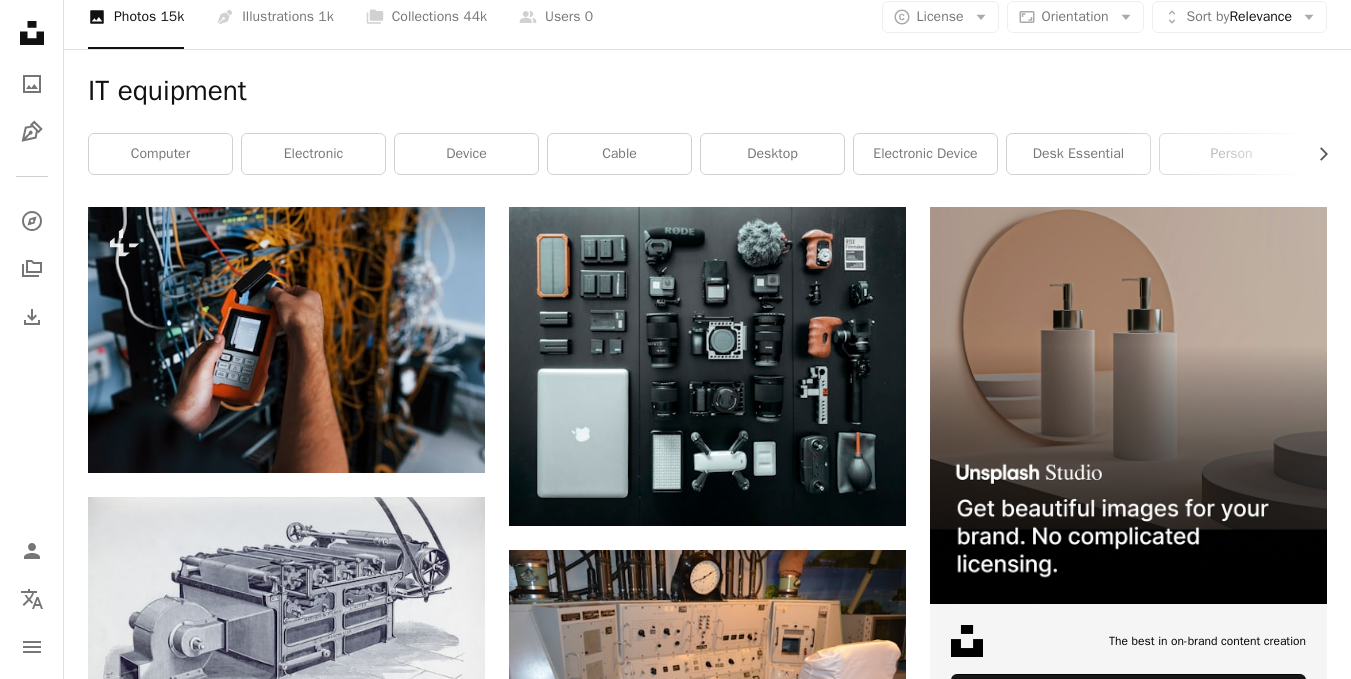 scroll, scrollTop: 0, scrollLeft: 0, axis: both 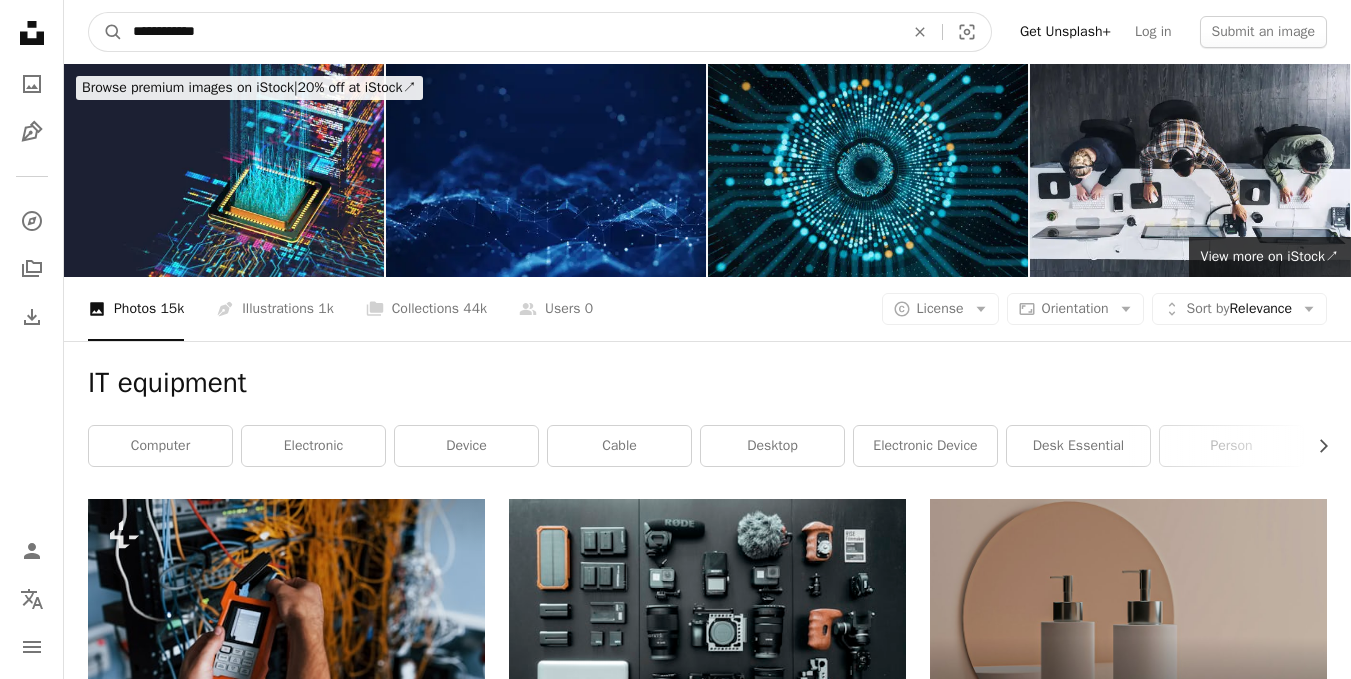 click on "**********" at bounding box center [510, 32] 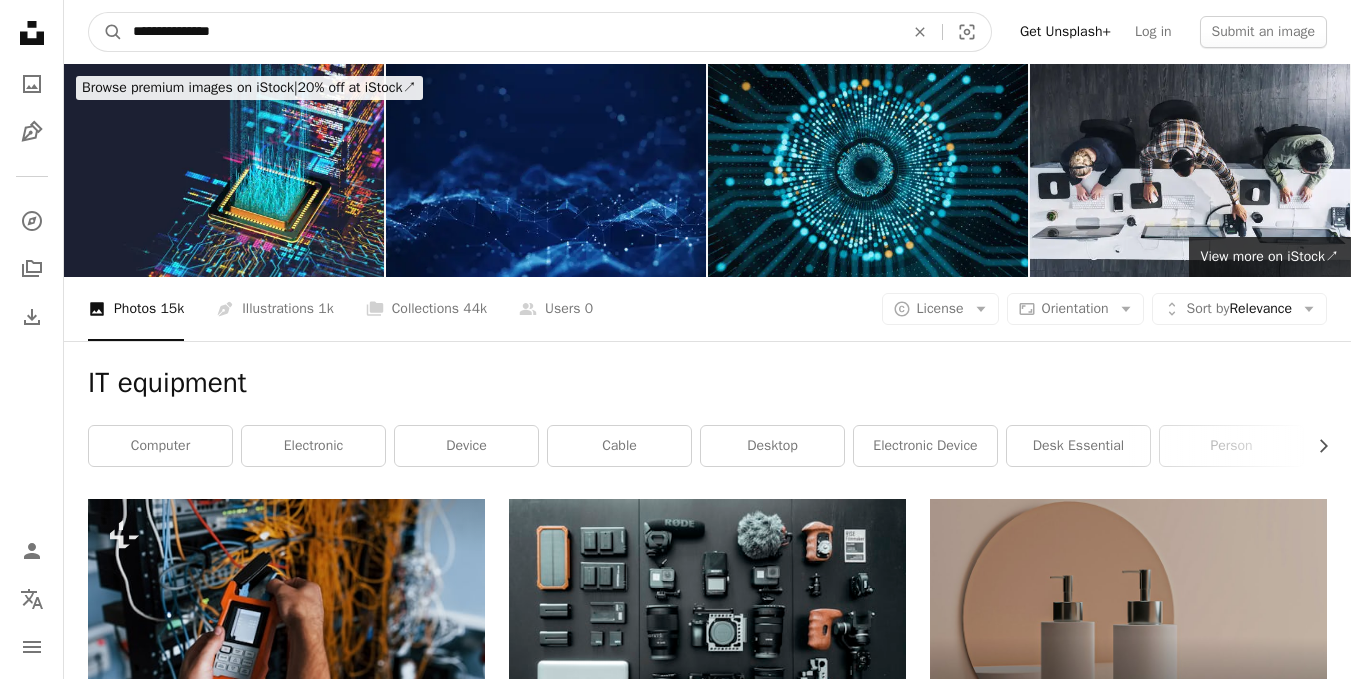 type on "**********" 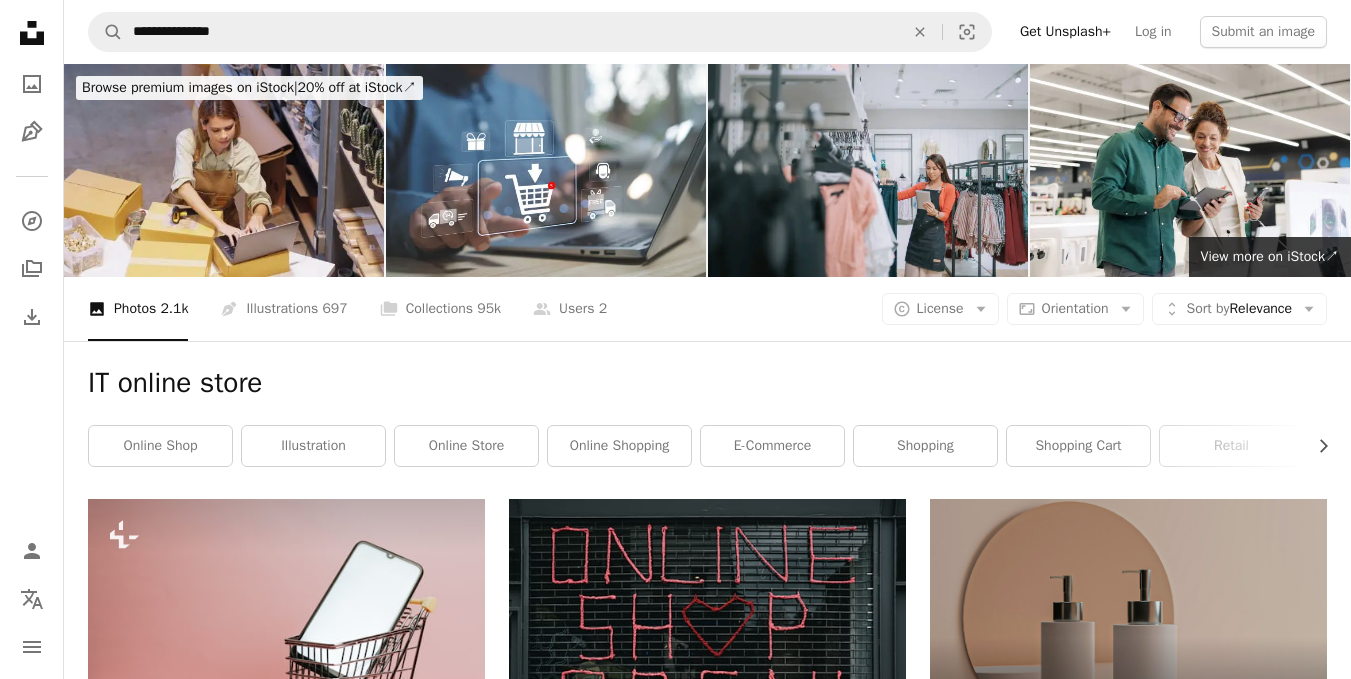 click on "IT online store Chevron right online shop illustration online store online shopping e-commerce shopping shopping cart retail online retail purchasing vector shopping trolley" at bounding box center [707, 420] 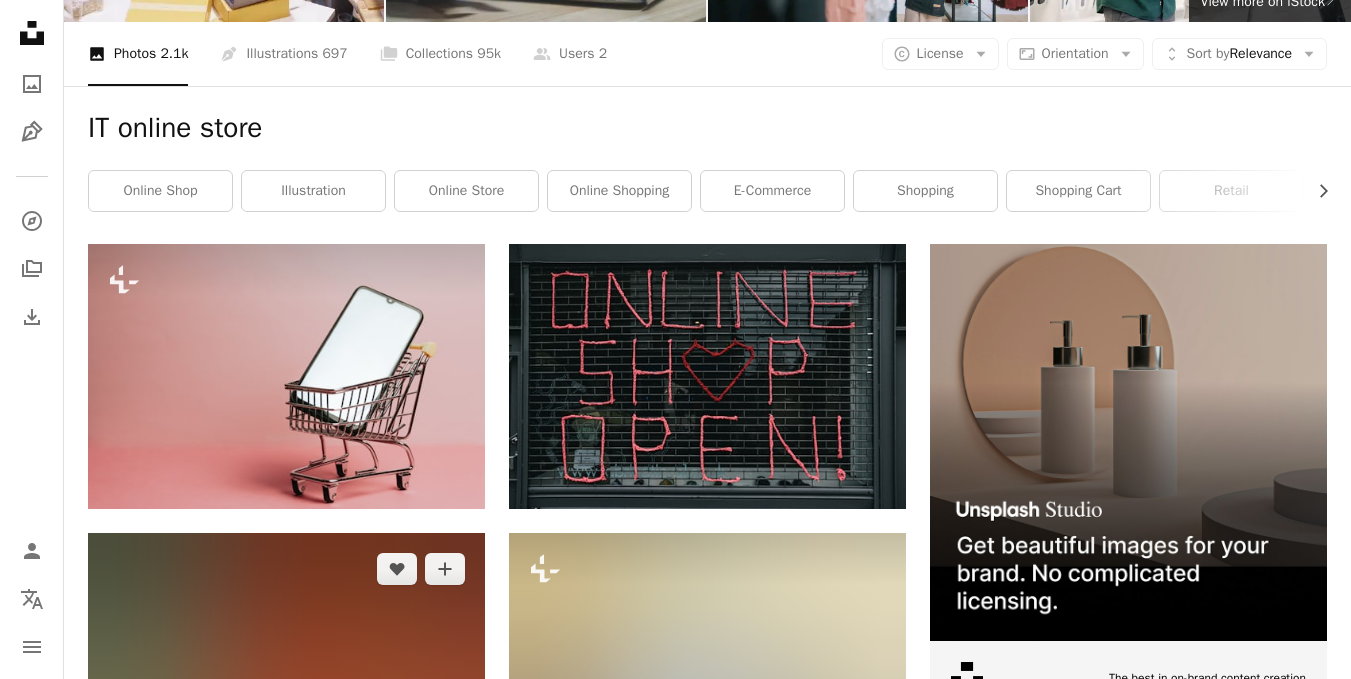 scroll, scrollTop: 0, scrollLeft: 0, axis: both 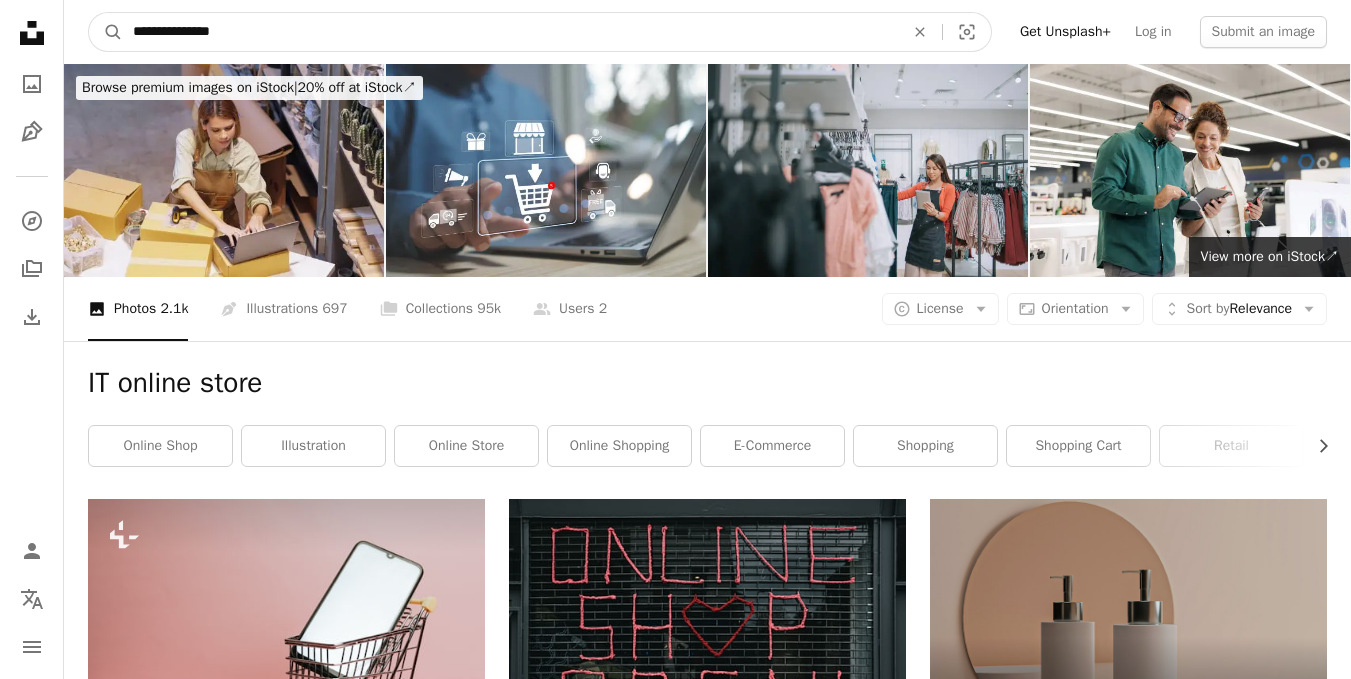 click on "**********" at bounding box center [510, 32] 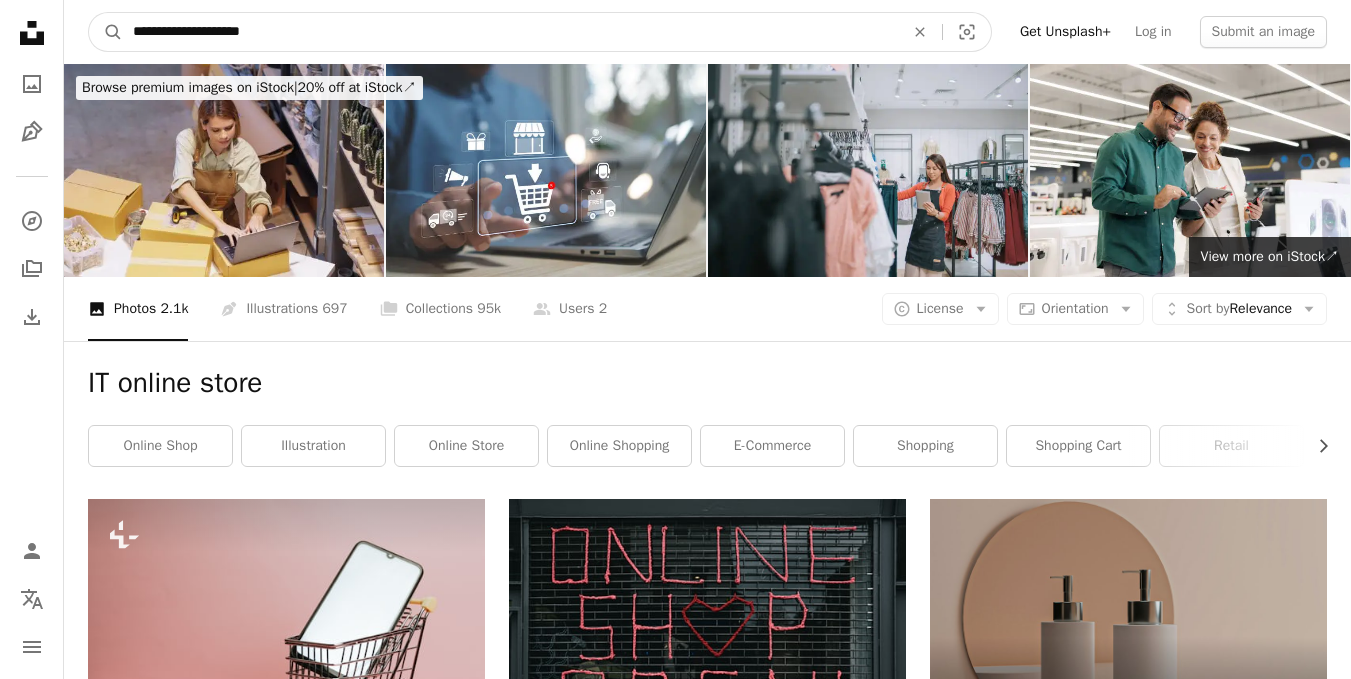 type on "**********" 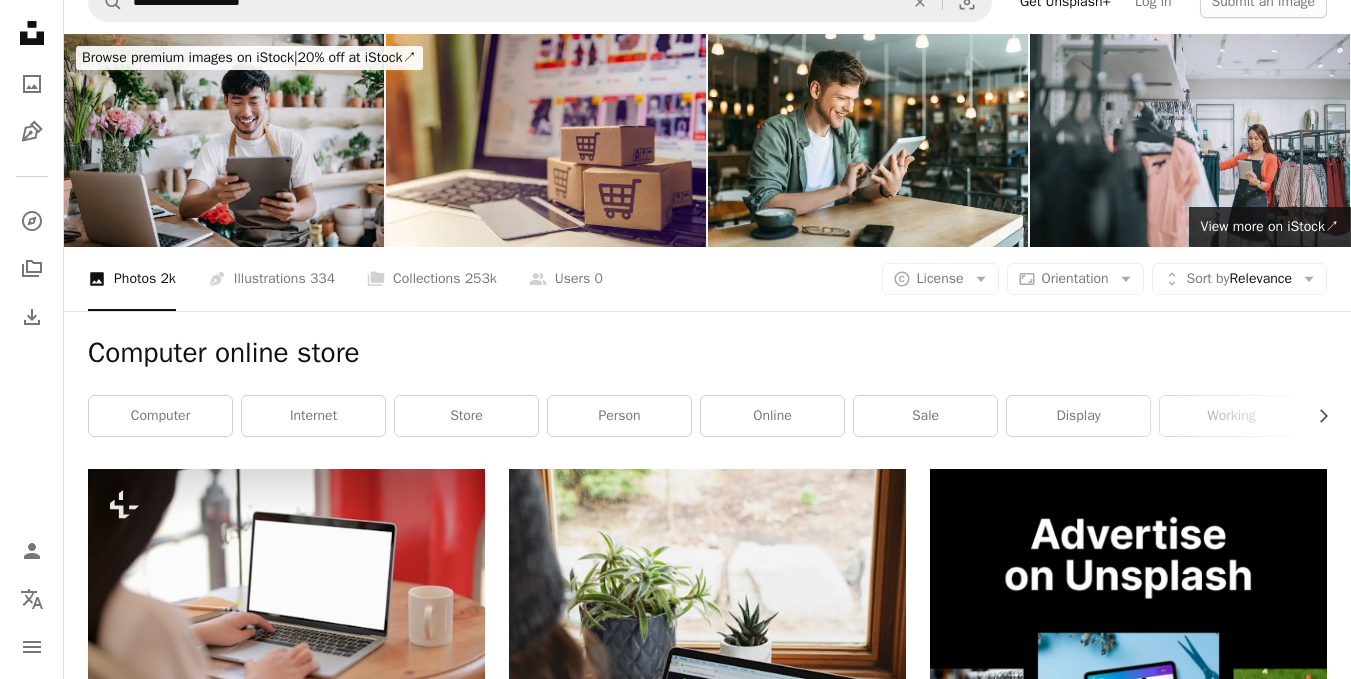 click on "Computer online store Chevron right computer internet store person online sale display working online dating grey shop office" at bounding box center [707, 390] 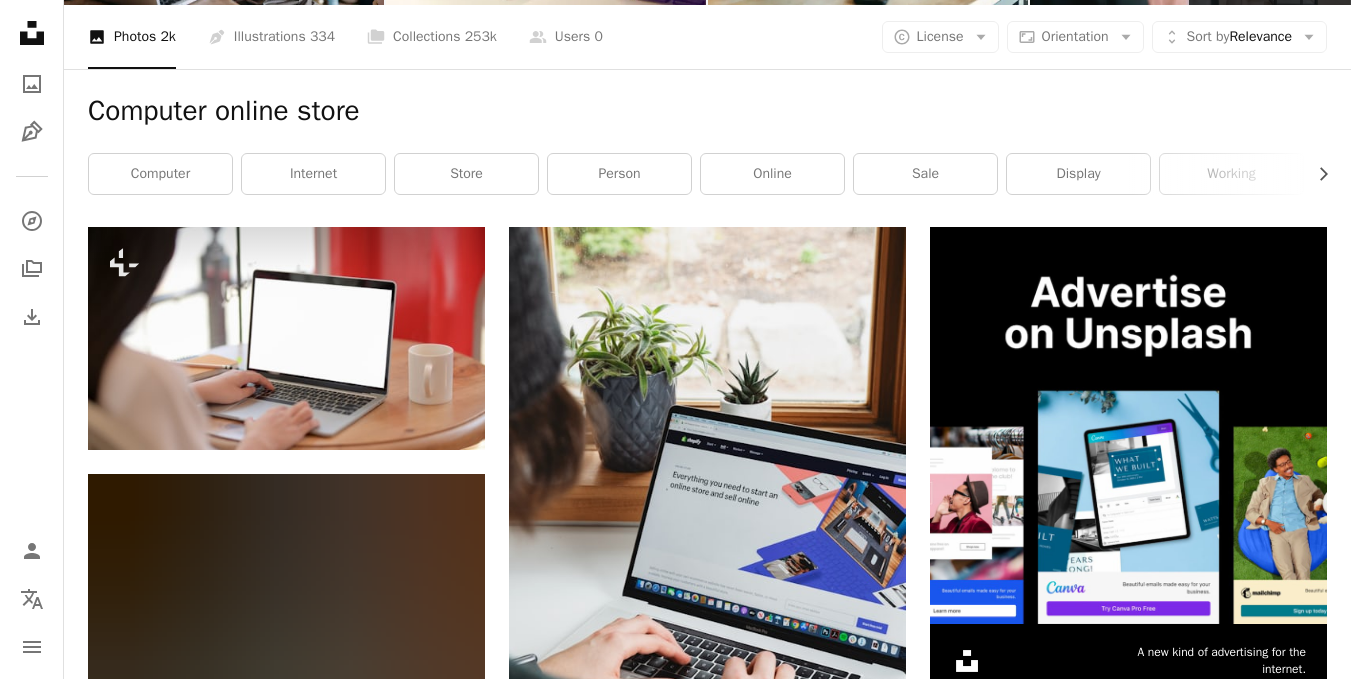 scroll, scrollTop: 0, scrollLeft: 0, axis: both 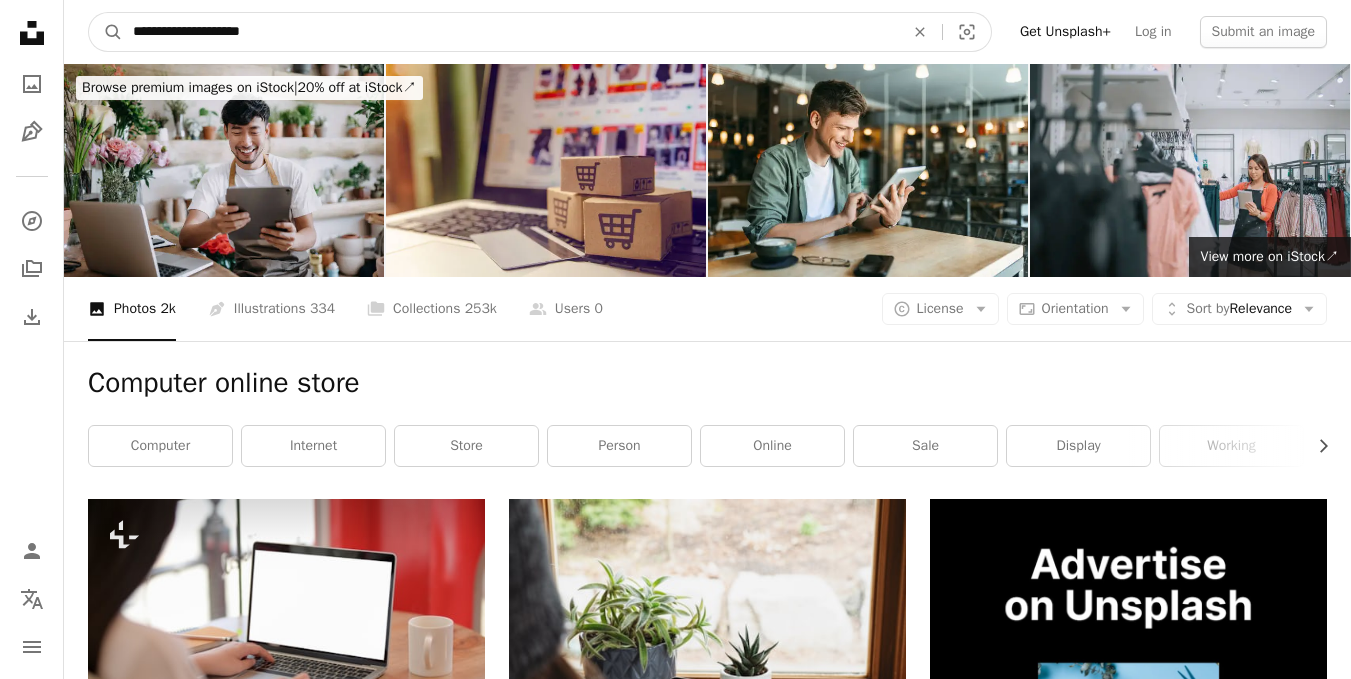 click on "**********" at bounding box center [510, 32] 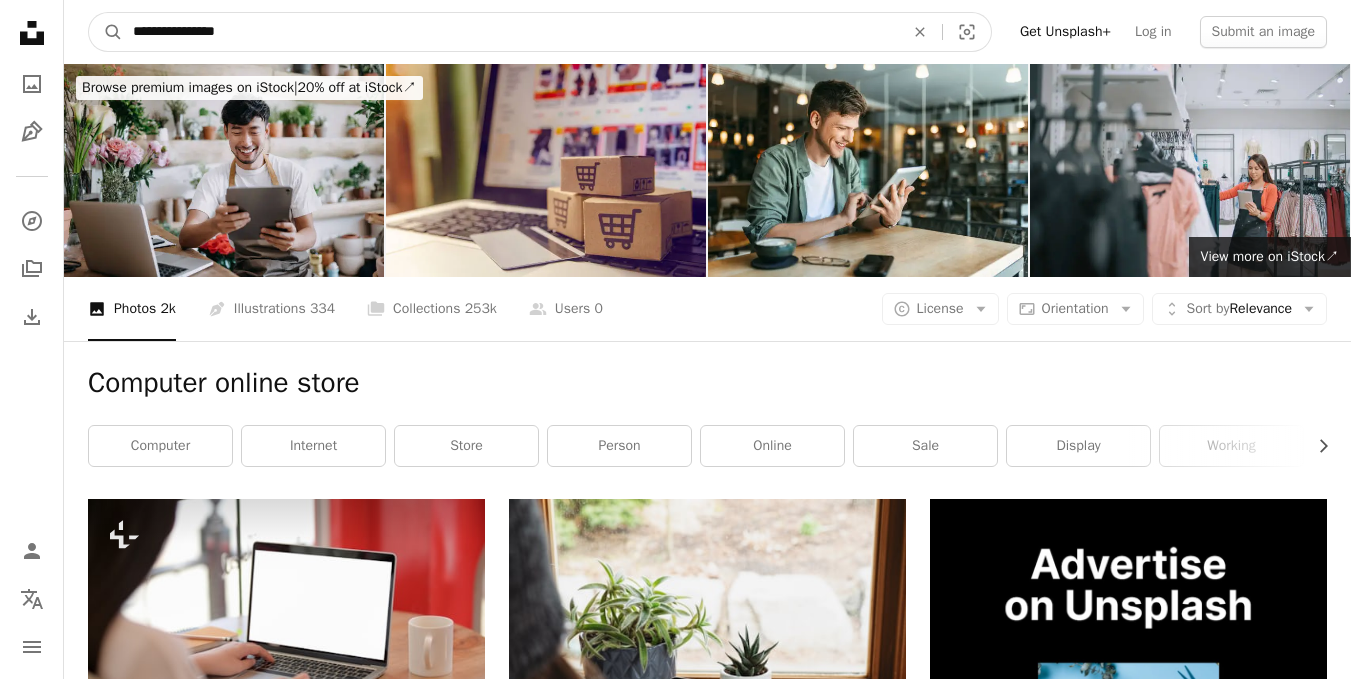 type on "**********" 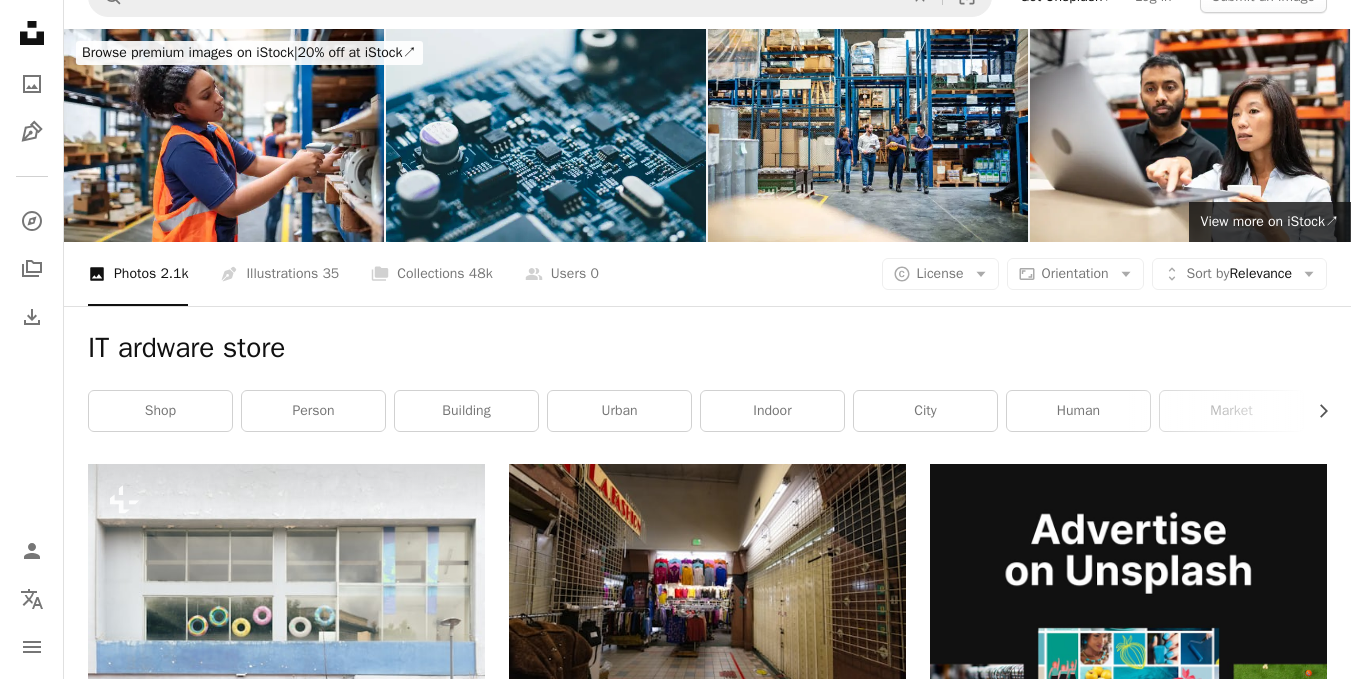 click on "IT ardware store Chevron right shop person building urban indoor city human market street electronic accessory supermarket" at bounding box center [707, 385] 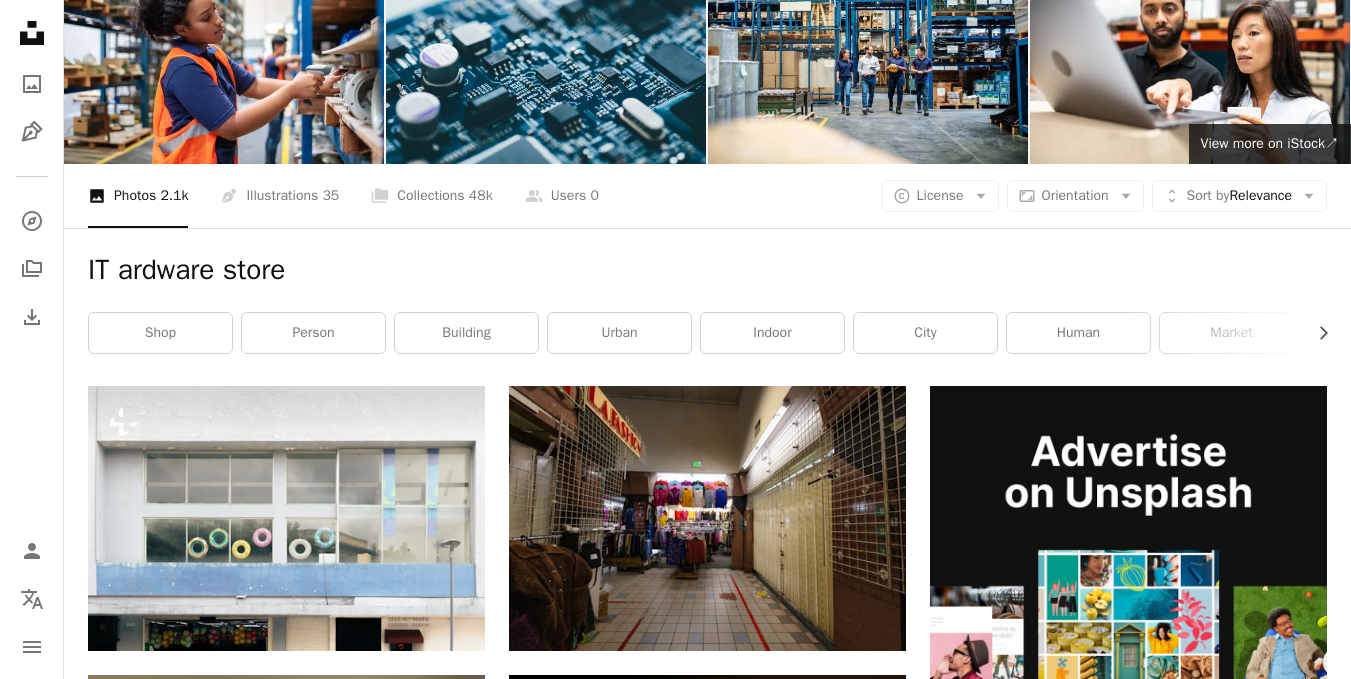 scroll, scrollTop: 0, scrollLeft: 0, axis: both 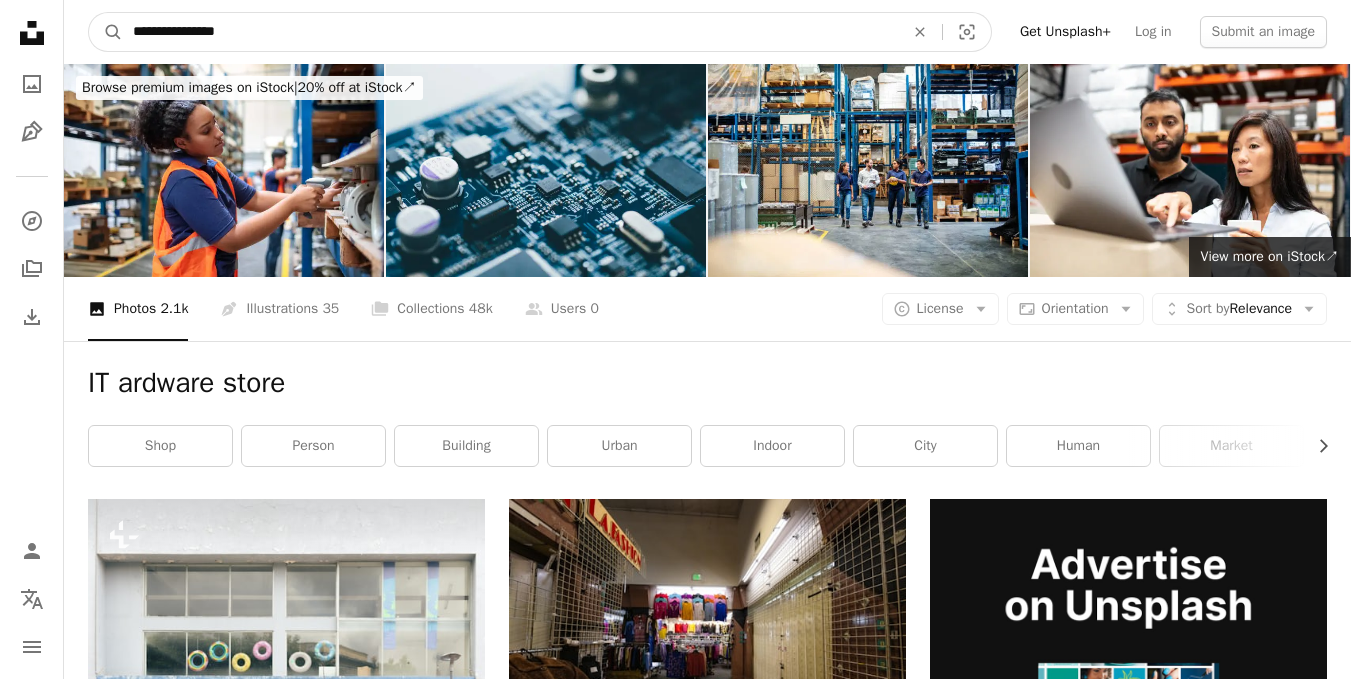 click on "**********" at bounding box center (510, 32) 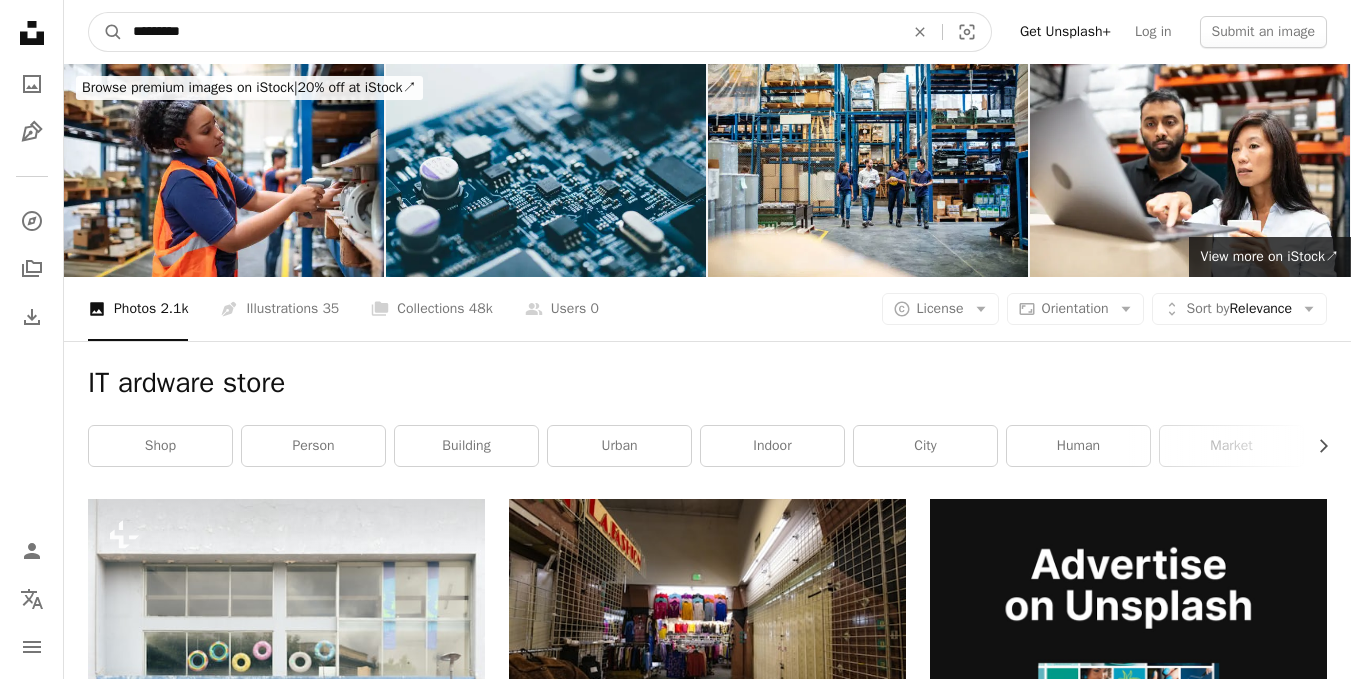 type on "*********" 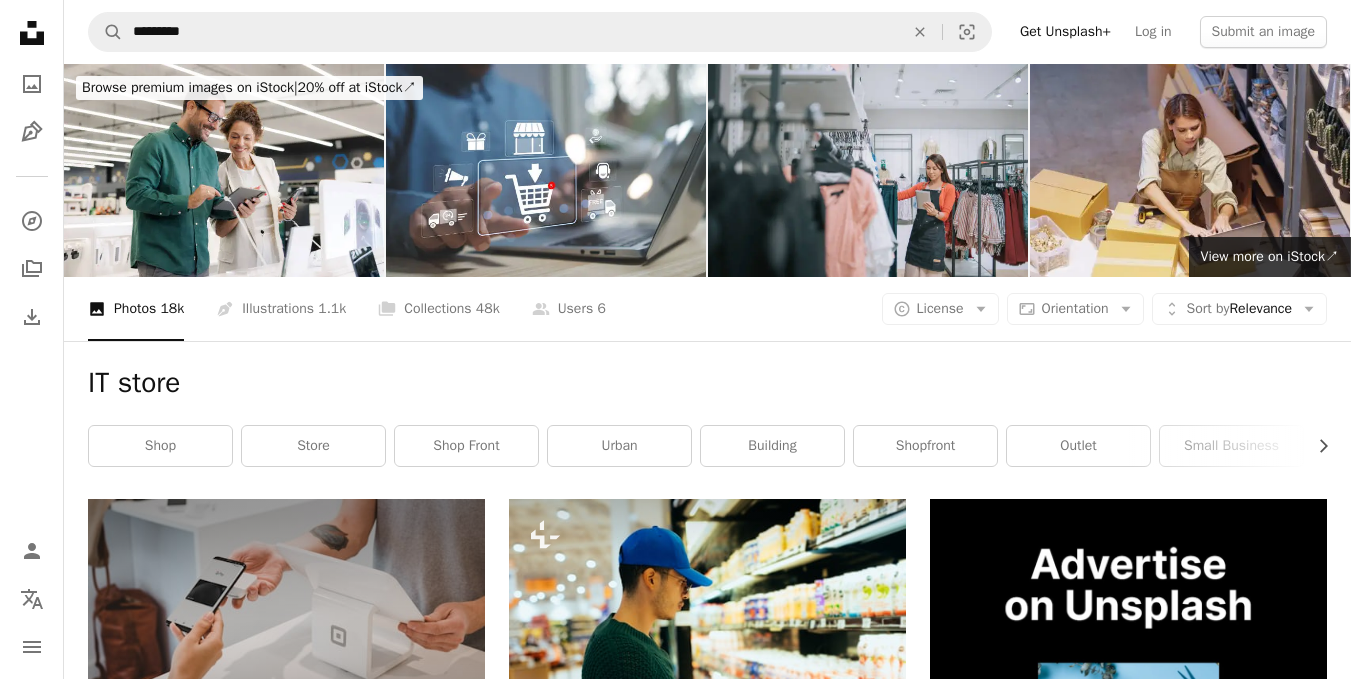 click on "IT  store" at bounding box center [707, 383] 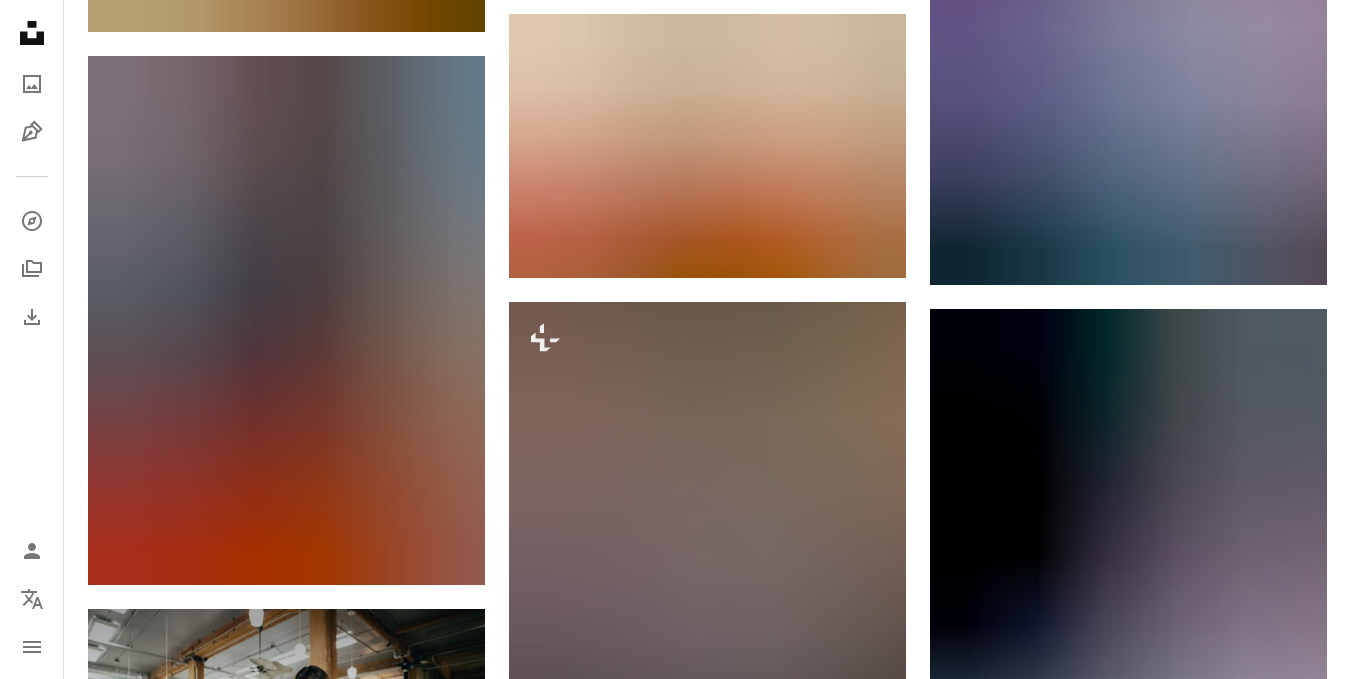 scroll, scrollTop: 0, scrollLeft: 0, axis: both 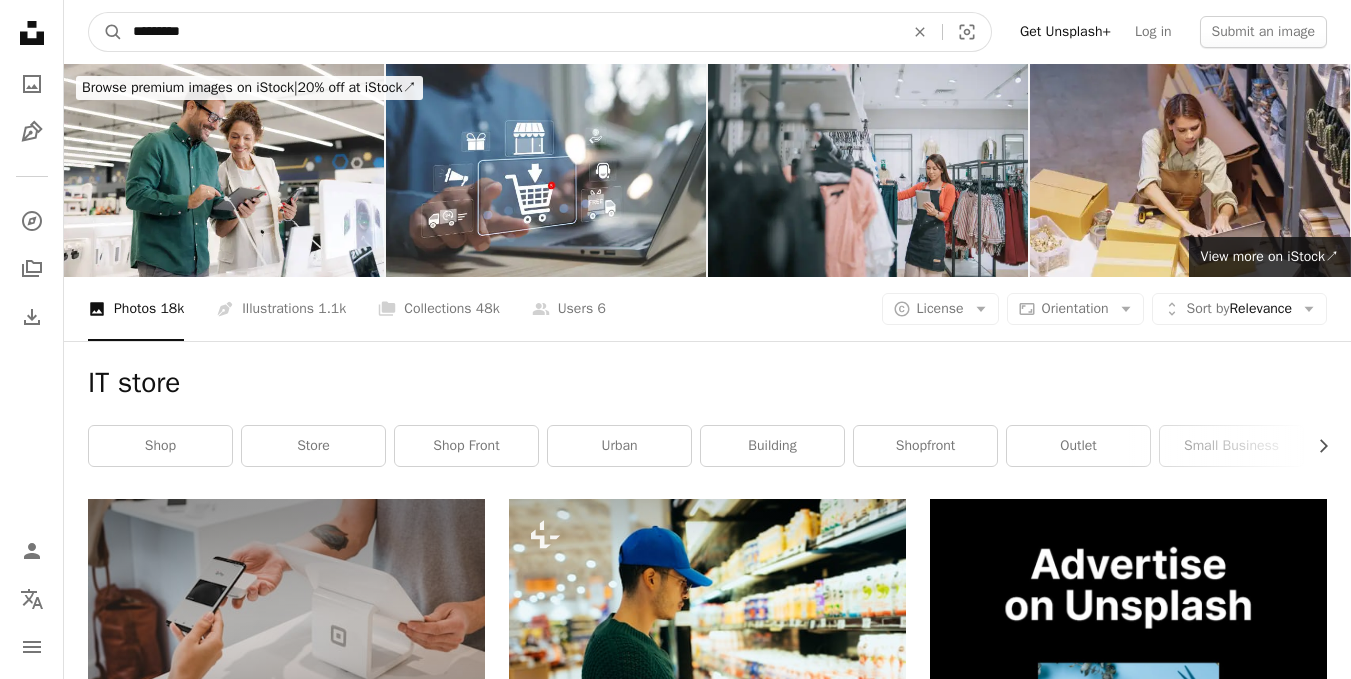 click on "*********" at bounding box center (510, 32) 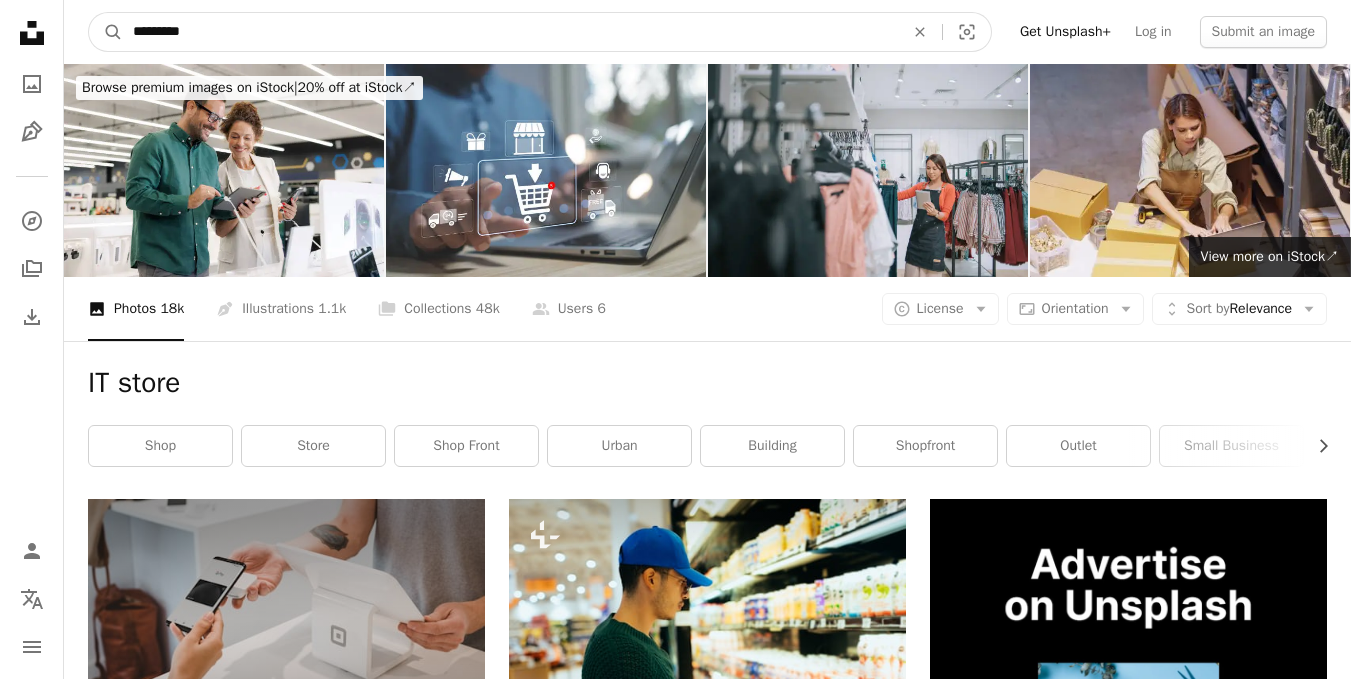 click on "*********" at bounding box center [510, 32] 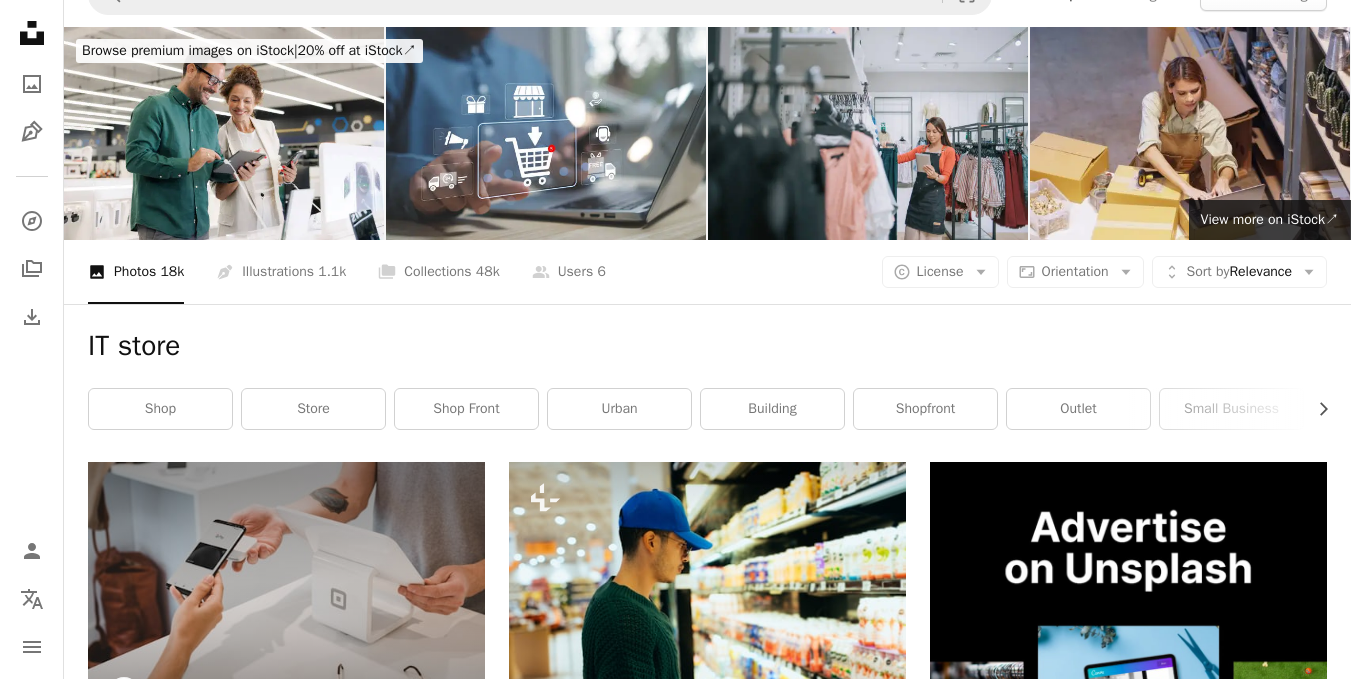 click on "IT  store Chevron right shop store shop front urban building shopfront outlet small business local business red city street" at bounding box center (707, 383) 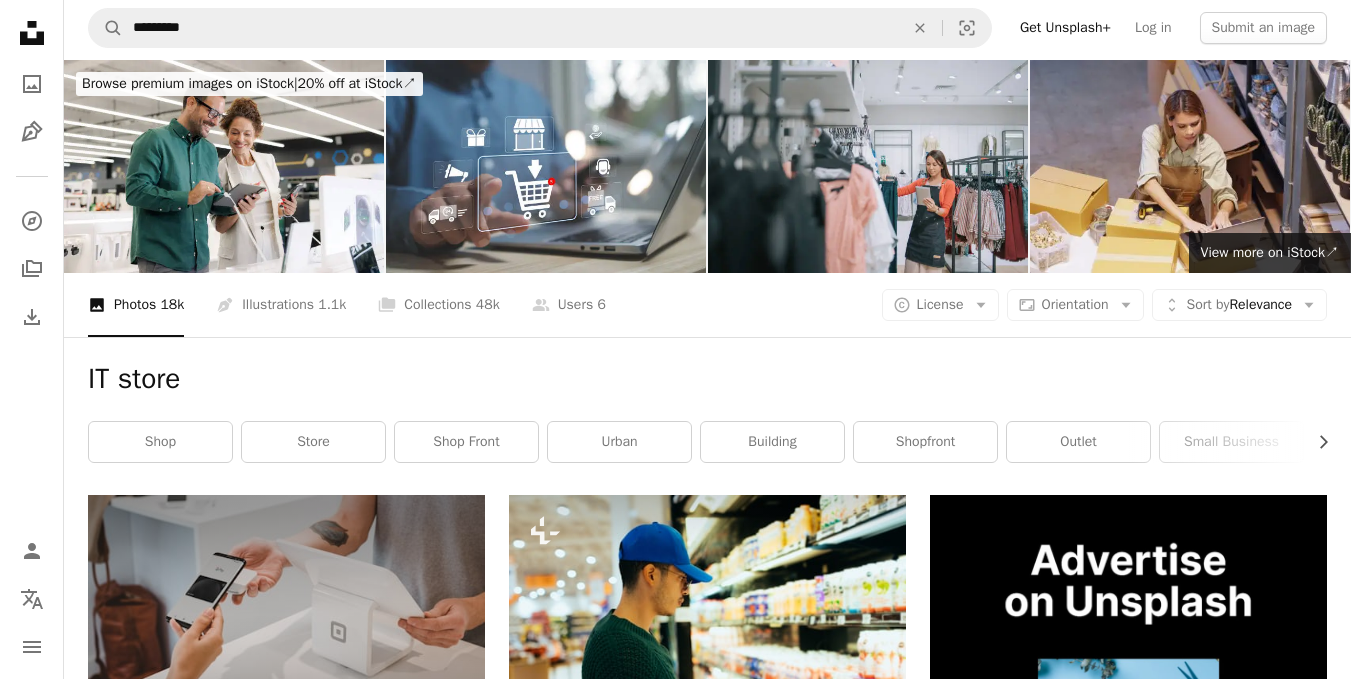 scroll, scrollTop: 0, scrollLeft: 0, axis: both 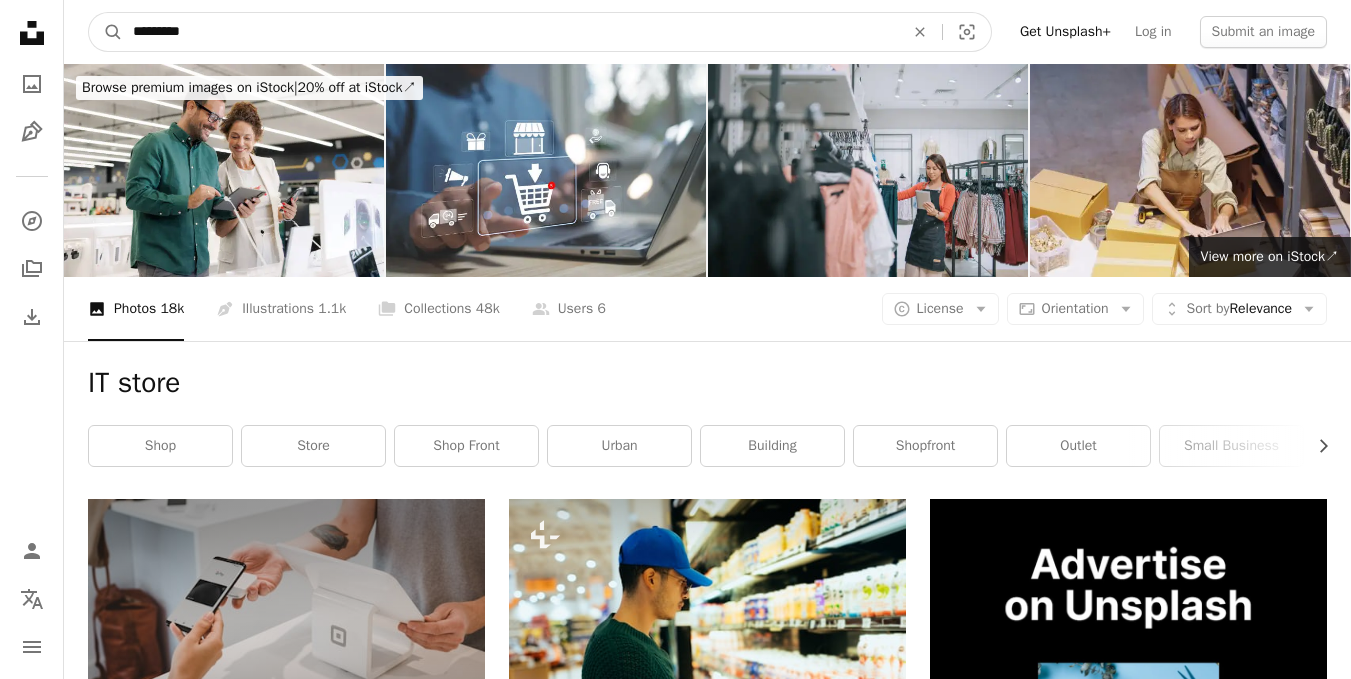 click on "*********" at bounding box center [510, 32] 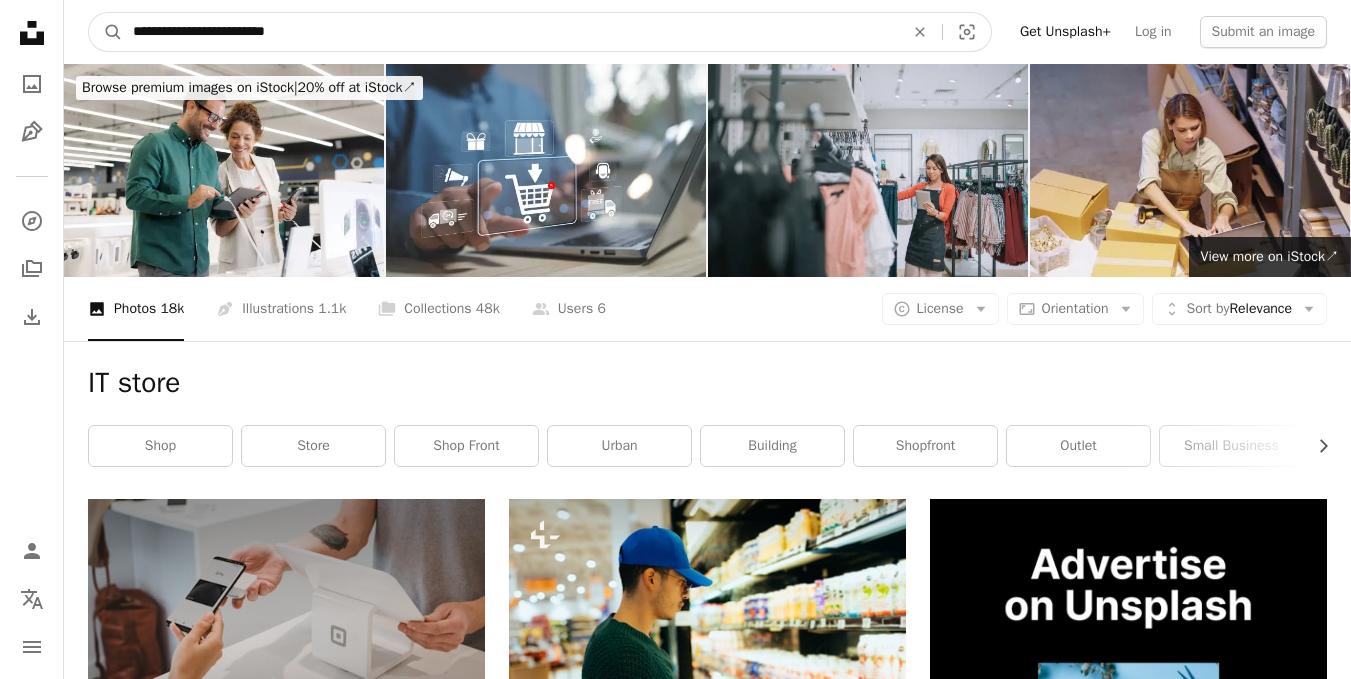 type on "**********" 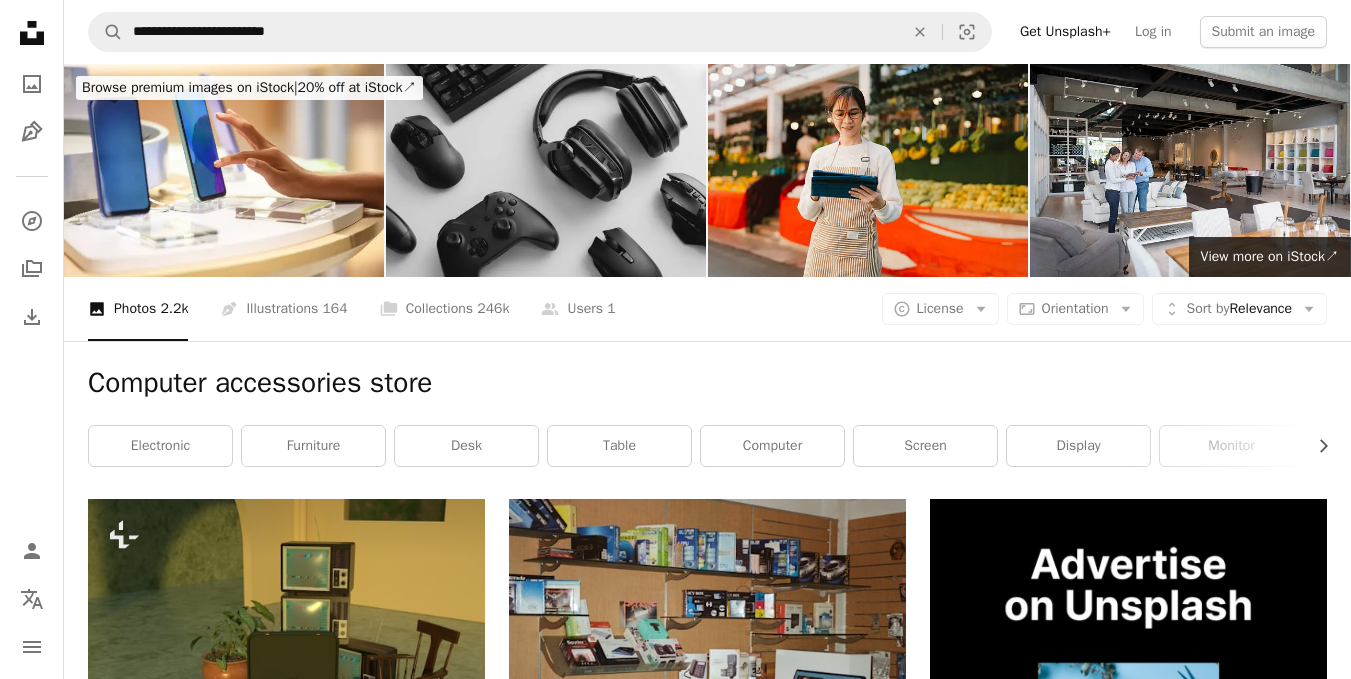 click on "Computer accessories store Chevron right electronic furniture desk table computer screen display monitor lcd screen shop machine store" at bounding box center (707, 420) 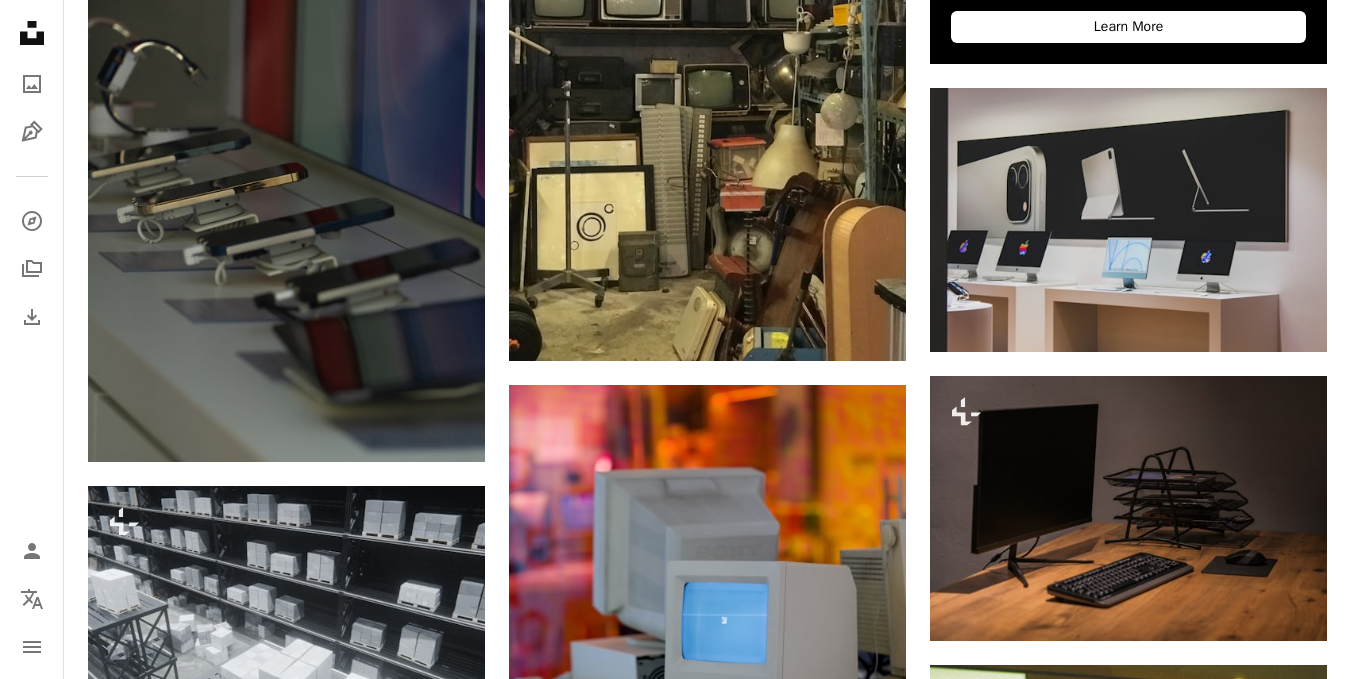 scroll, scrollTop: 960, scrollLeft: 0, axis: vertical 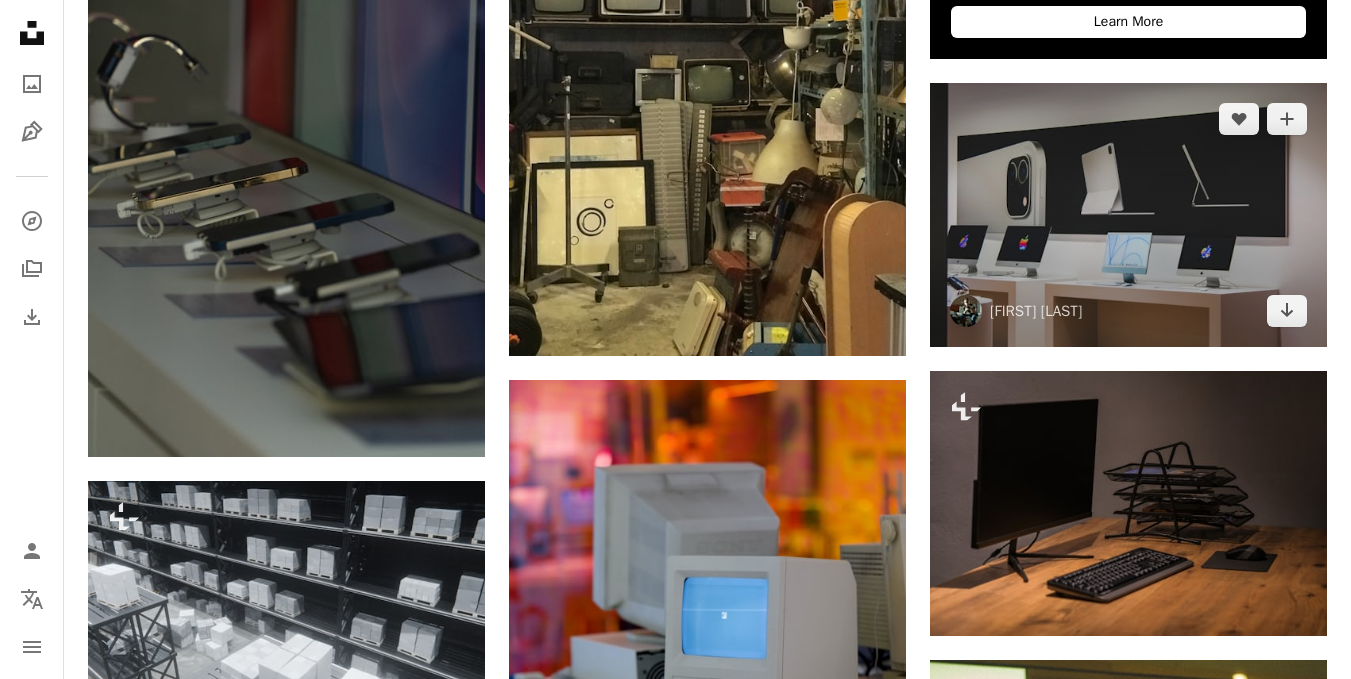 click at bounding box center (1128, 215) 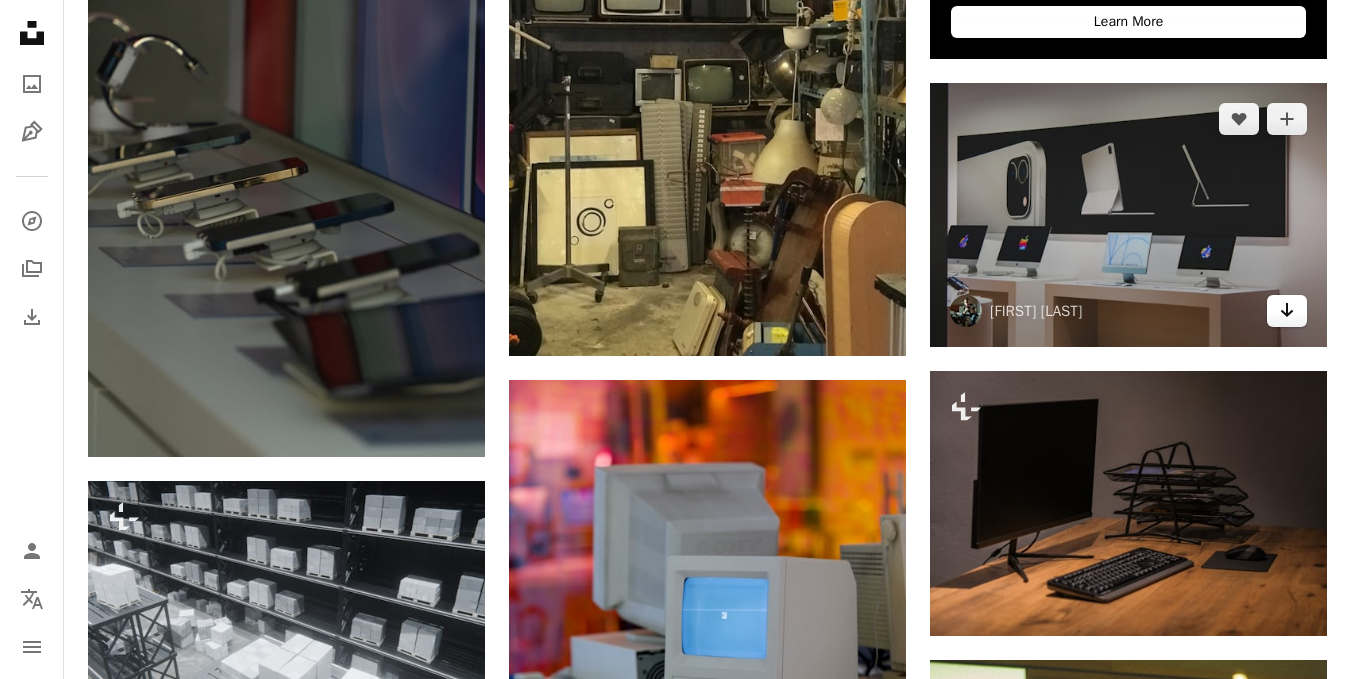 click 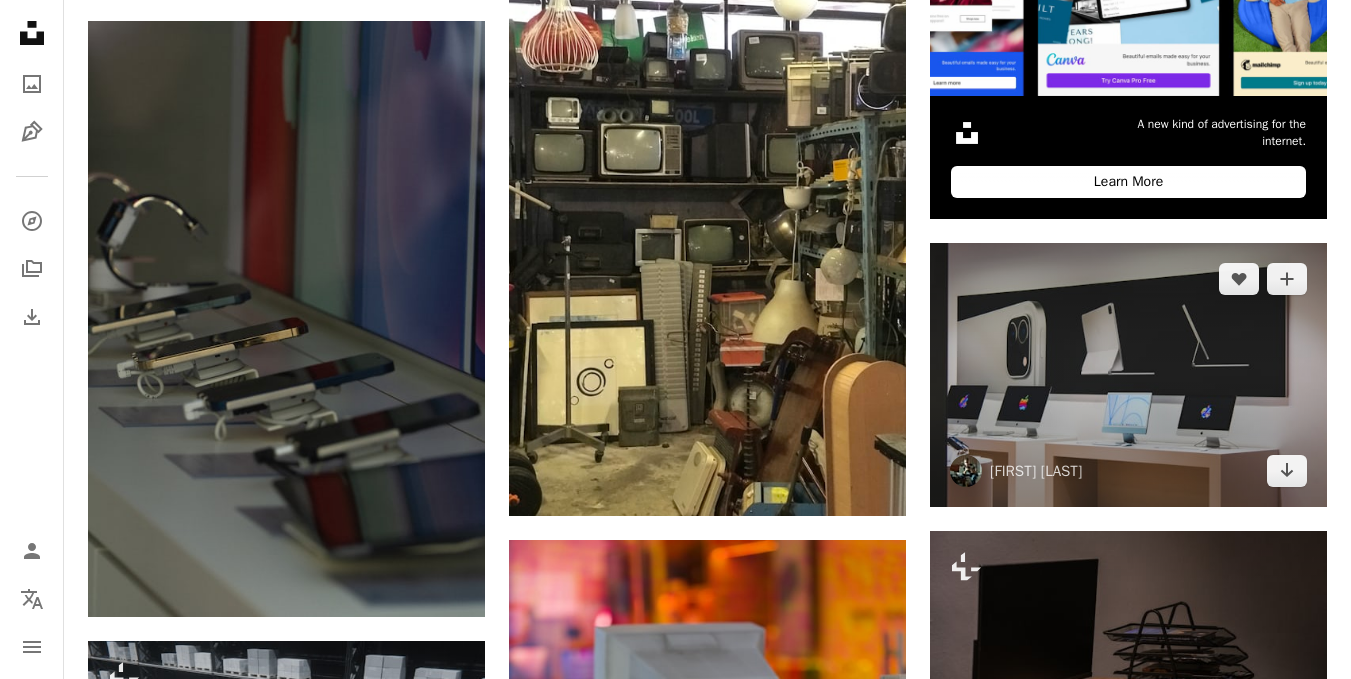 scroll, scrollTop: 0, scrollLeft: 0, axis: both 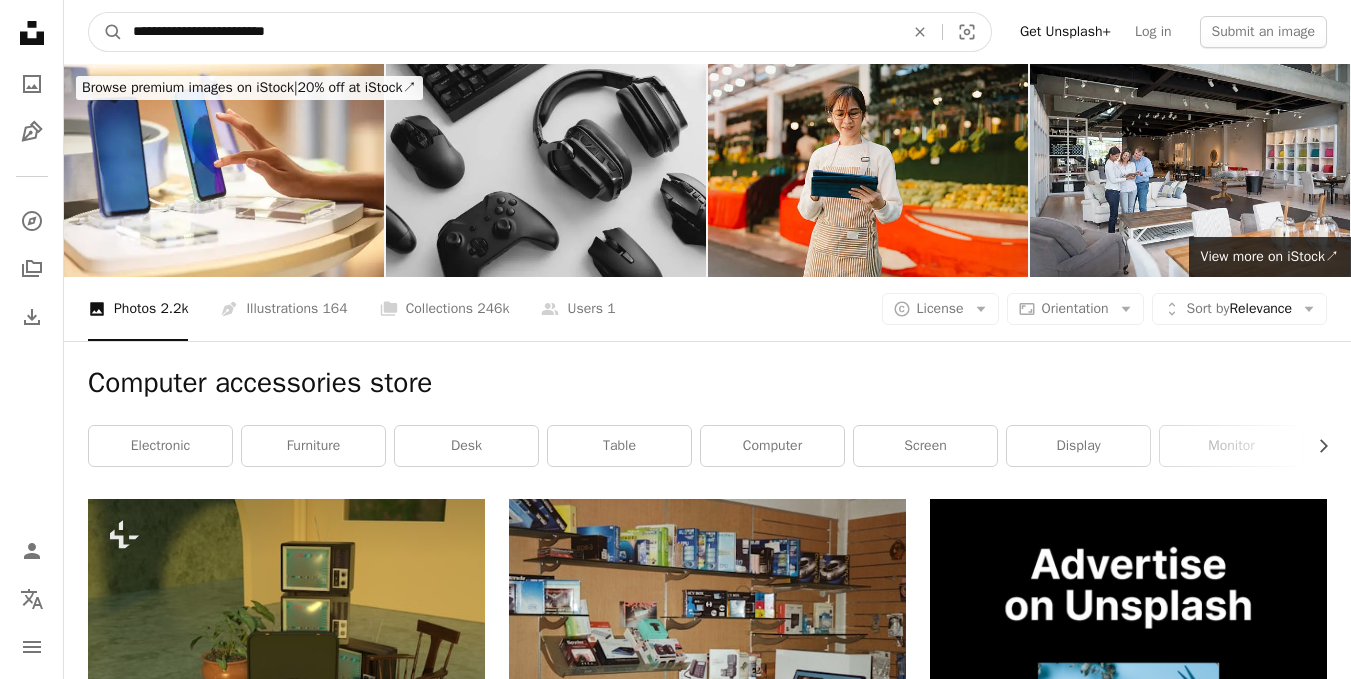 click on "**********" at bounding box center (510, 32) 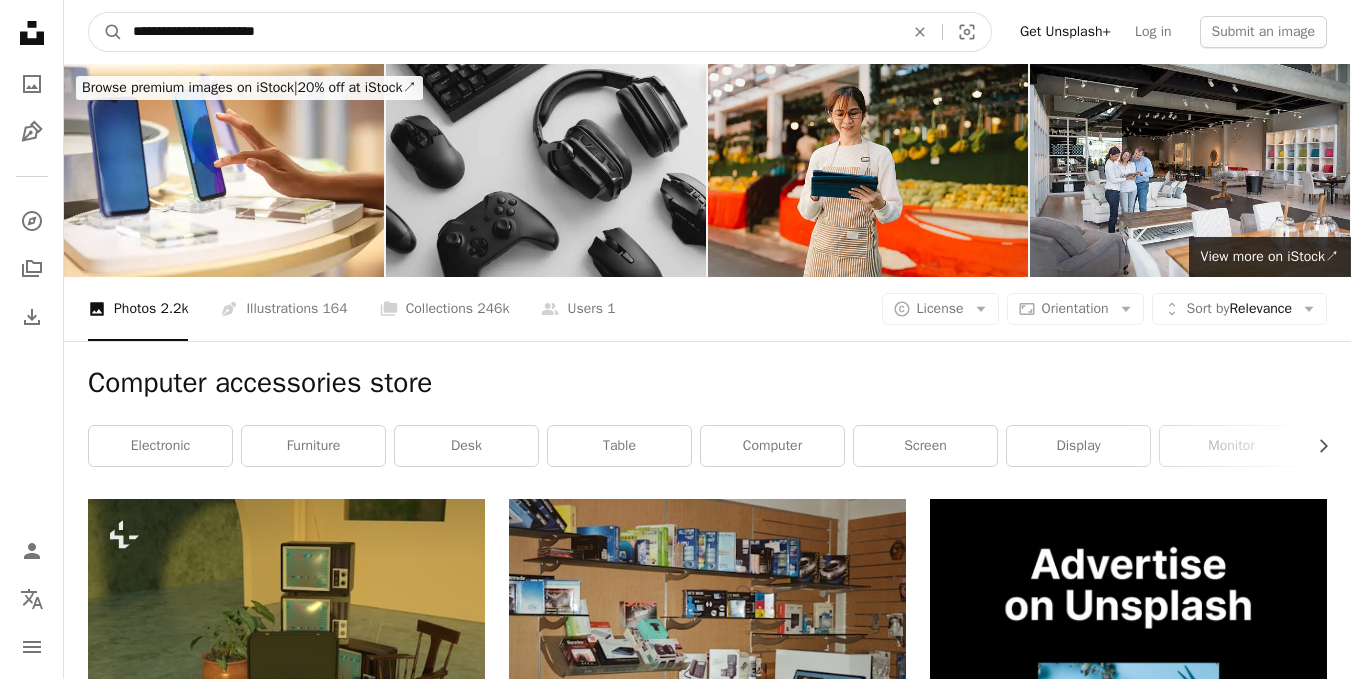 type on "**********" 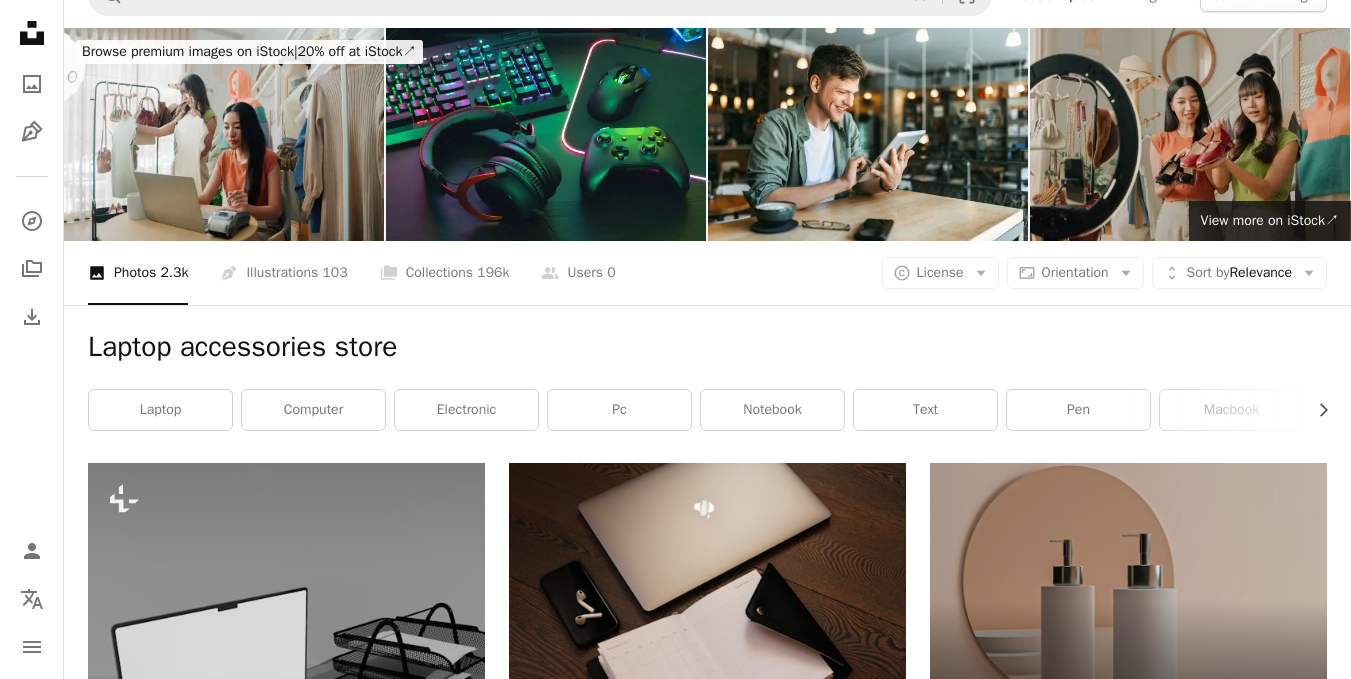 click on "Laptop accessories store Chevron right laptop computer electronic pc notebook text pen macbook workspace hardware computer keyboard computer hardware" at bounding box center [707, 384] 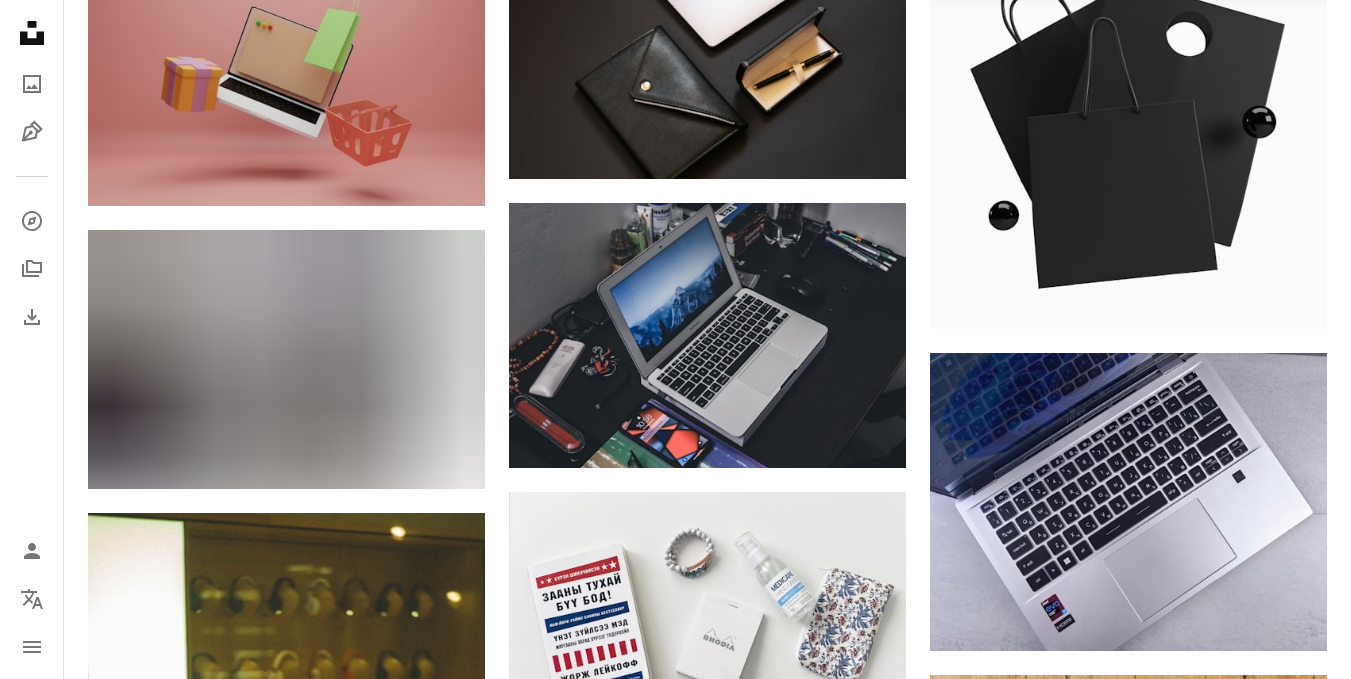 scroll, scrollTop: 1480, scrollLeft: 0, axis: vertical 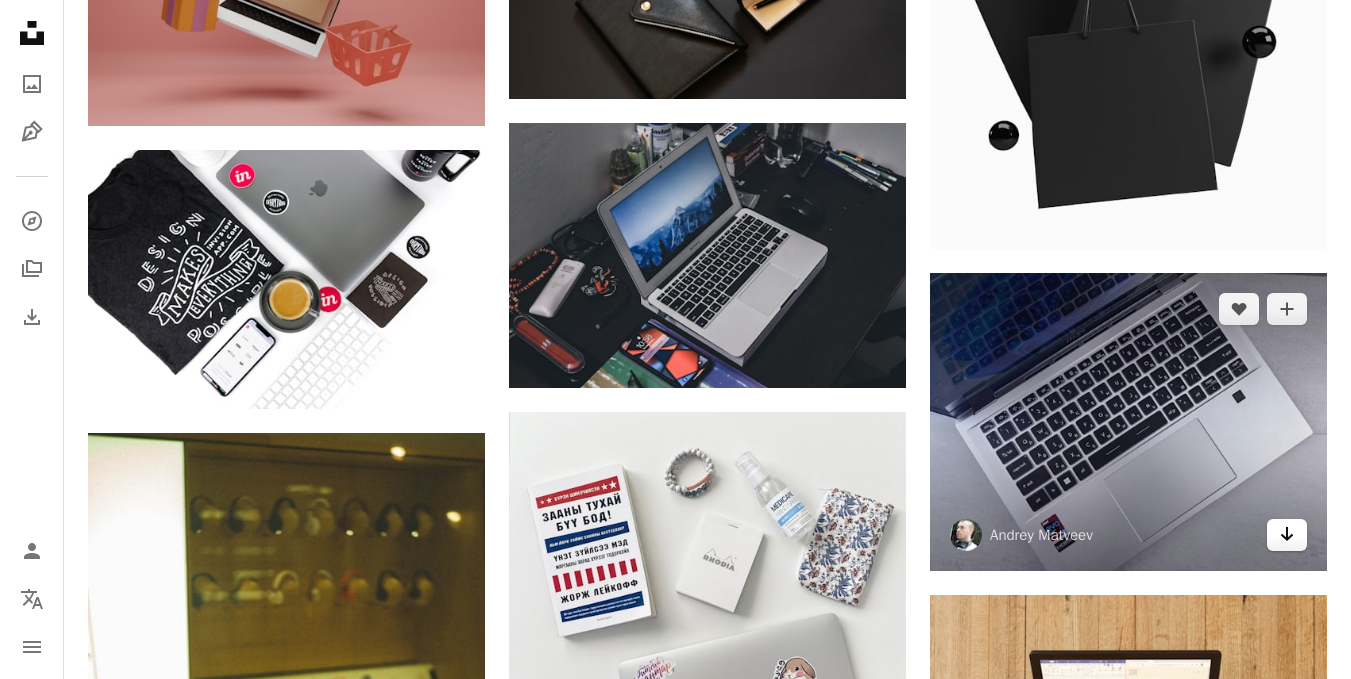 click on "Arrow pointing down" 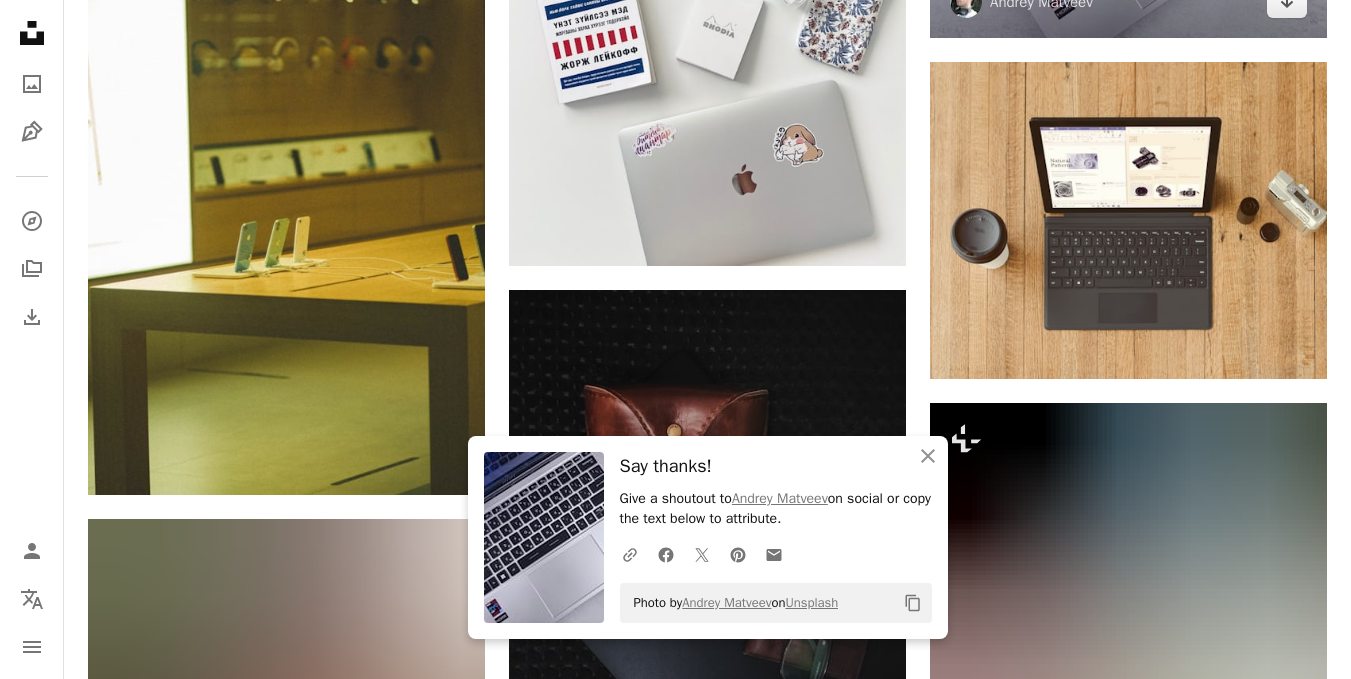 scroll, scrollTop: 2080, scrollLeft: 0, axis: vertical 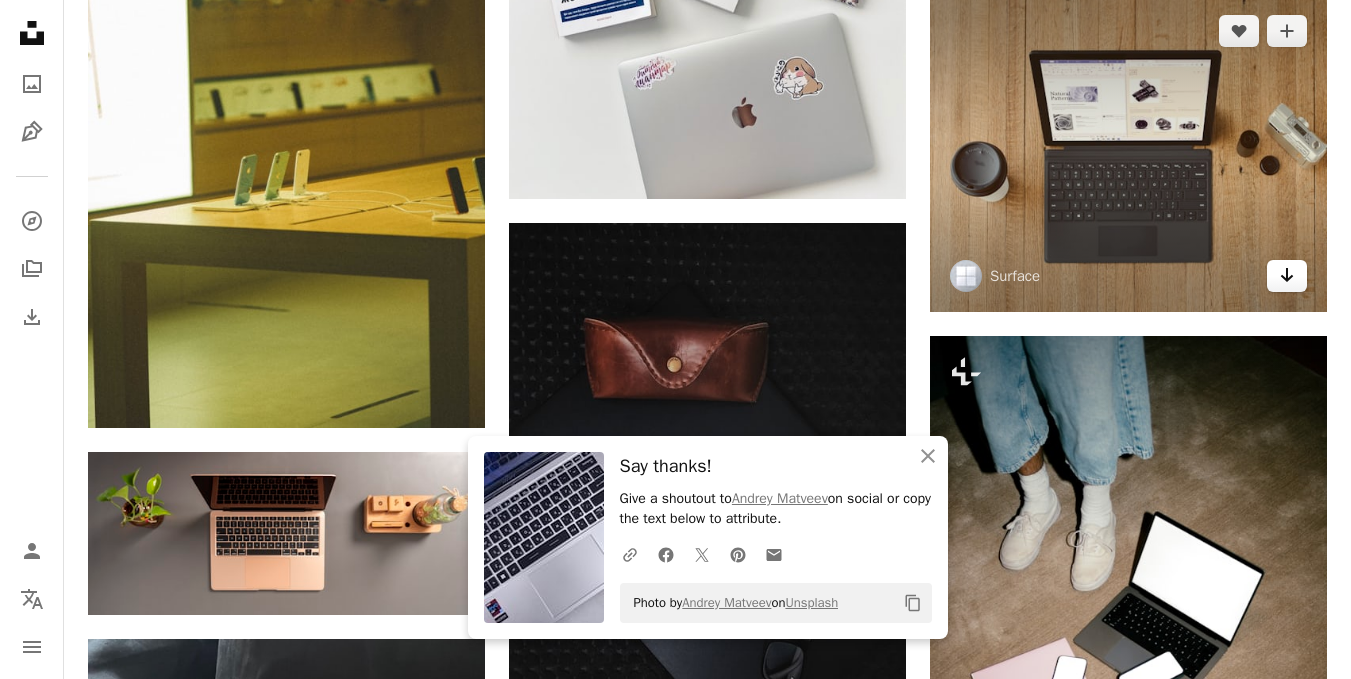 click on "Arrow pointing down" at bounding box center (1287, 276) 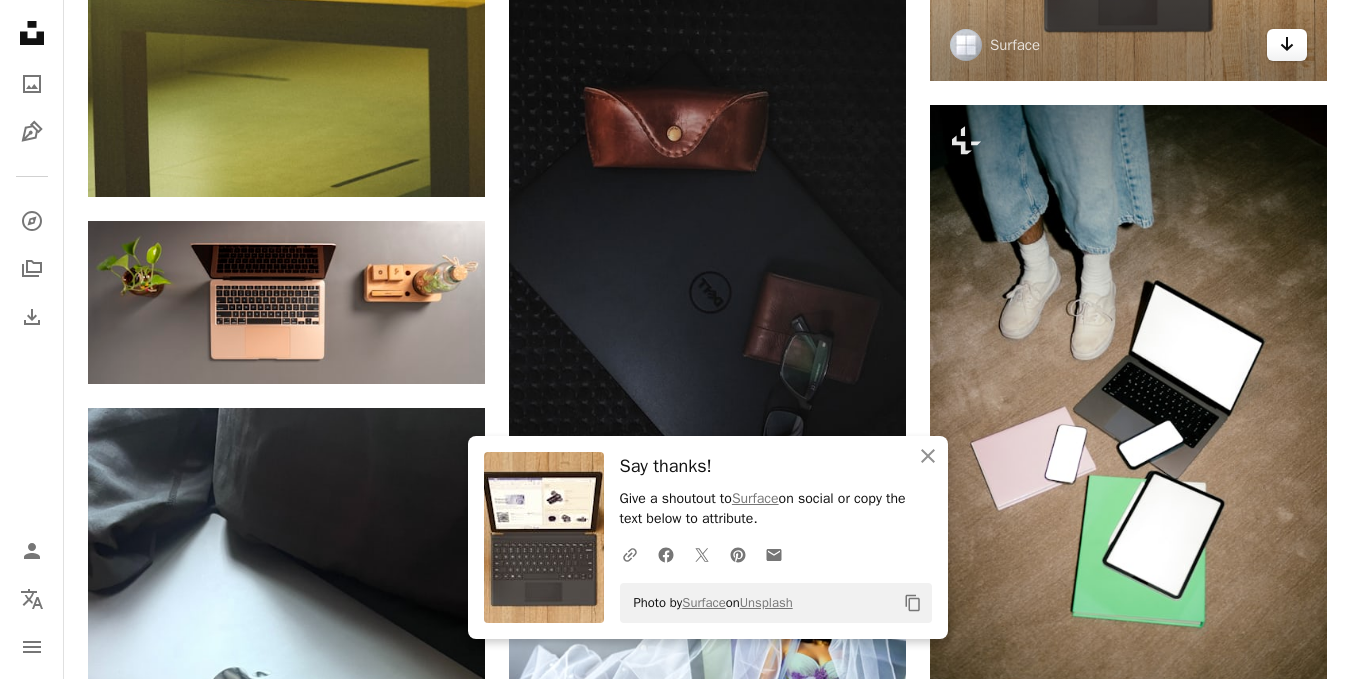 scroll, scrollTop: 2480, scrollLeft: 0, axis: vertical 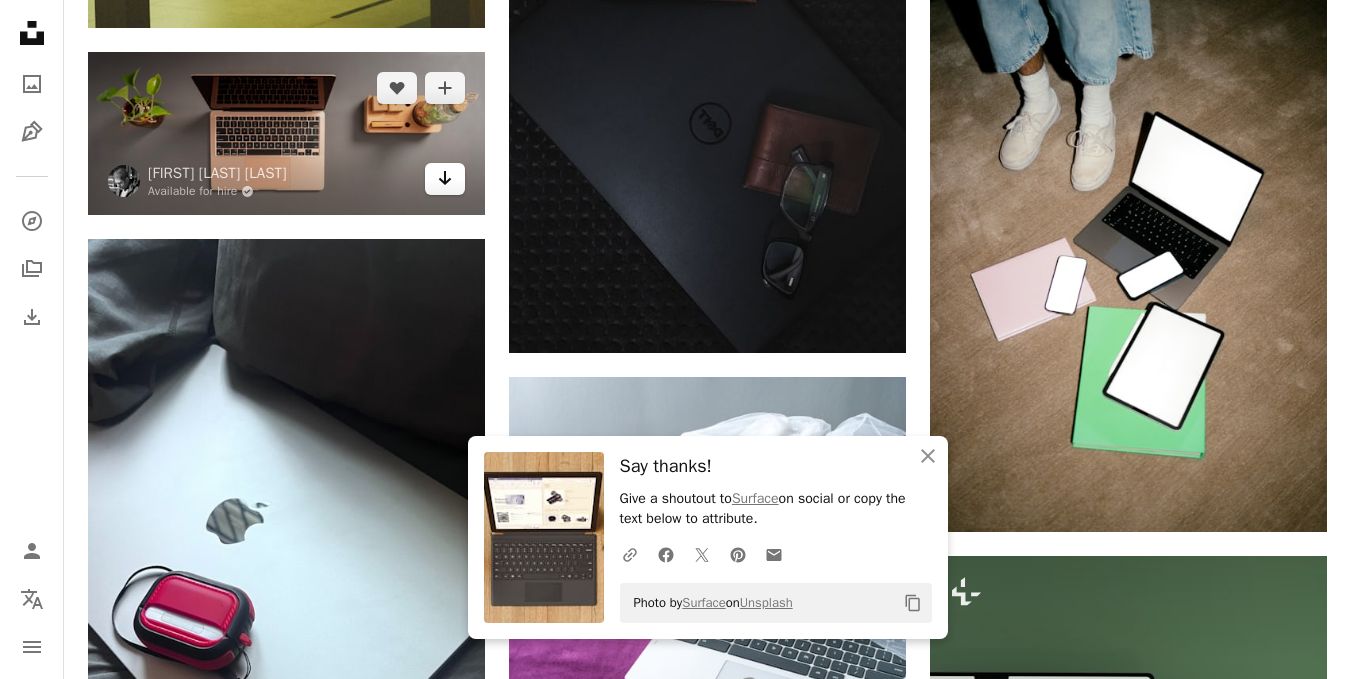 click 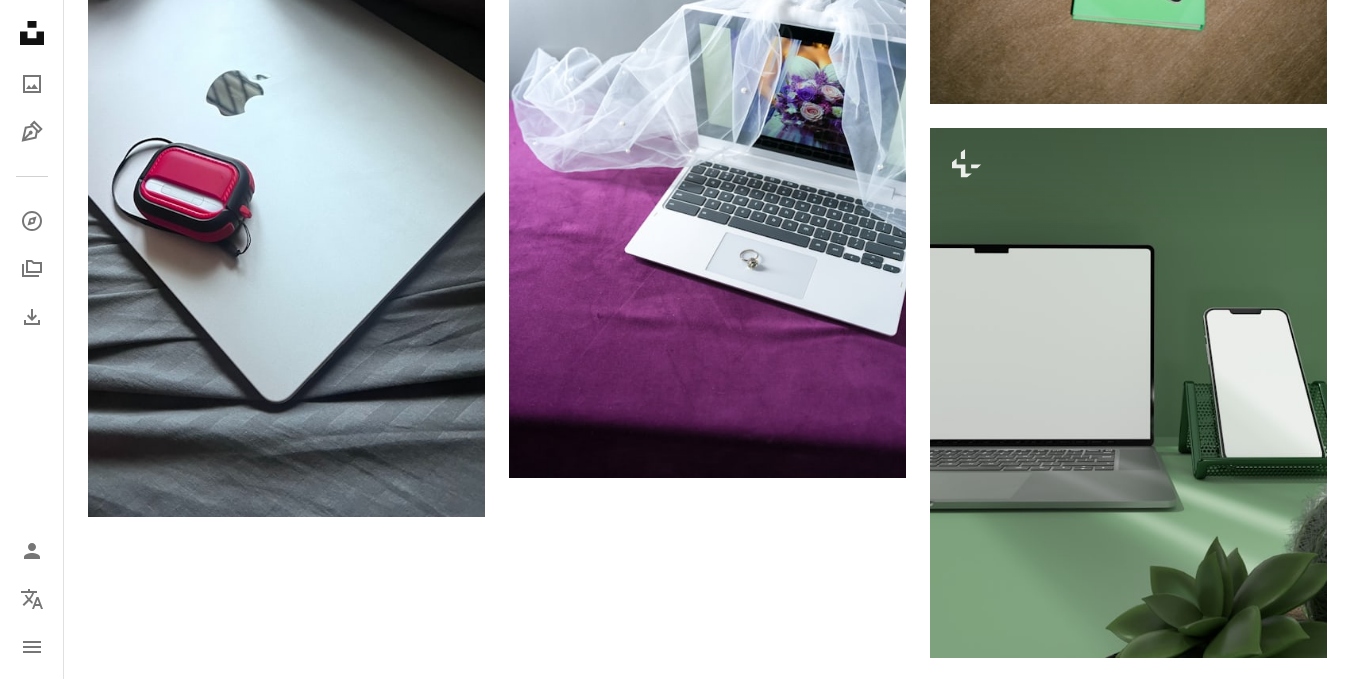 scroll, scrollTop: 2920, scrollLeft: 0, axis: vertical 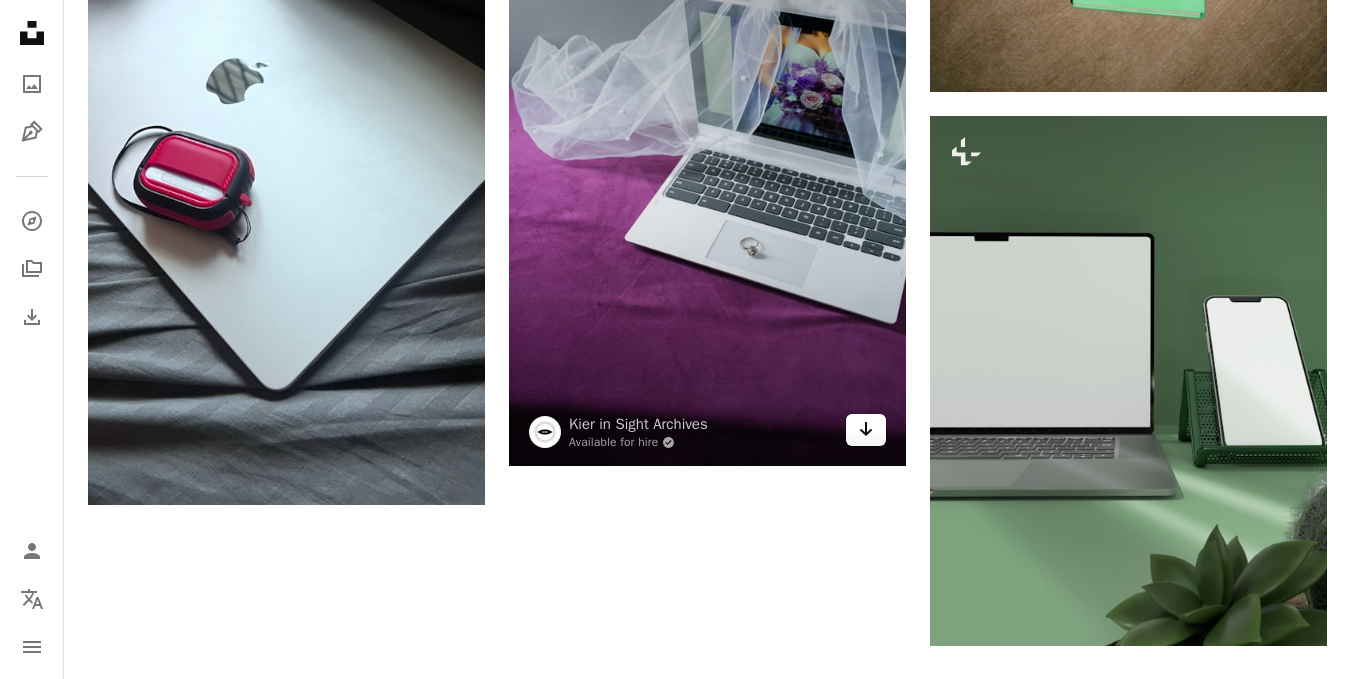 click on "Arrow pointing down" at bounding box center [866, 430] 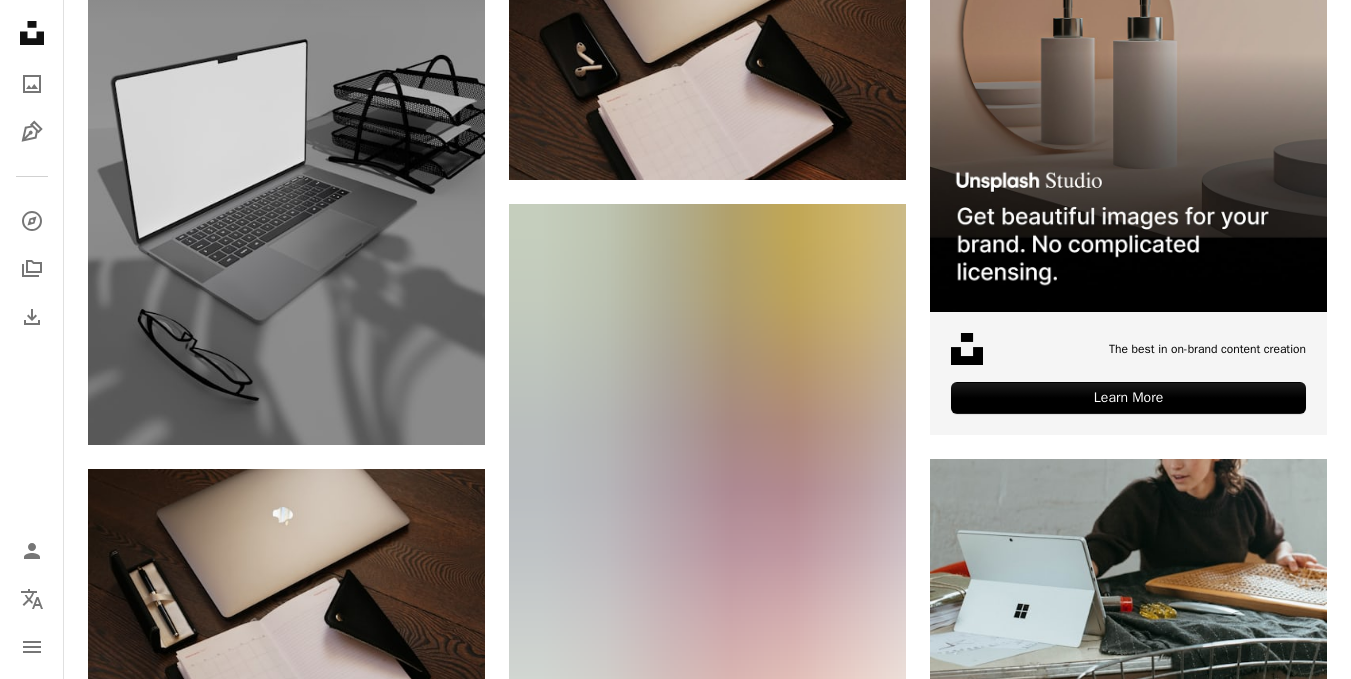 scroll, scrollTop: 0, scrollLeft: 0, axis: both 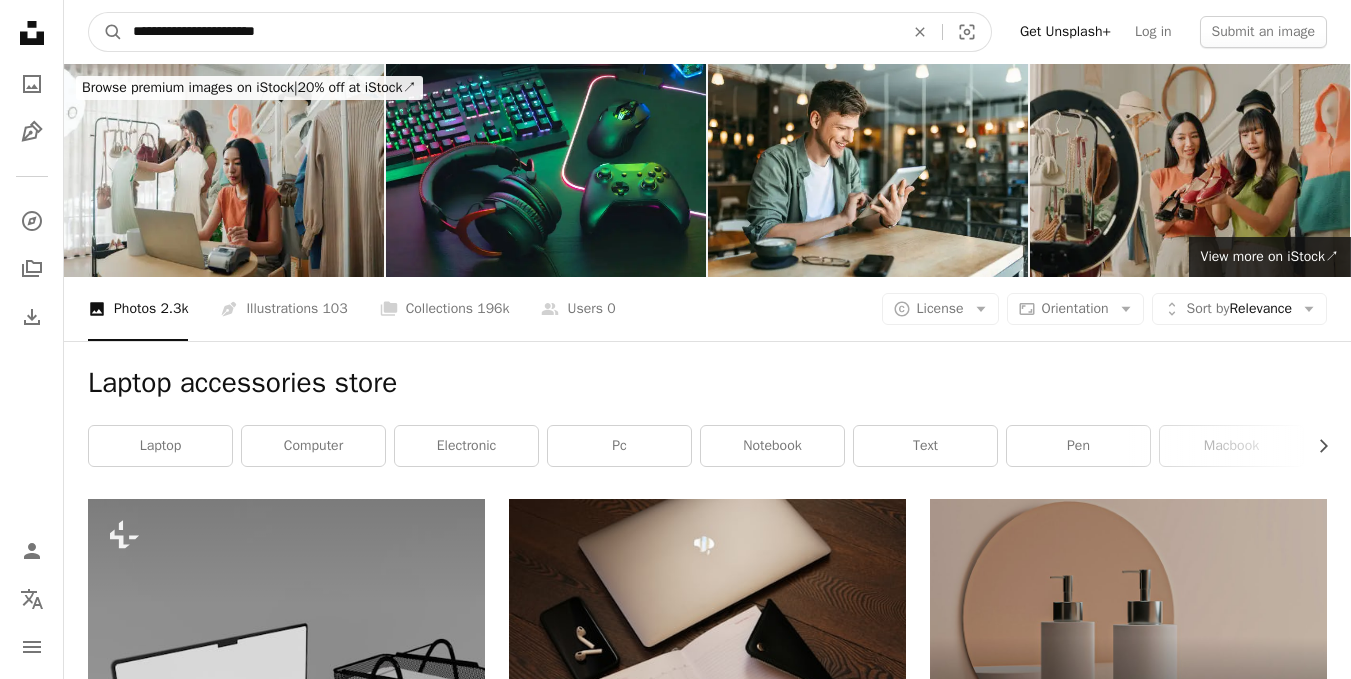 click on "**********" at bounding box center [510, 32] 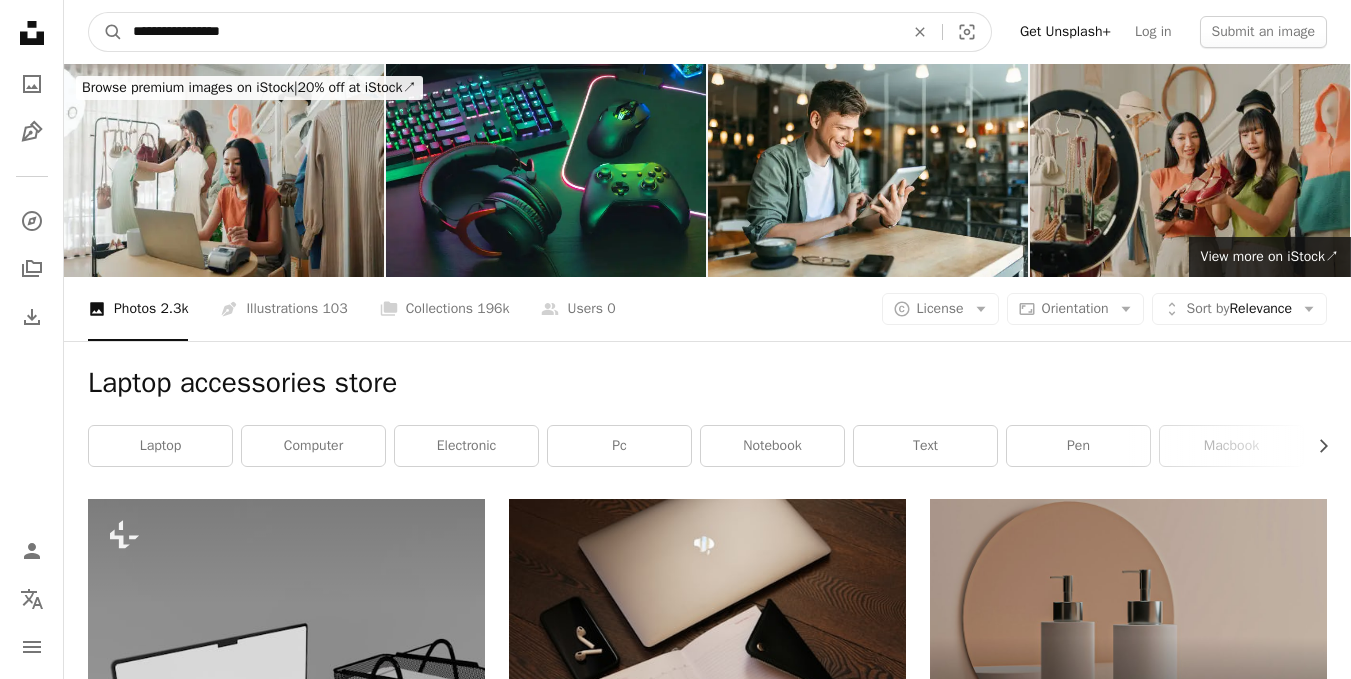 type on "**********" 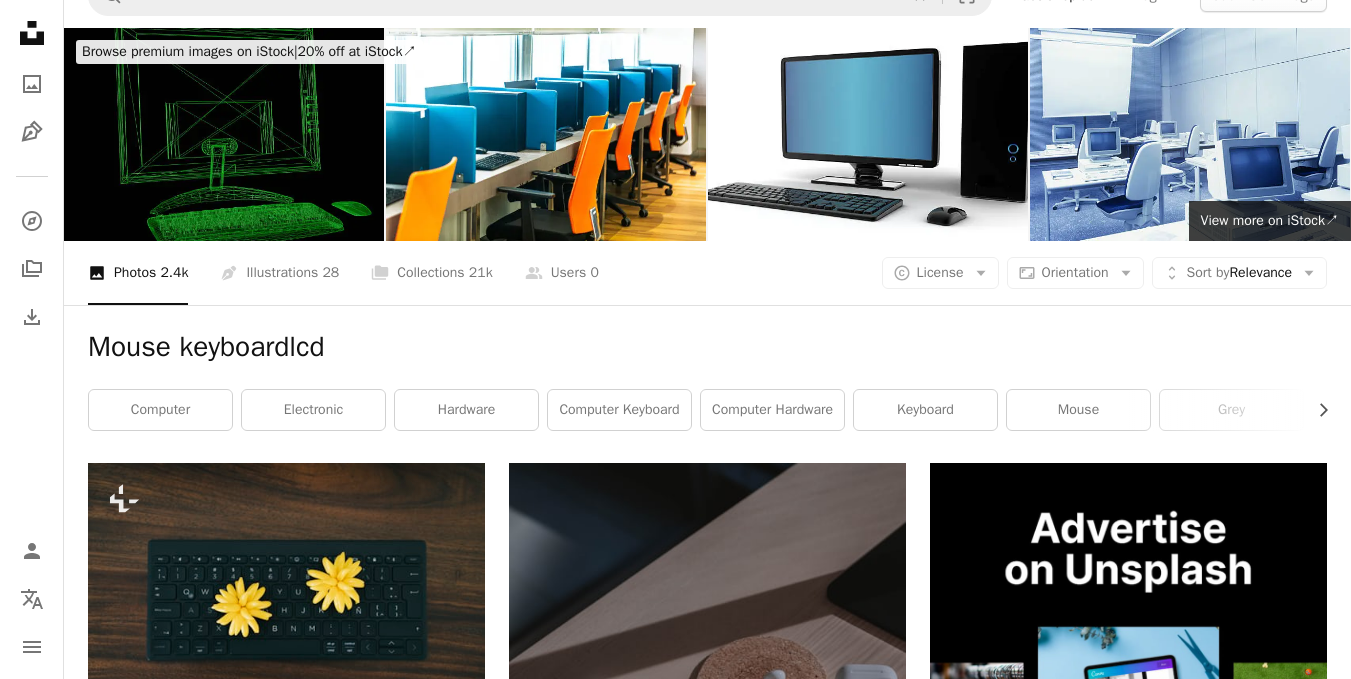 click on "Mouse keyboardlcd Chevron right computer electronic hardware computer keyboard computer hardware keyboard mouse grey desk table pc business" at bounding box center [707, 384] 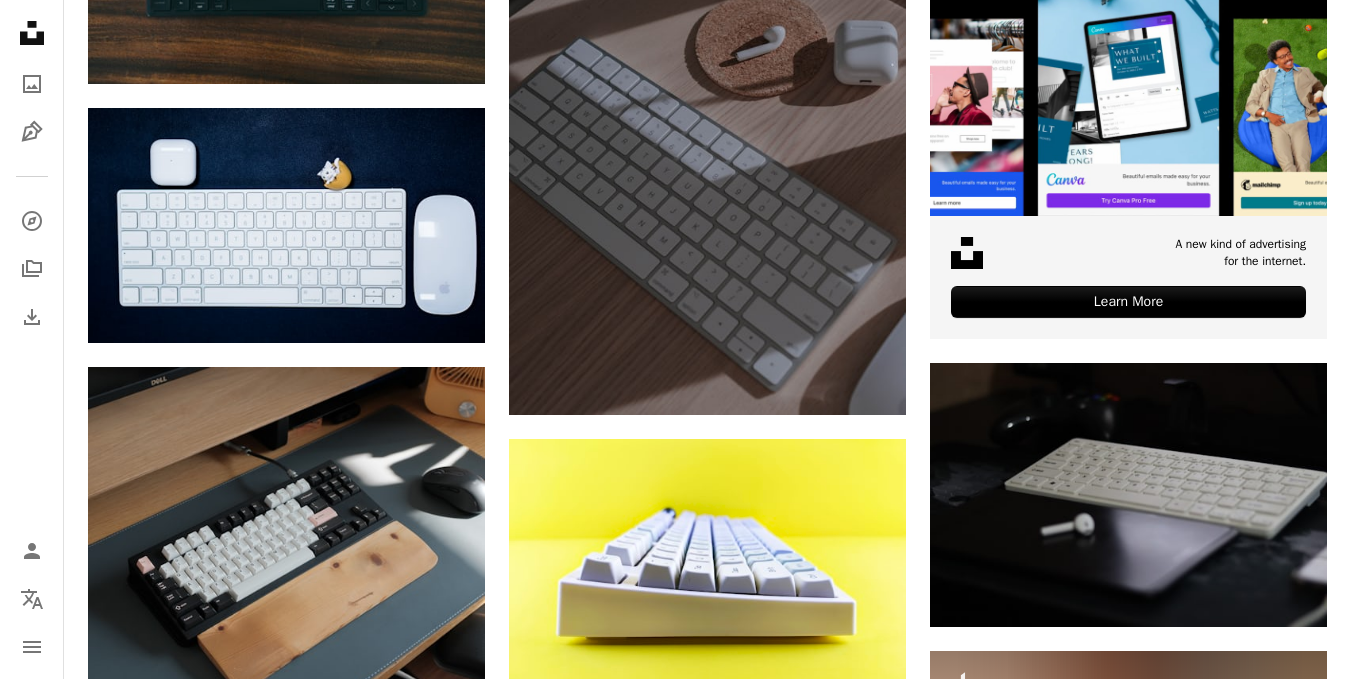scroll, scrollTop: 720, scrollLeft: 0, axis: vertical 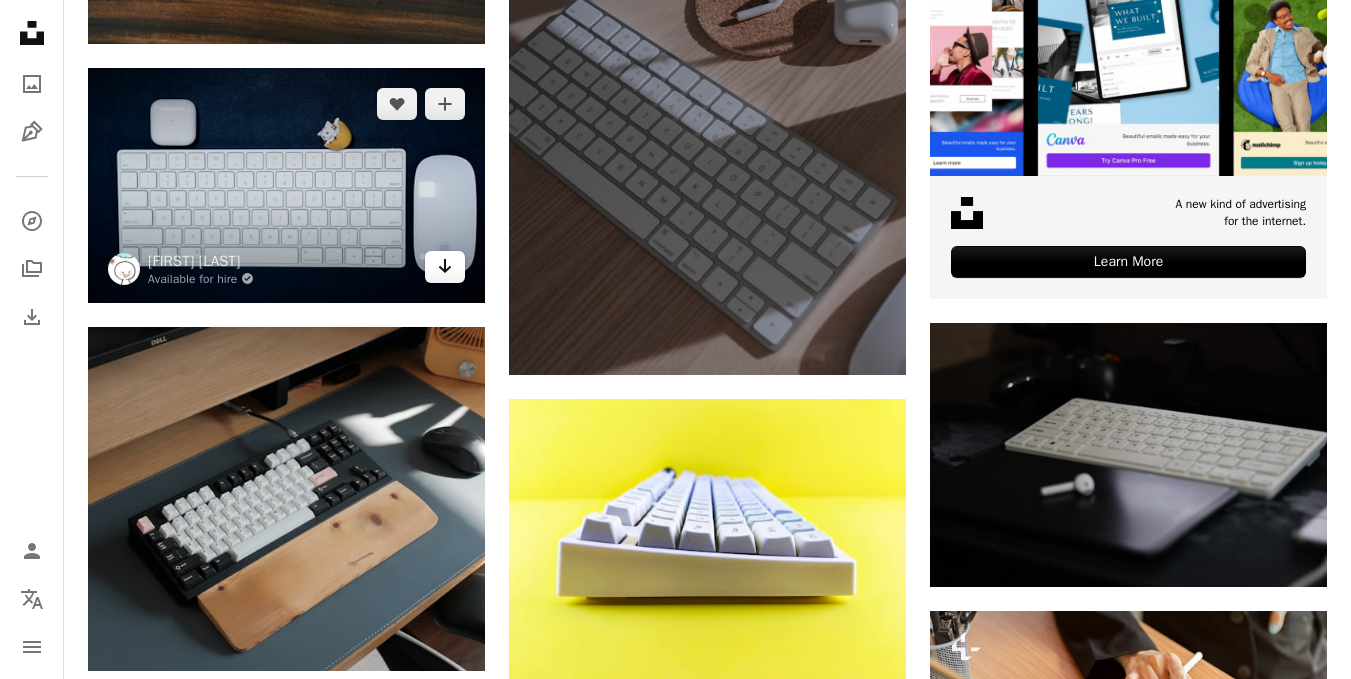 click on "Arrow pointing down" at bounding box center [445, 267] 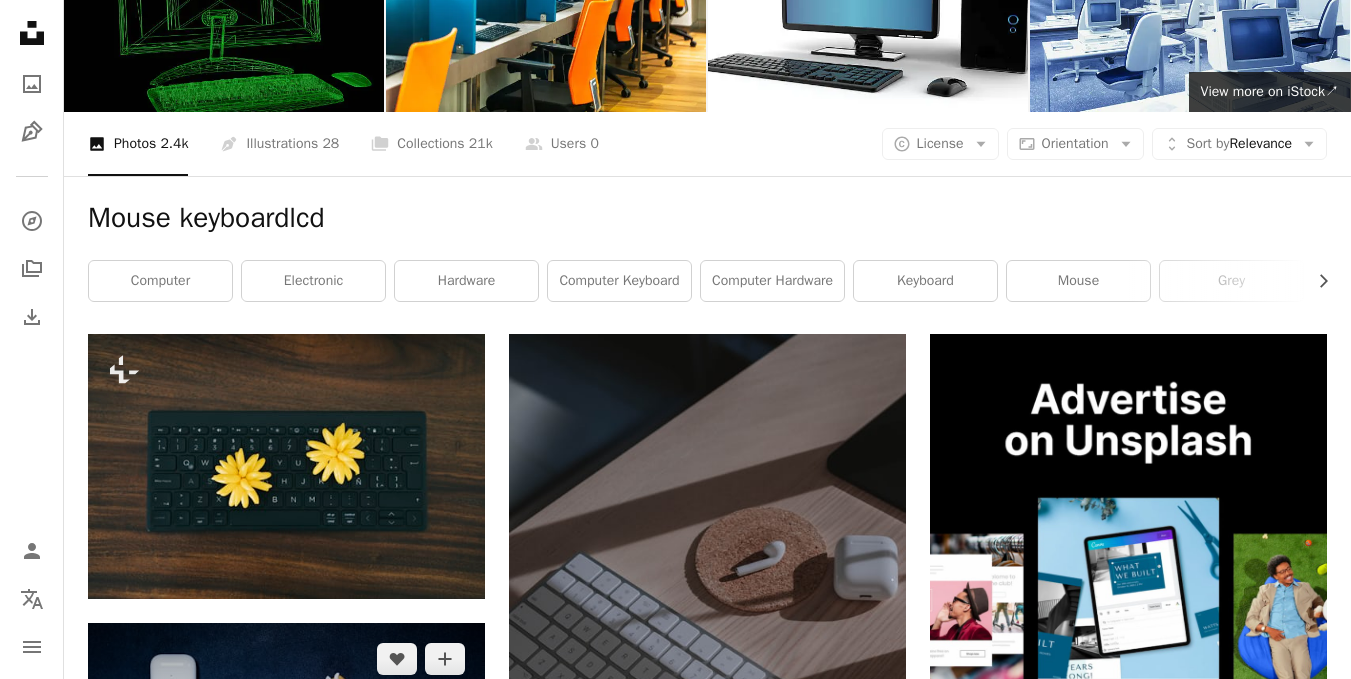 scroll, scrollTop: 0, scrollLeft: 0, axis: both 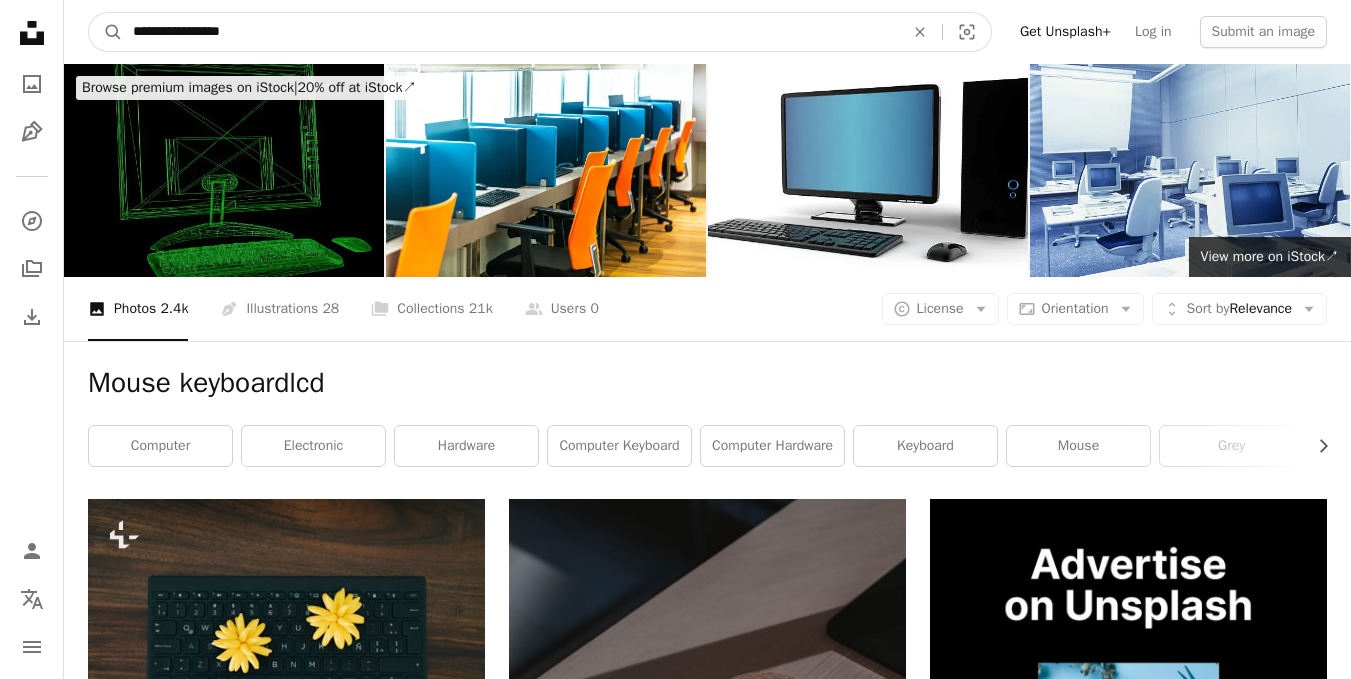 click on "**********" at bounding box center [510, 32] 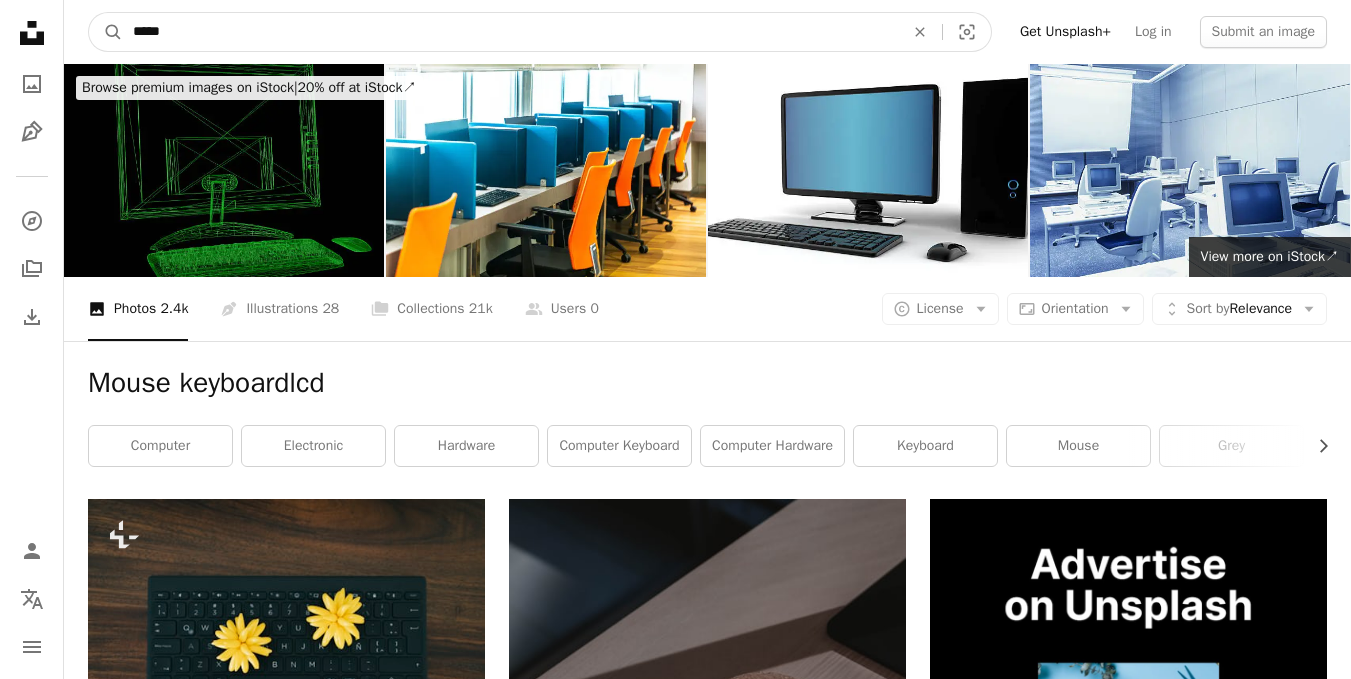 paste on "*" 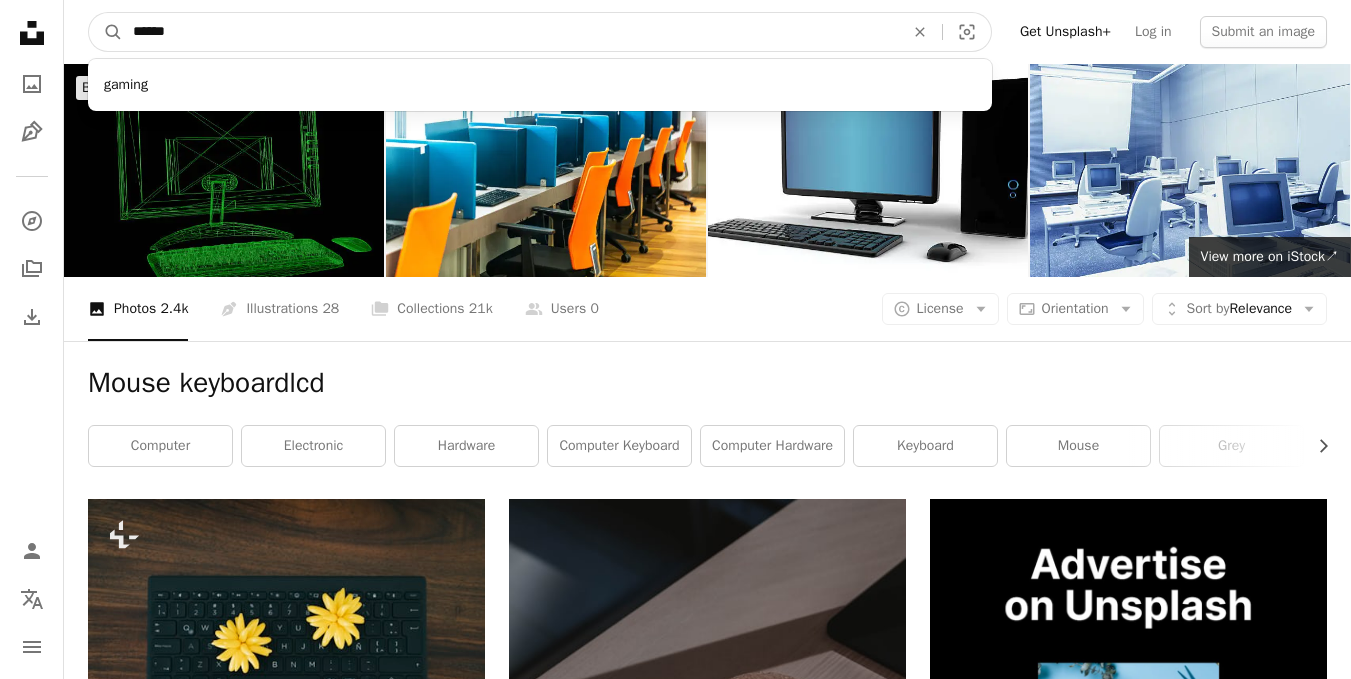 paste on "*" 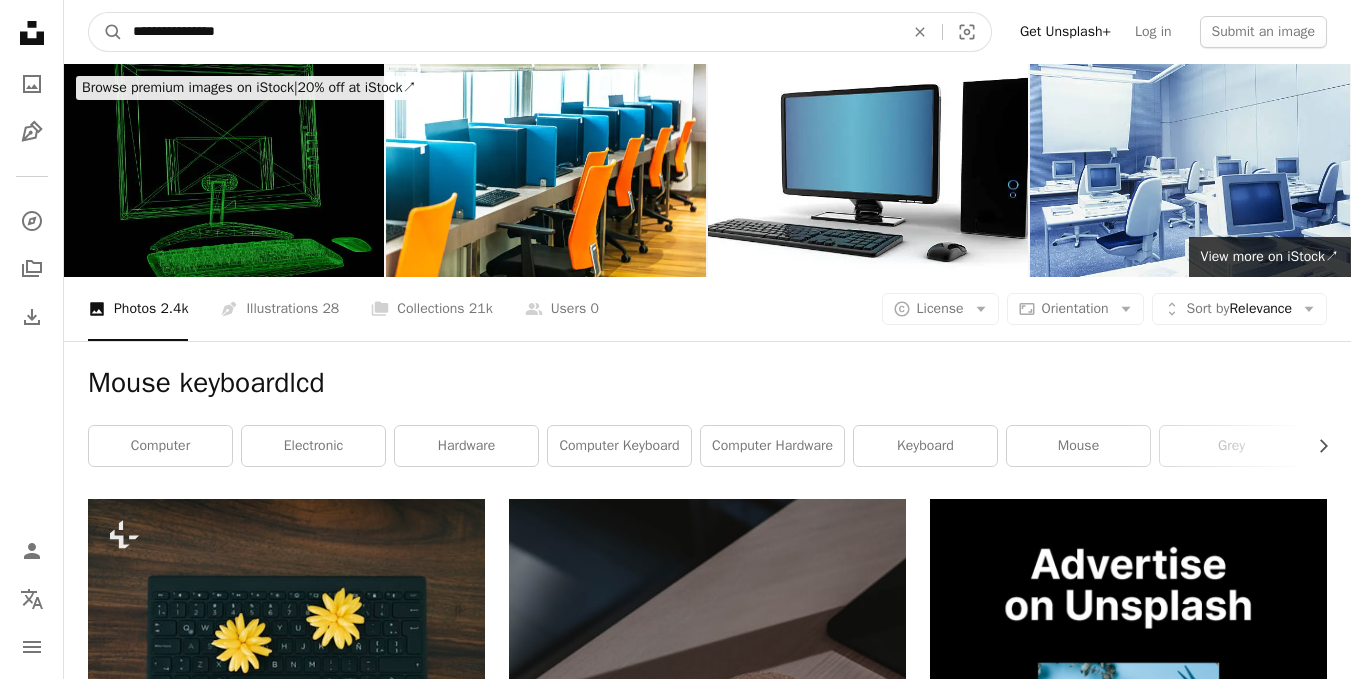 type on "**********" 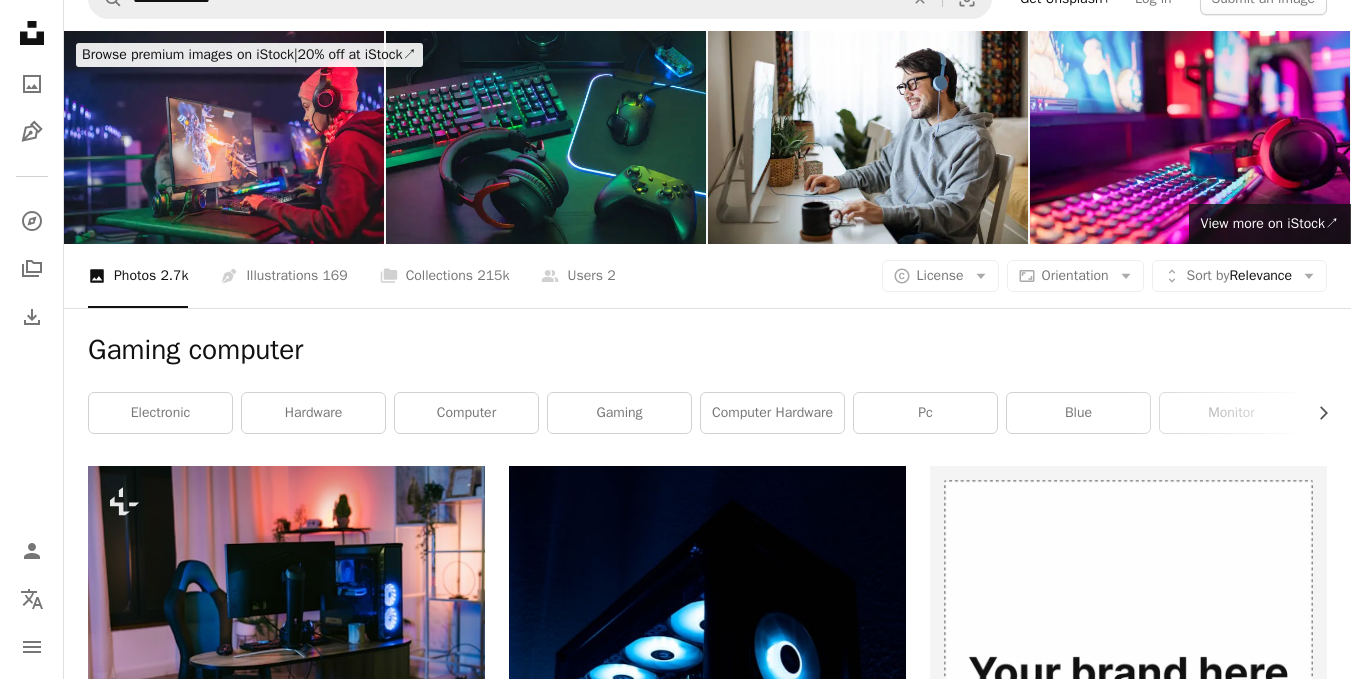 click on "Gaming computer Chevron right electronic hardware computer gaming computer hardware pc blue monitor display screen graphics card cpu" at bounding box center (707, 387) 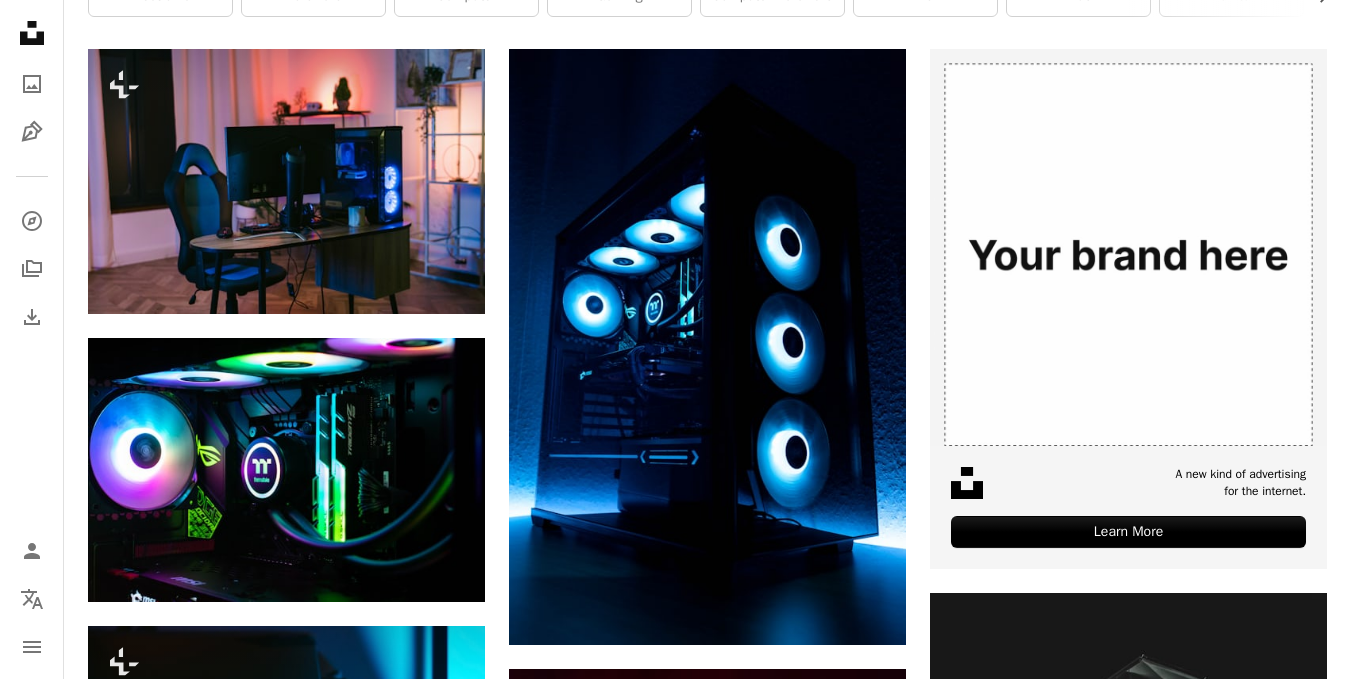 scroll, scrollTop: 520, scrollLeft: 0, axis: vertical 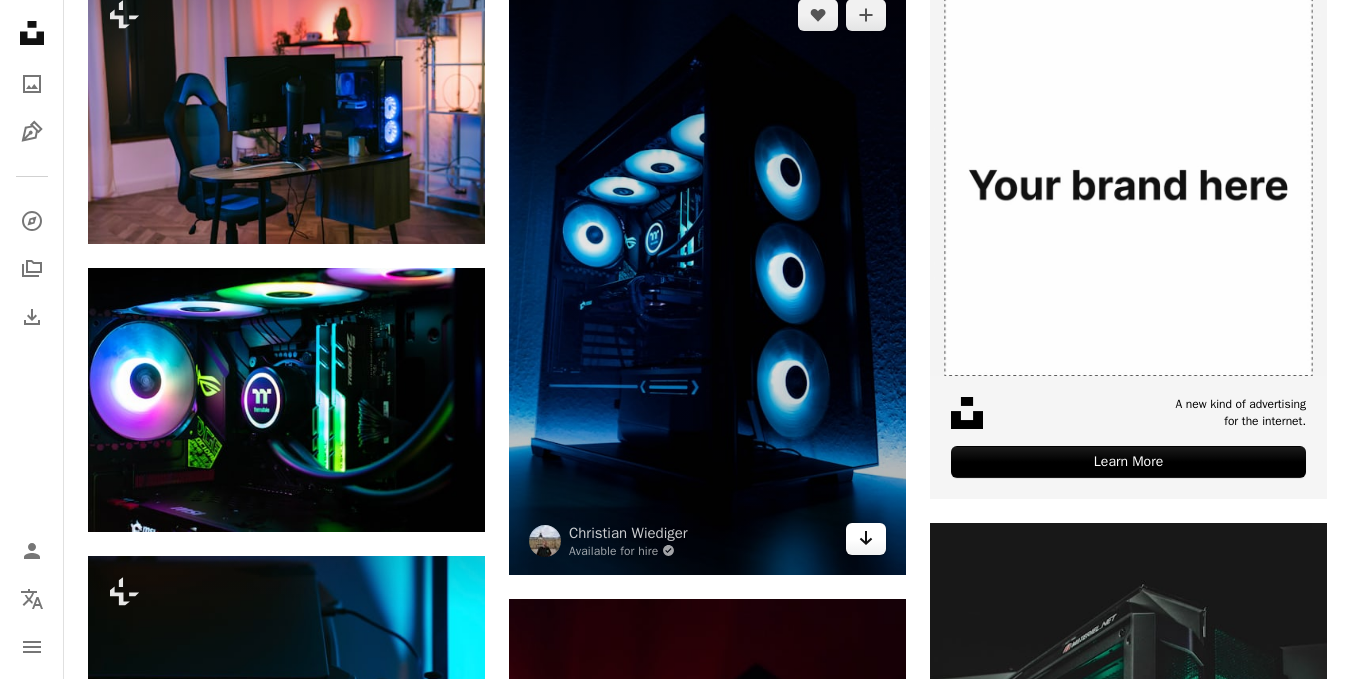 click on "Arrow pointing down" 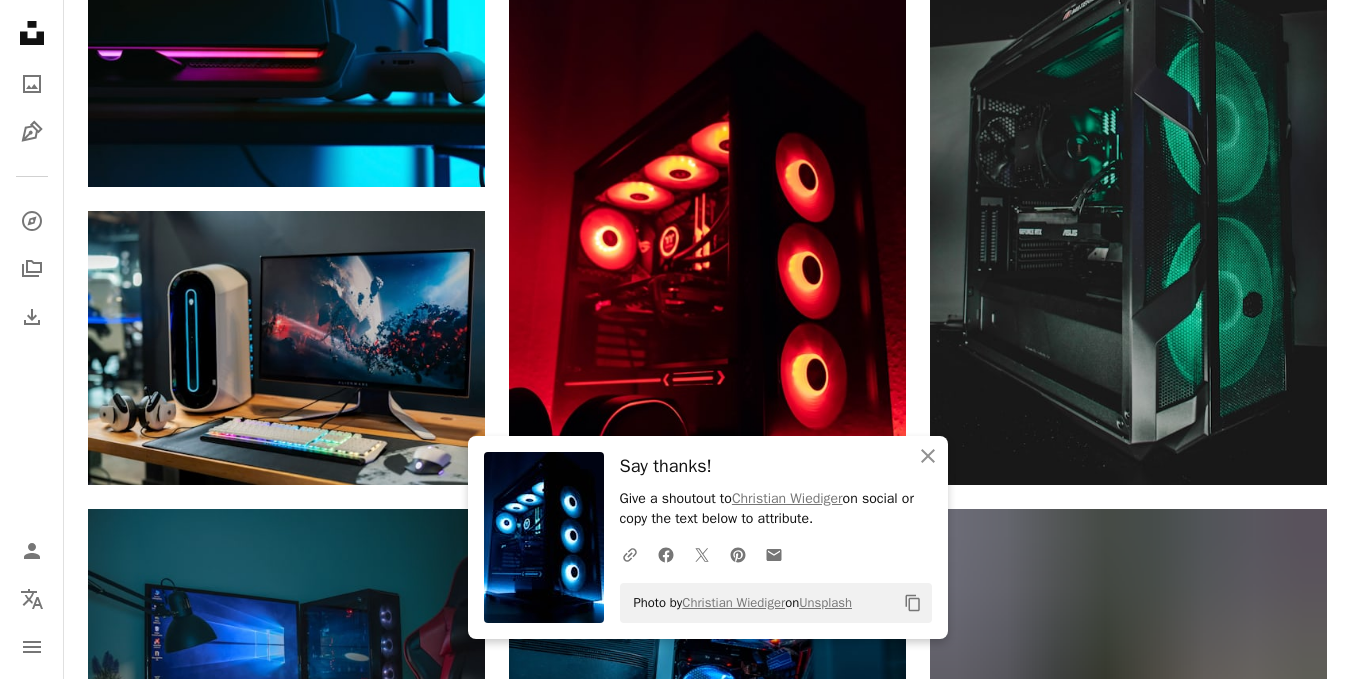 scroll, scrollTop: 1160, scrollLeft: 0, axis: vertical 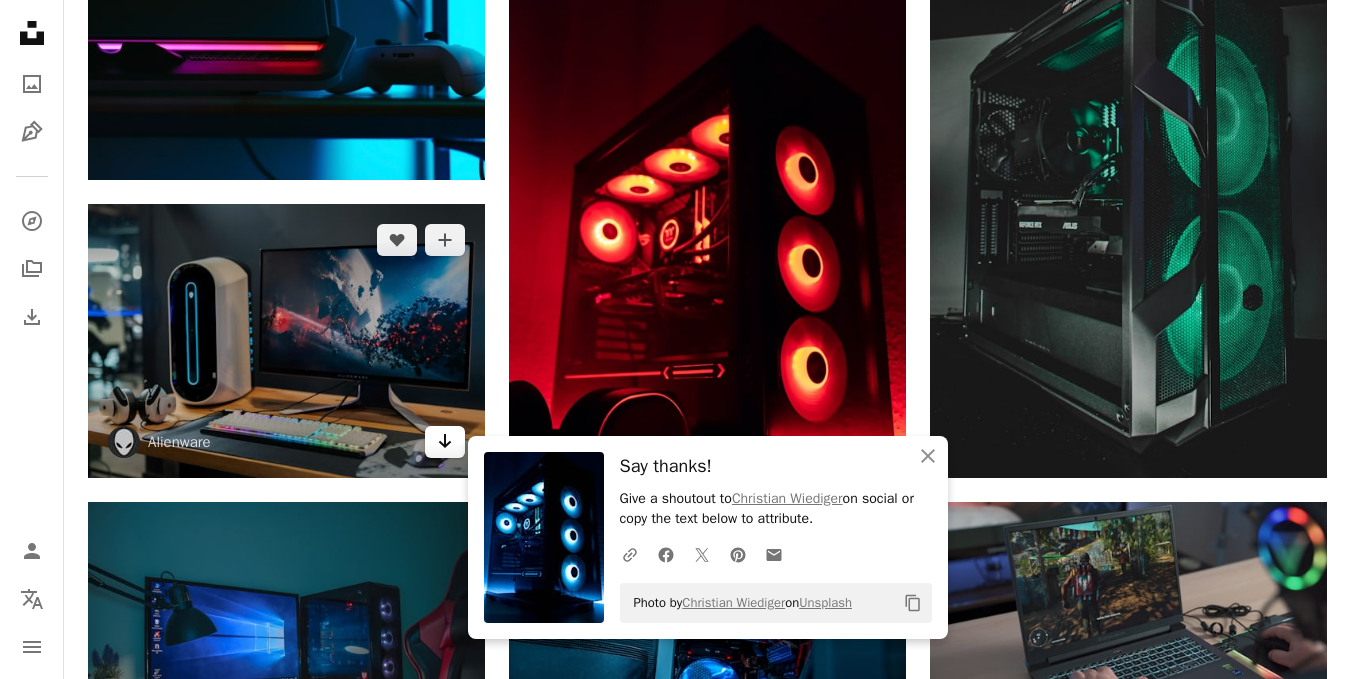 click on "Arrow pointing down" 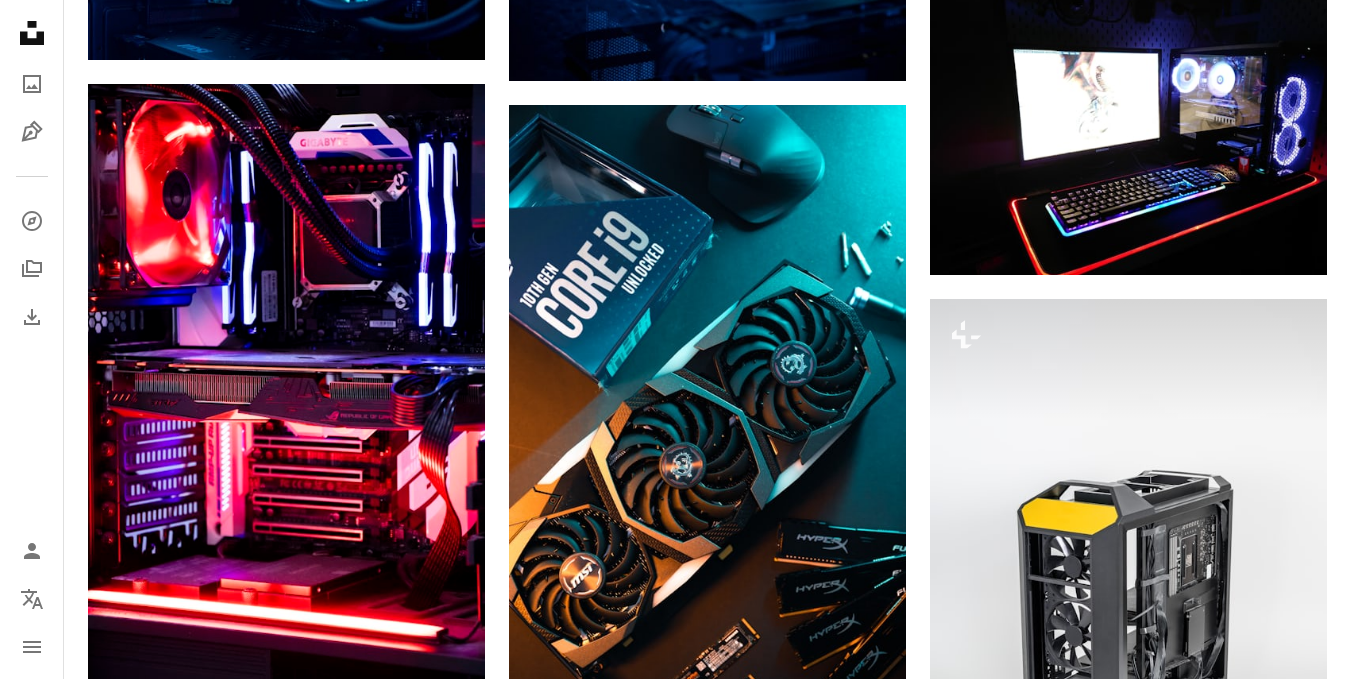 scroll, scrollTop: 2960, scrollLeft: 0, axis: vertical 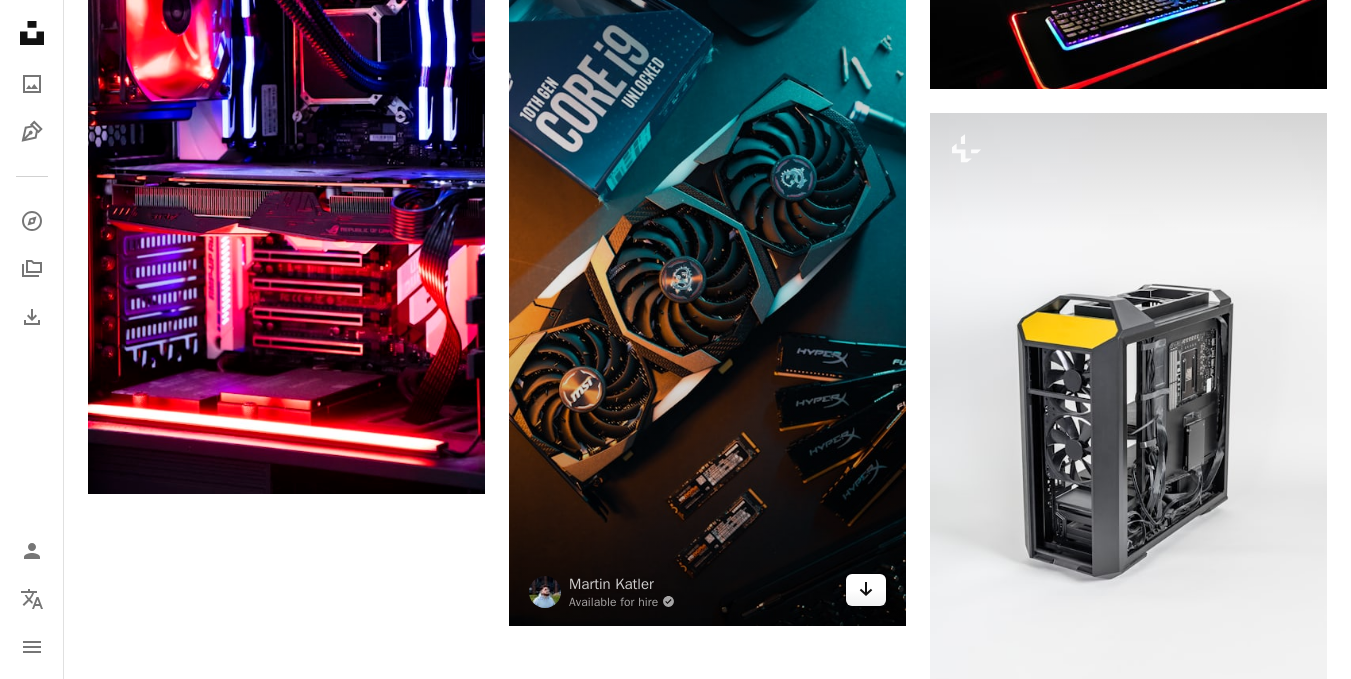 click on "Arrow pointing down" at bounding box center (866, 590) 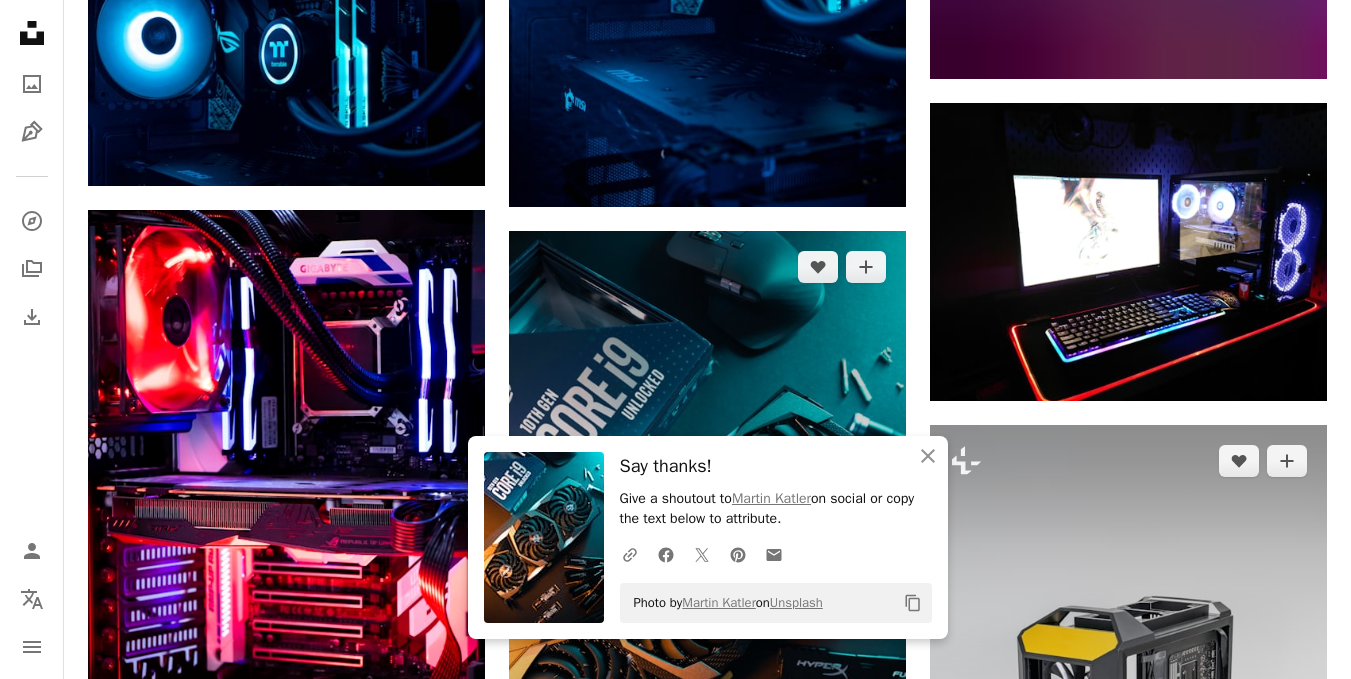 scroll, scrollTop: 2560, scrollLeft: 0, axis: vertical 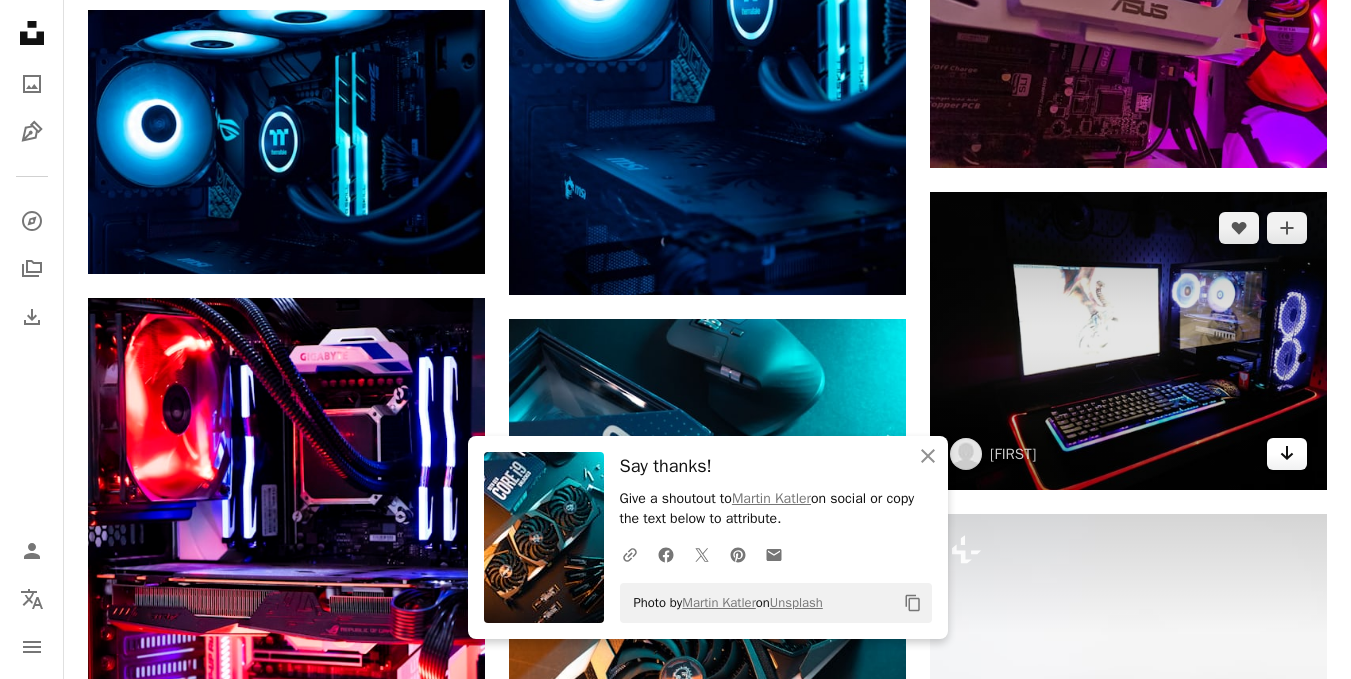 click on "Arrow pointing down" 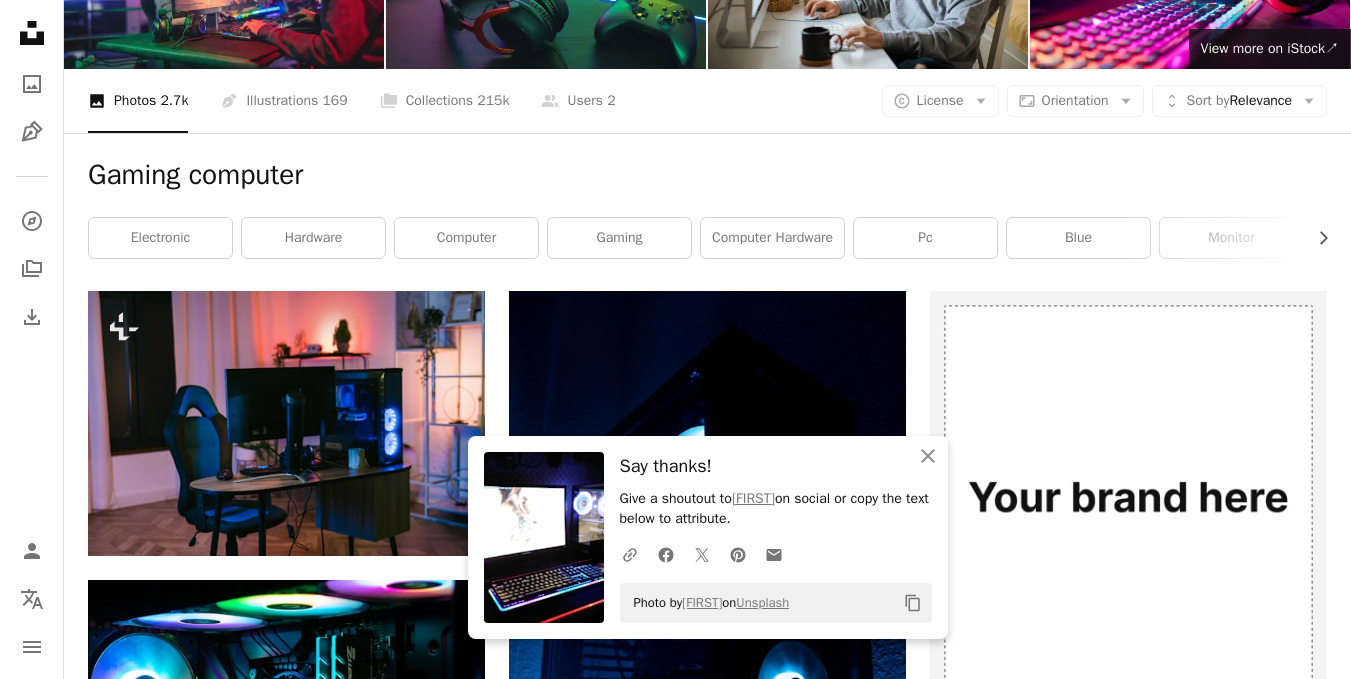 scroll, scrollTop: 0, scrollLeft: 0, axis: both 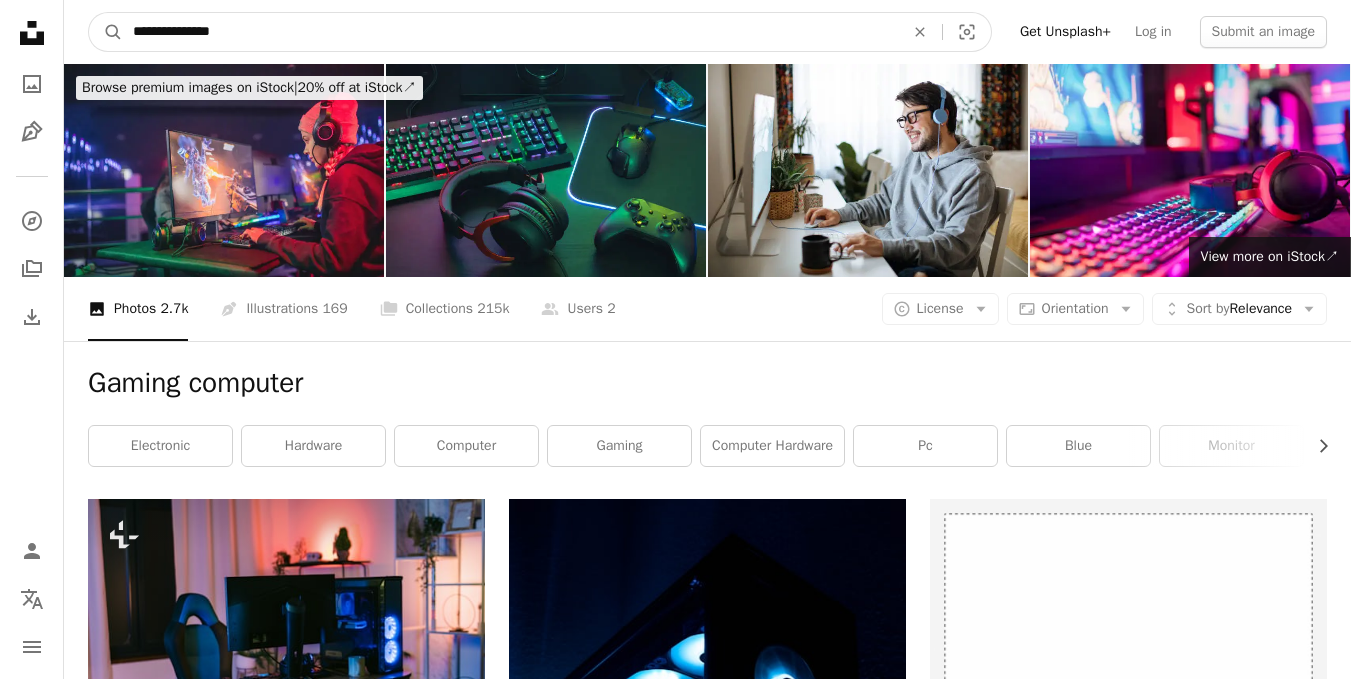click on "**********" at bounding box center (510, 32) 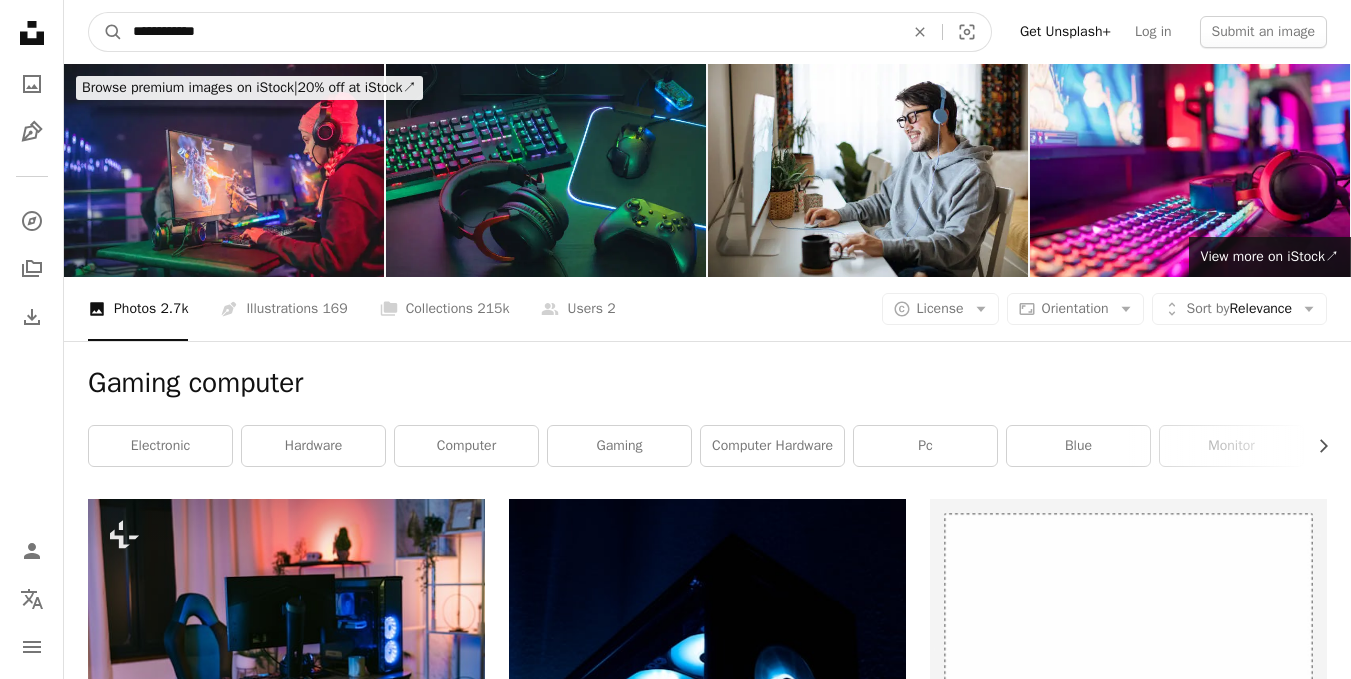 type on "**********" 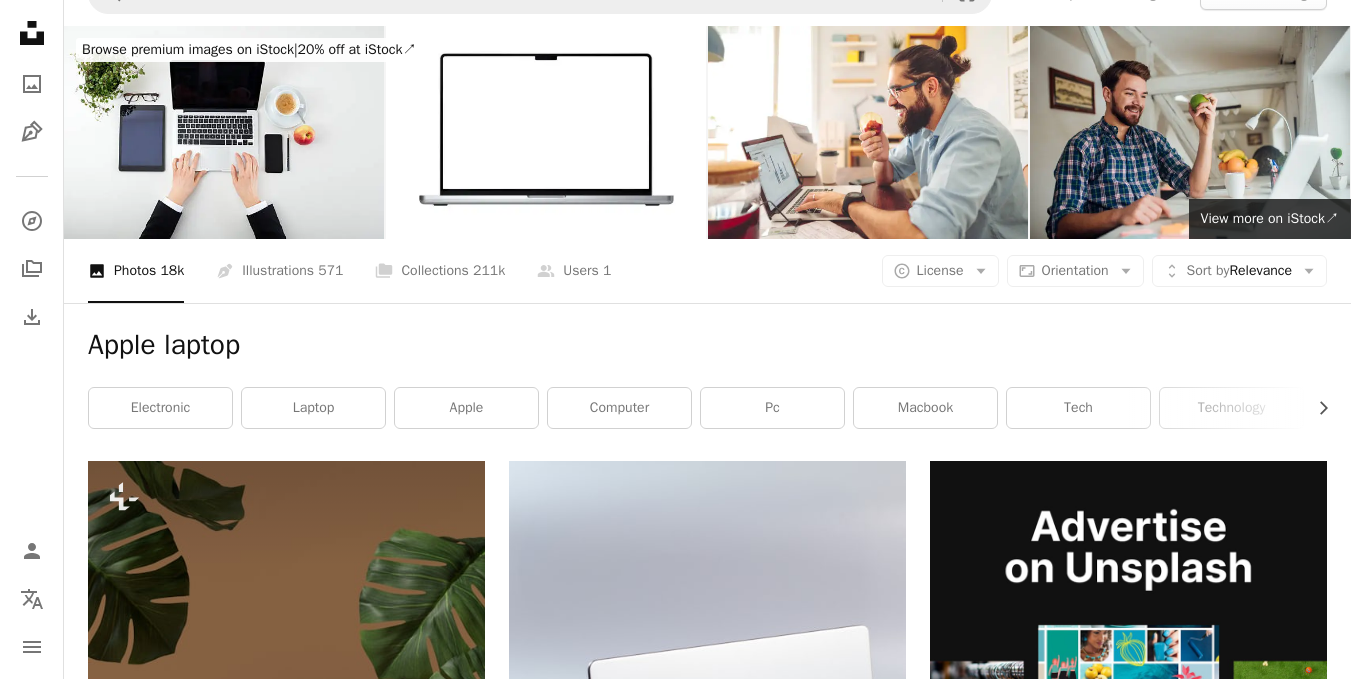 click on "A heart A plus sign [FIRST] [LAST] For Unsplash+ A lock Download A heart A plus sign [FIRST] [LAST] Arrow pointing down Plus sign for Unsplash+ A heart A plus sign [FIRST] [LAST] For Unsplash+ A lock Download A heart A plus sign [FIRST] Arrow pointing down A heart A plus sign [FIRST] Available for hire A checkmark inside of a circle Arrow pointing down Plus sign for Unsplash+ A heart A plus sign [FIRST] [LAST] For Unsplash+ A lock Download A heart" at bounding box center (707, 2283) 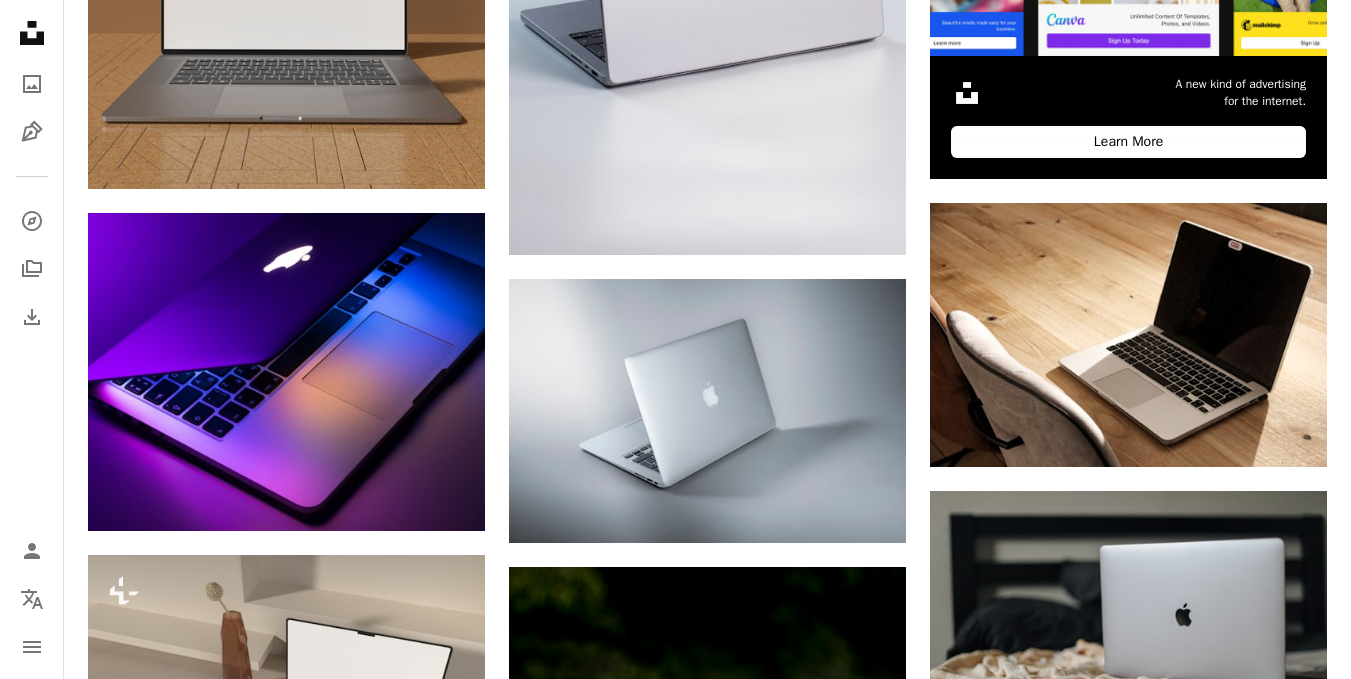 scroll, scrollTop: 880, scrollLeft: 0, axis: vertical 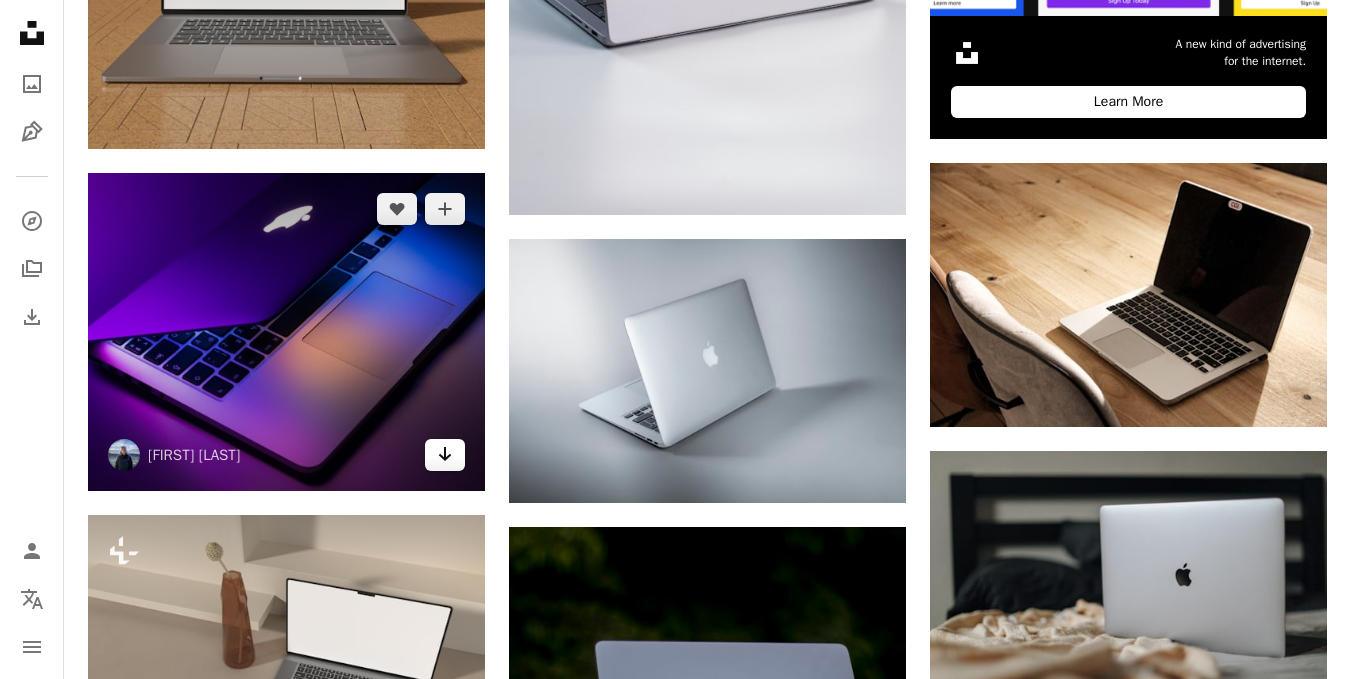 click on "Arrow pointing down" at bounding box center (445, 455) 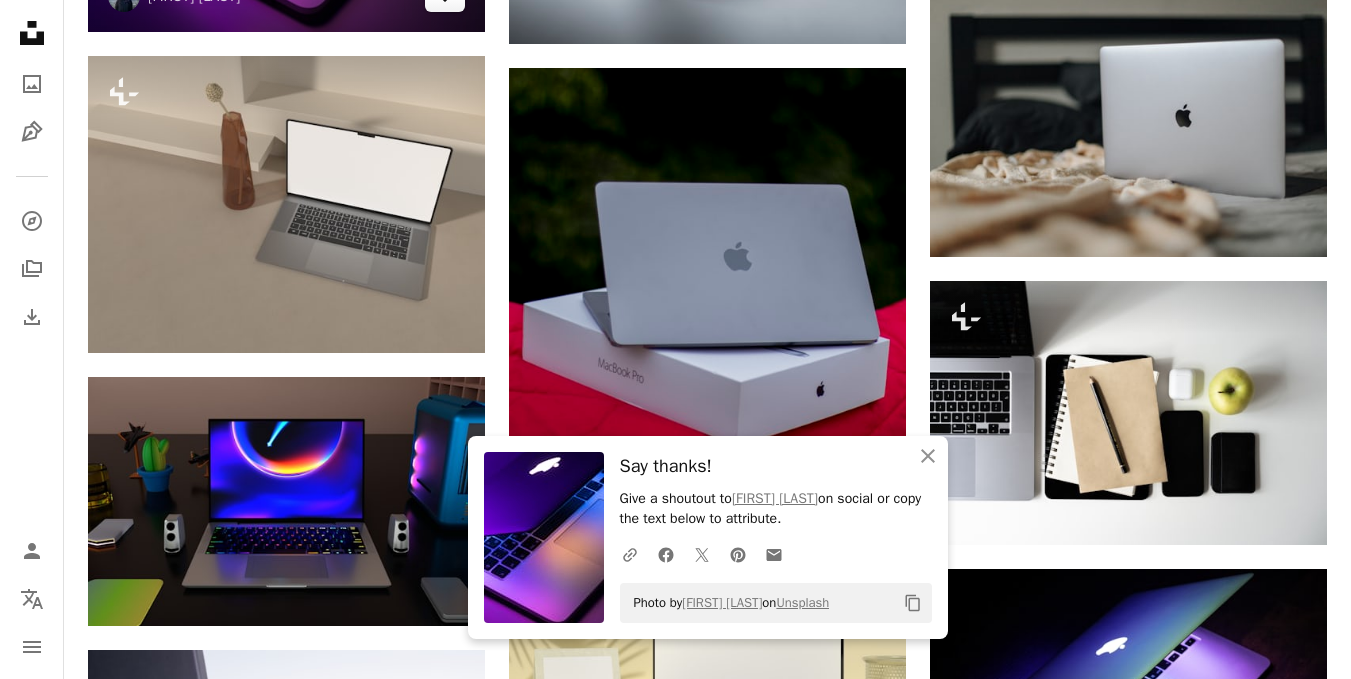 scroll, scrollTop: 1360, scrollLeft: 0, axis: vertical 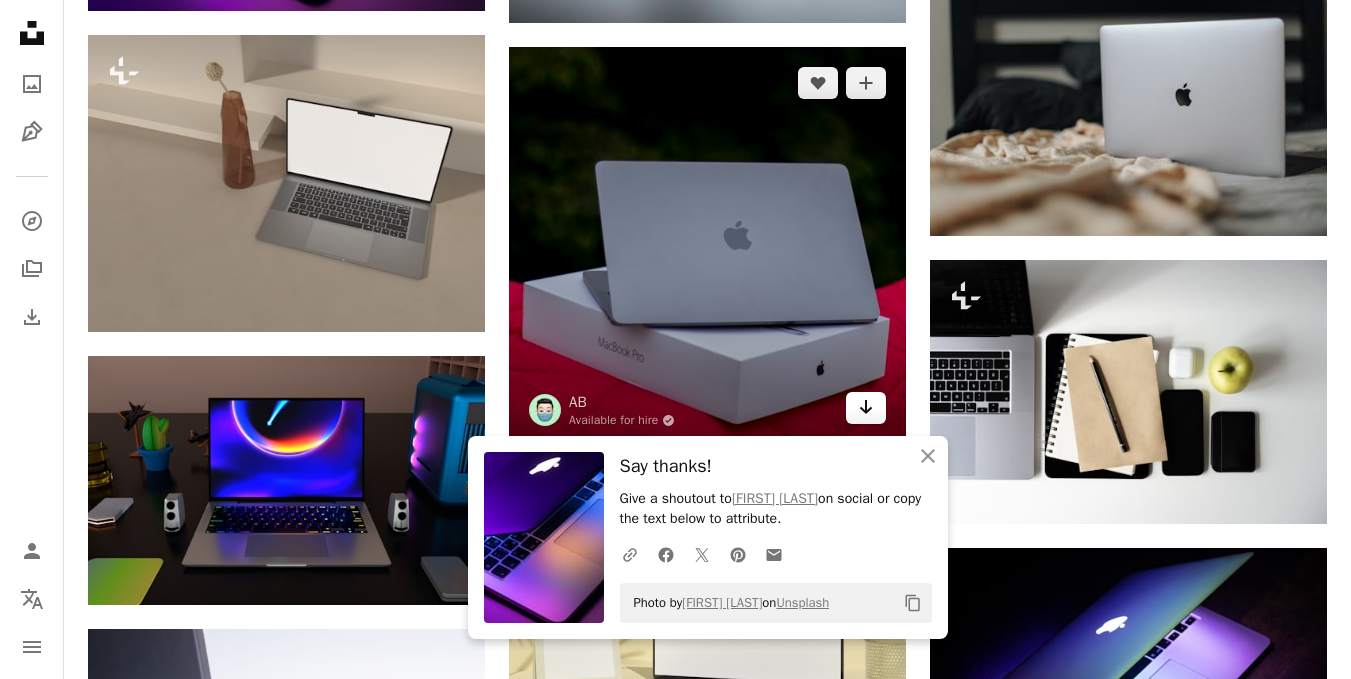 click on "Arrow pointing down" 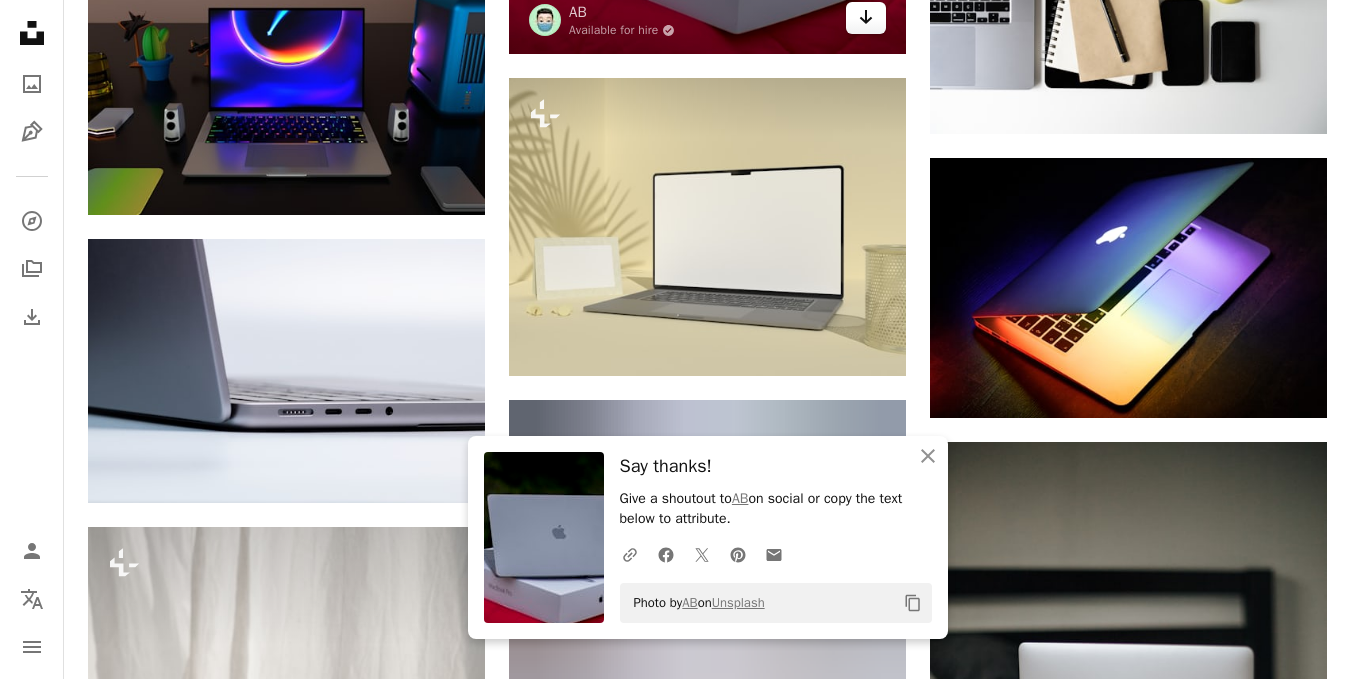scroll, scrollTop: 1880, scrollLeft: 0, axis: vertical 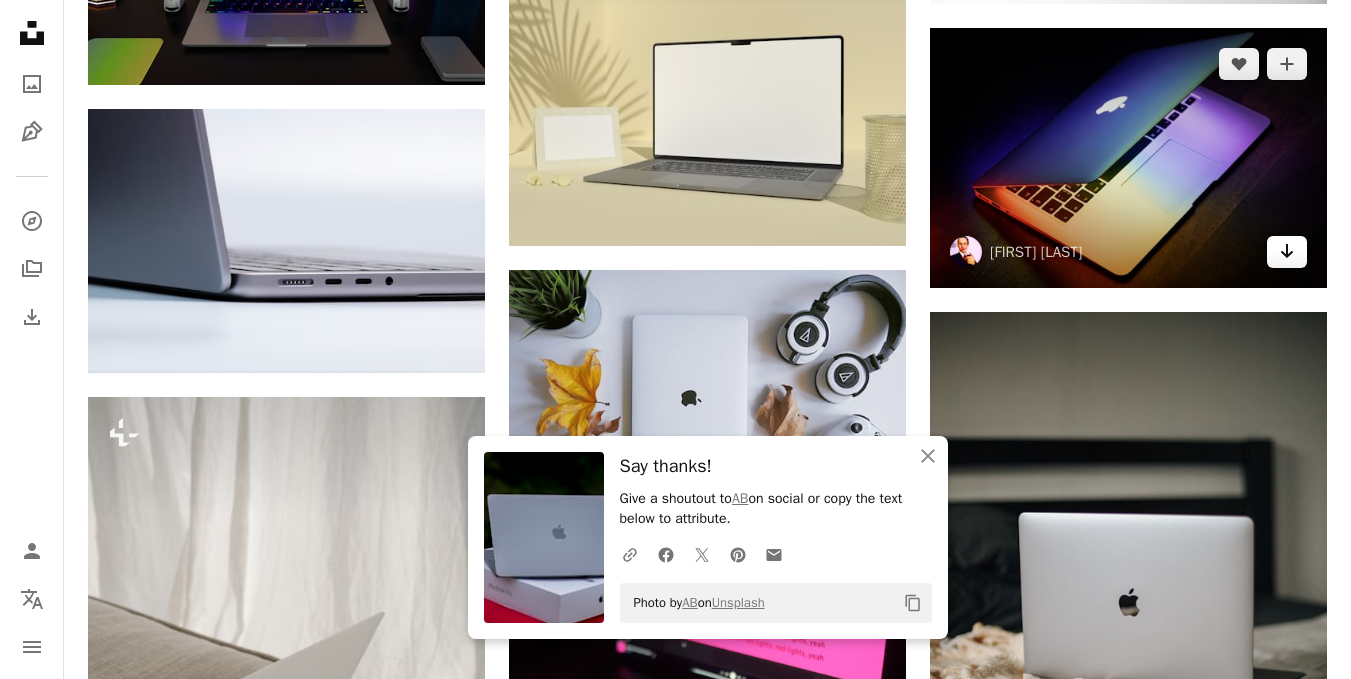 click on "Arrow pointing down" 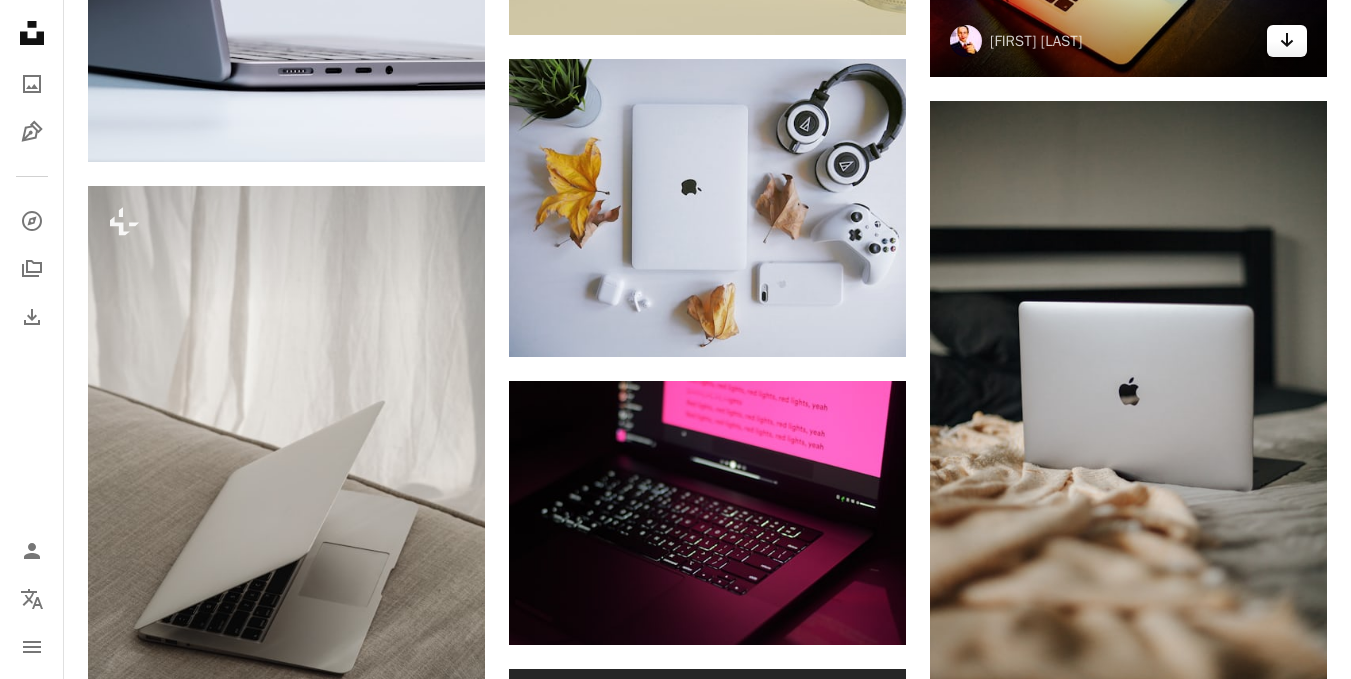 scroll, scrollTop: 2120, scrollLeft: 0, axis: vertical 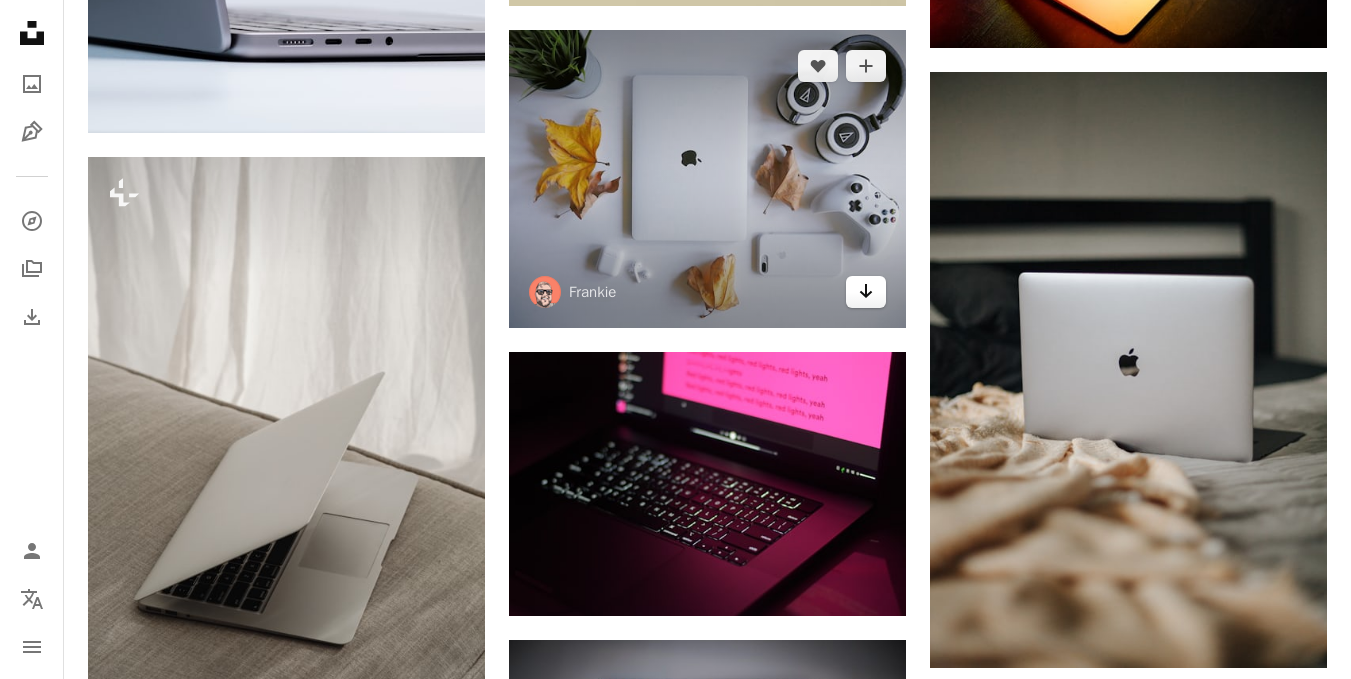 click on "Arrow pointing down" 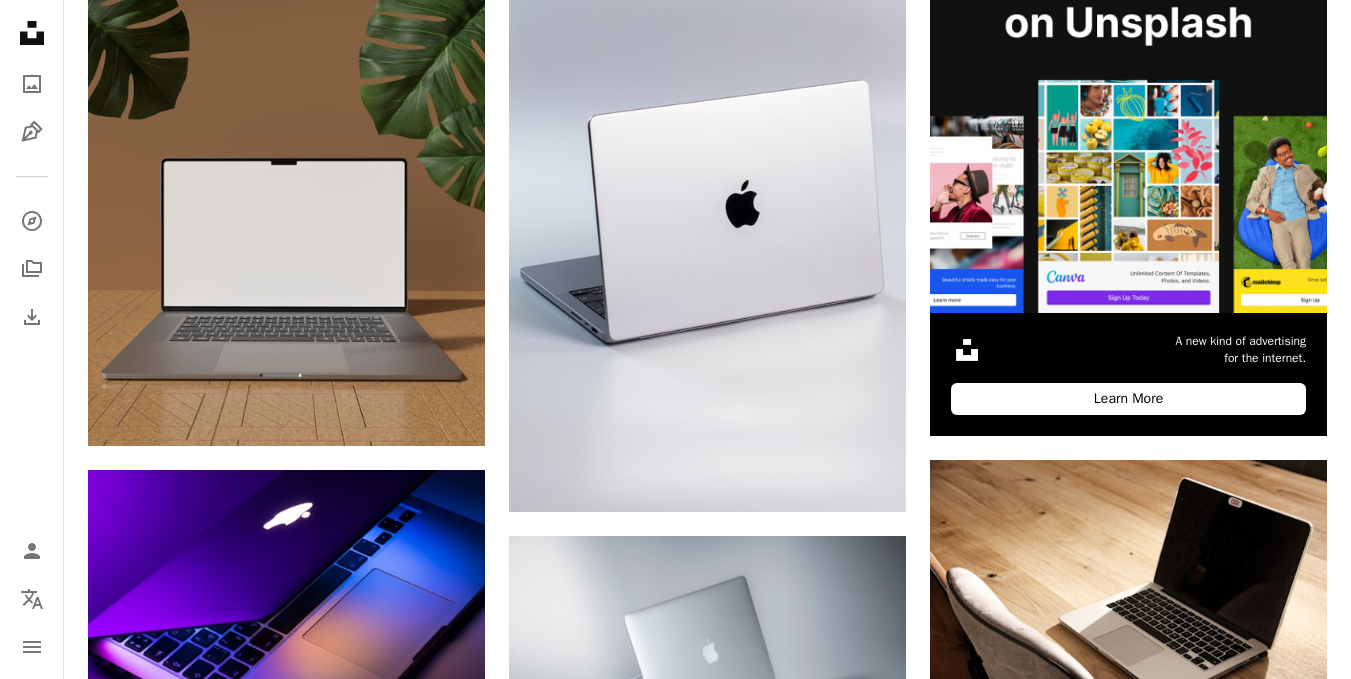 scroll, scrollTop: 0, scrollLeft: 0, axis: both 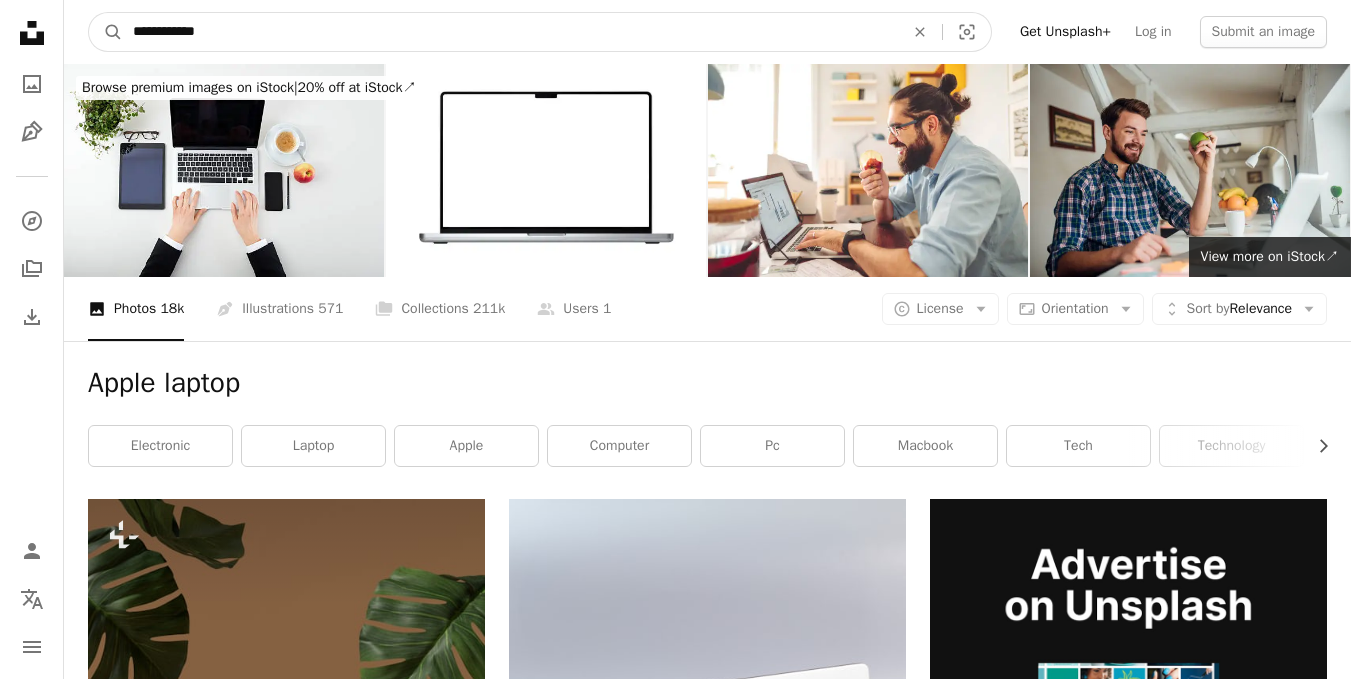 click on "**********" at bounding box center (510, 32) 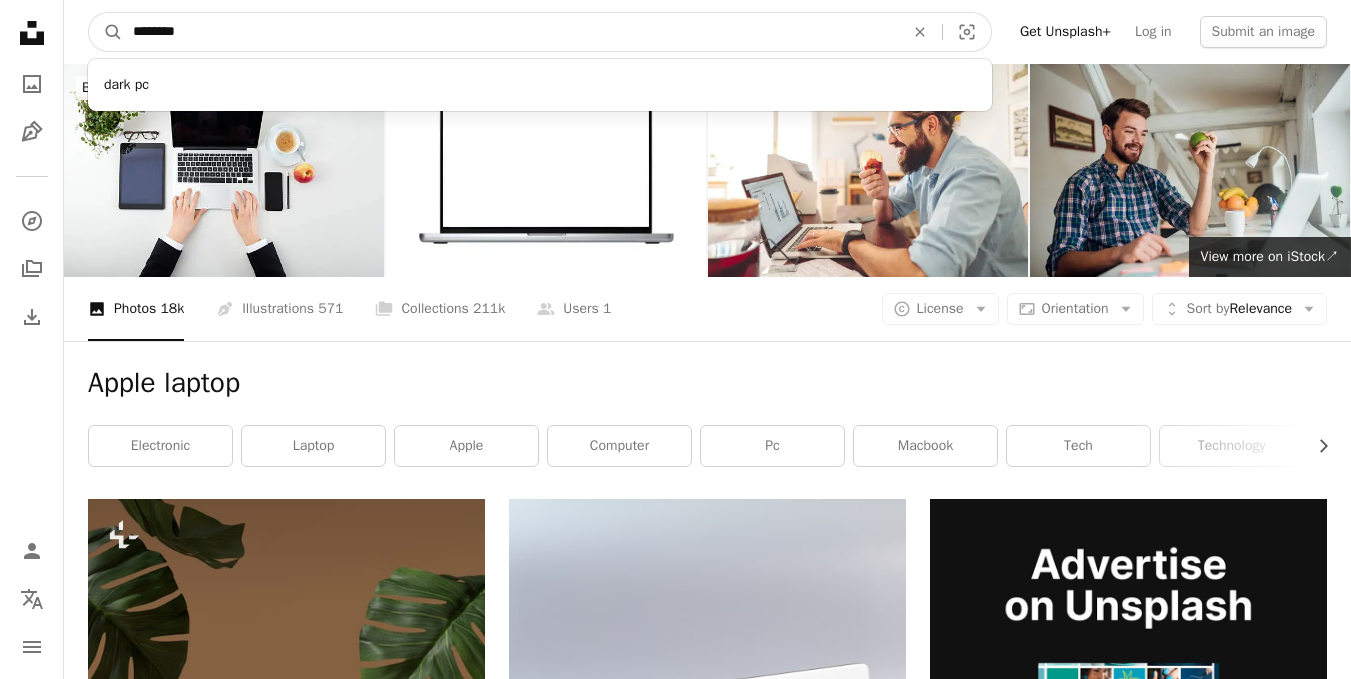 type on "********" 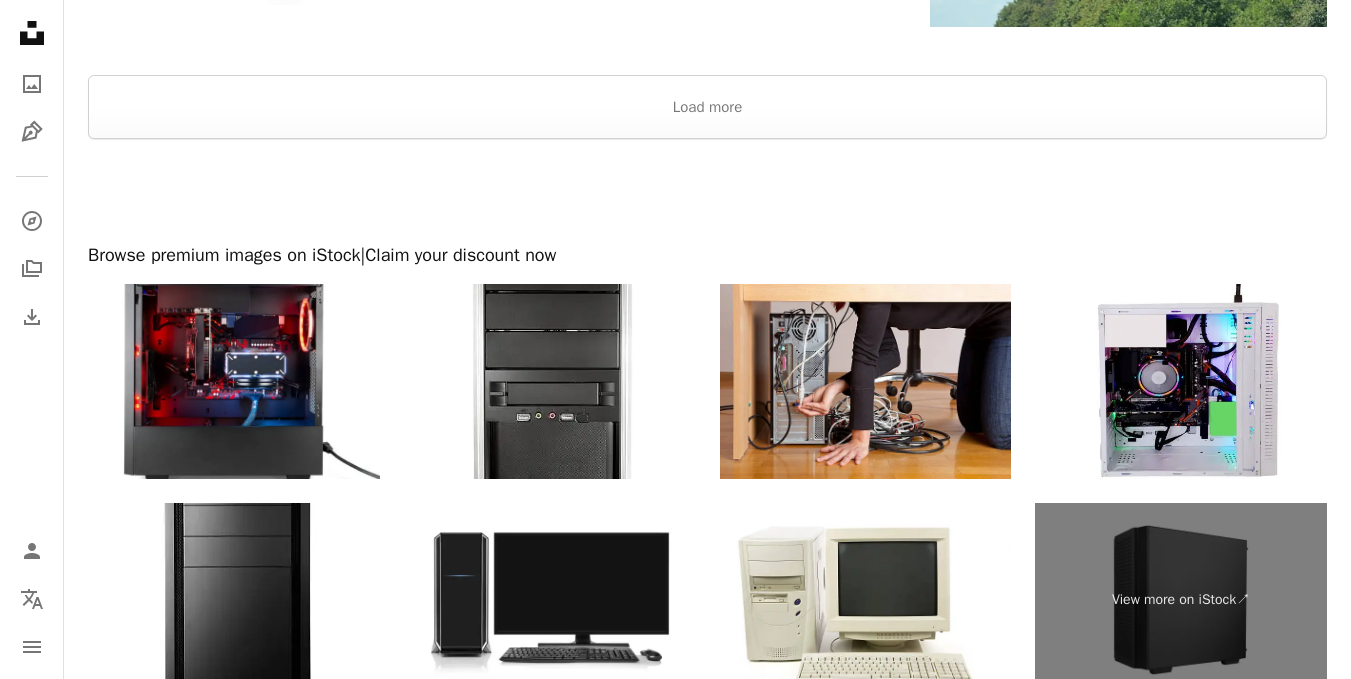scroll, scrollTop: 0, scrollLeft: 0, axis: both 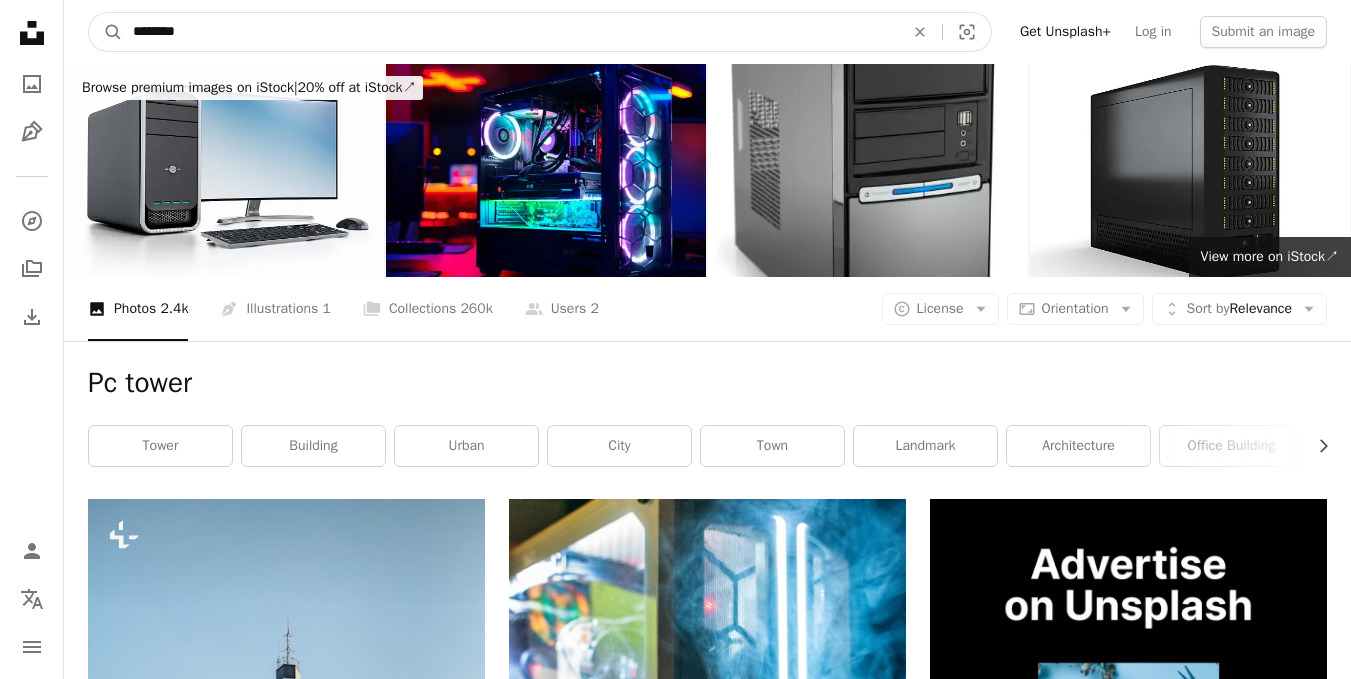 click on "********" at bounding box center (510, 32) 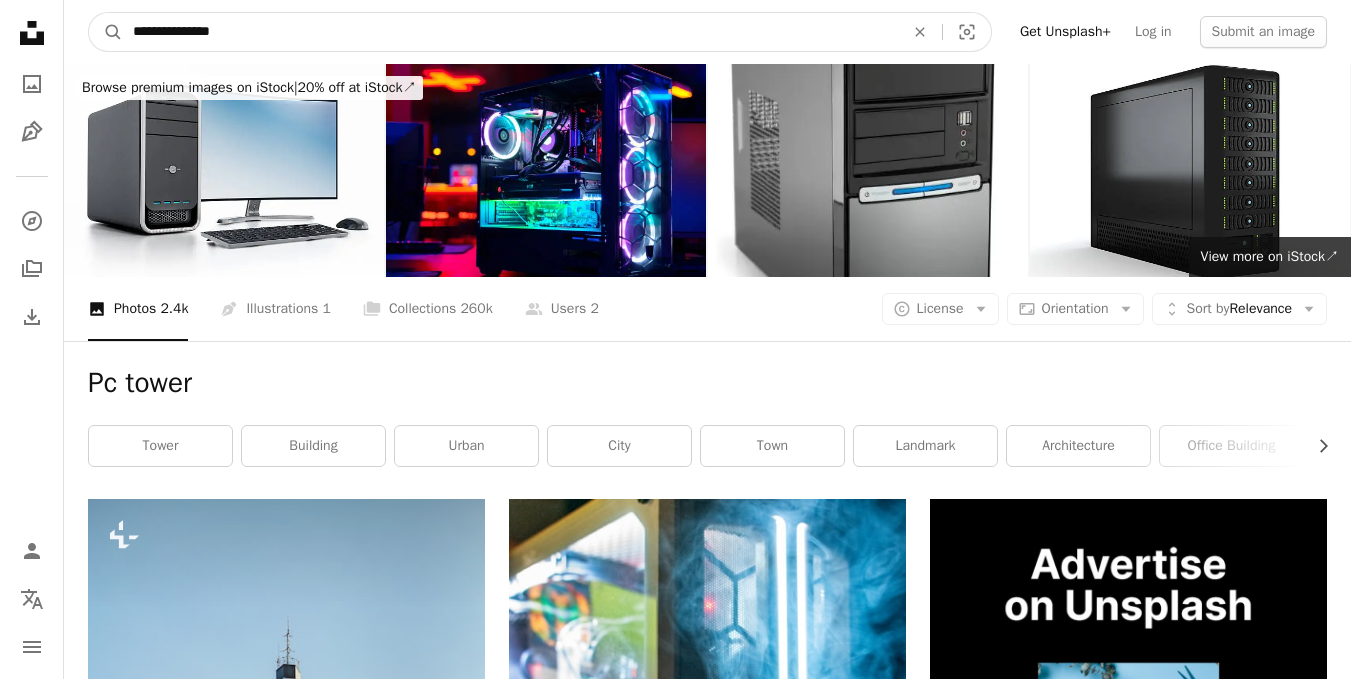 type on "**********" 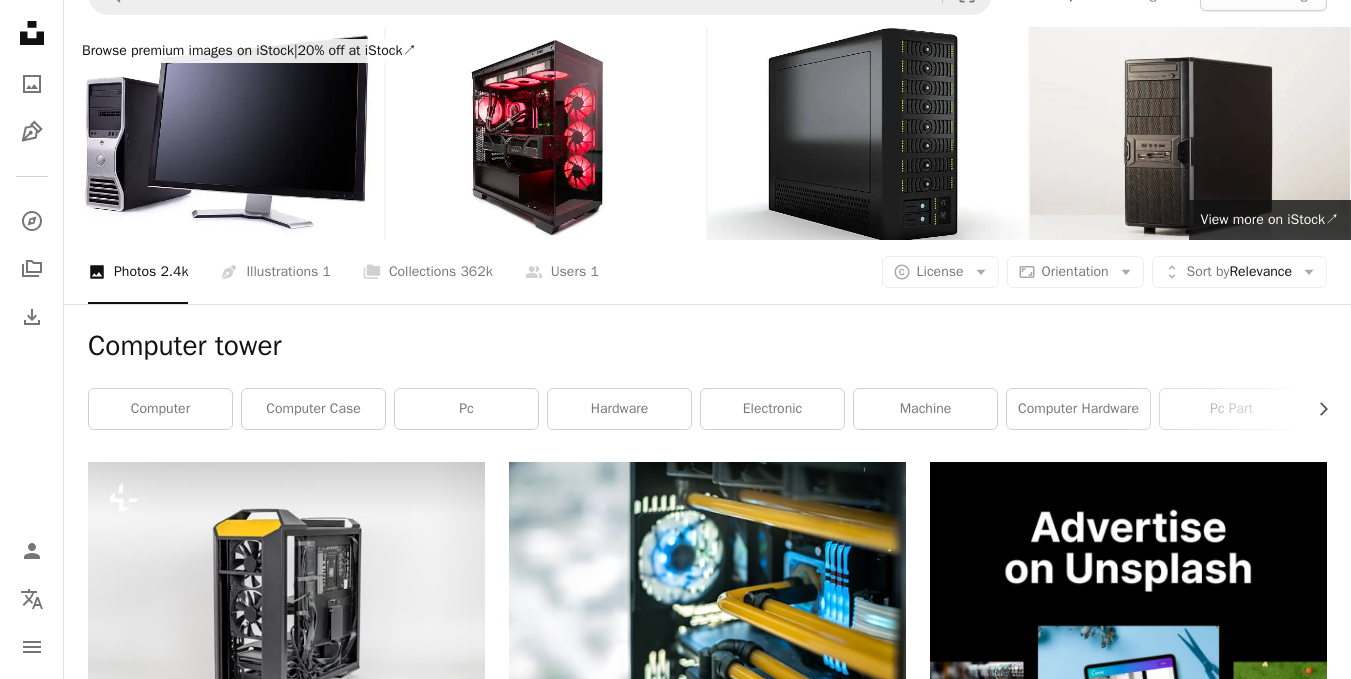 click on "A heart A plus sign [FIRST] [LAST] For Unsplash+ A lock Download A heart A plus sign [FIRST] [LAST] Arrow pointing down Plus sign for Unsplash+ A heart A plus sign [FIRST] [LAST] For Unsplash+ A lock Download A heart A plus sign [FIRST] Arrow pointing down A heart A plus sign [FIRST] Available for hire A checkmark inside of a circle Arrow pointing down Plus sign for Unsplash+ A heart A plus sign [FIRST] [LAST] For Unsplash+ A lock Download A heart" at bounding box center (707, 2145) 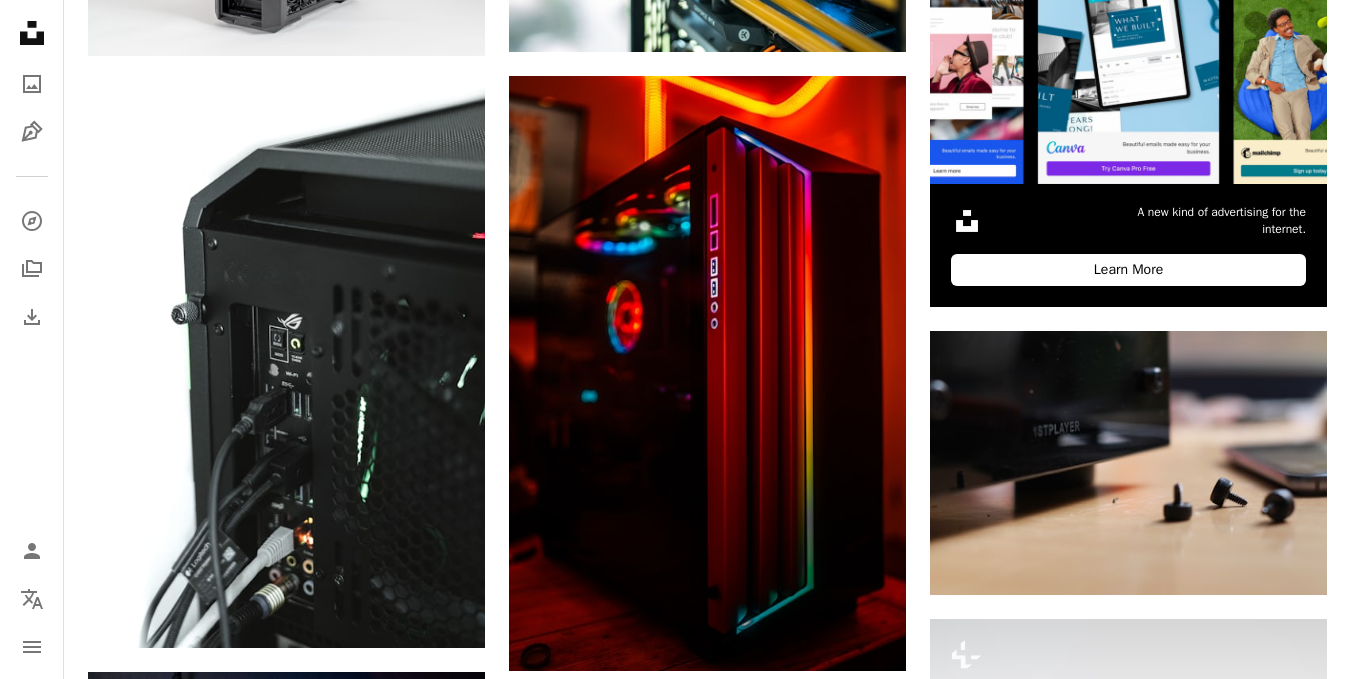 scroll, scrollTop: 840, scrollLeft: 0, axis: vertical 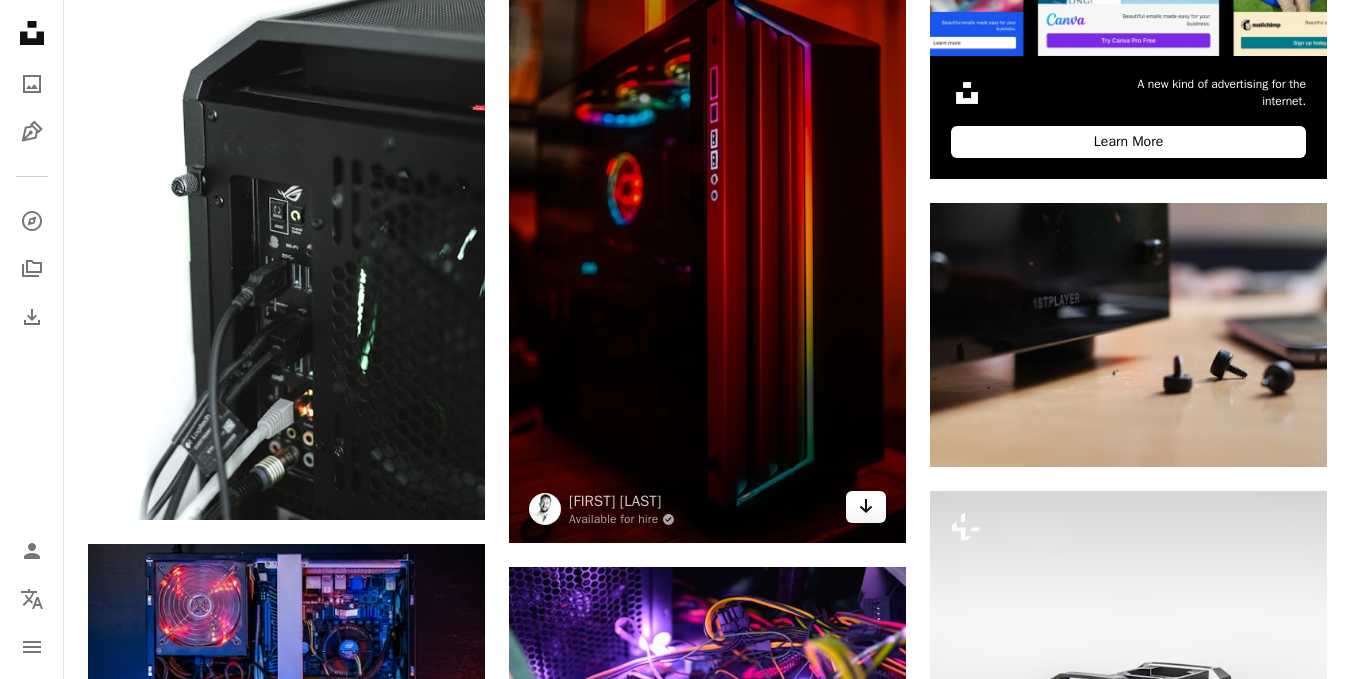 click 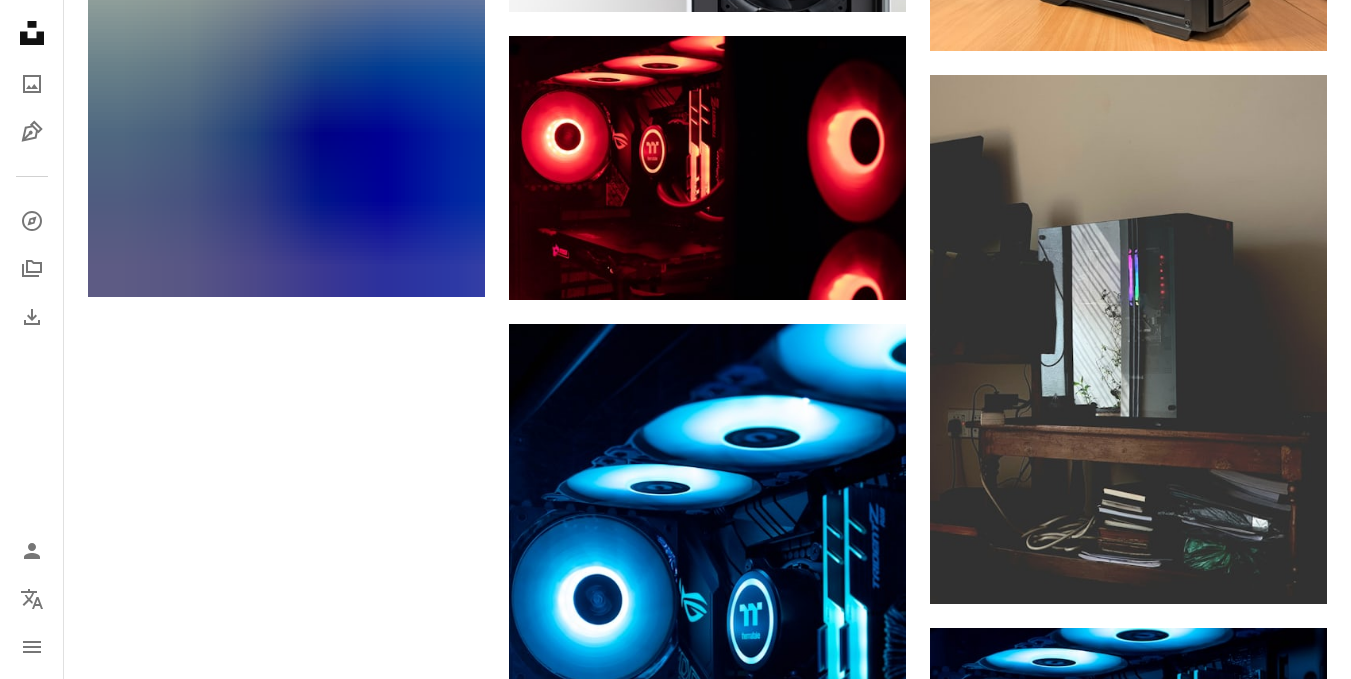 scroll, scrollTop: 0, scrollLeft: 0, axis: both 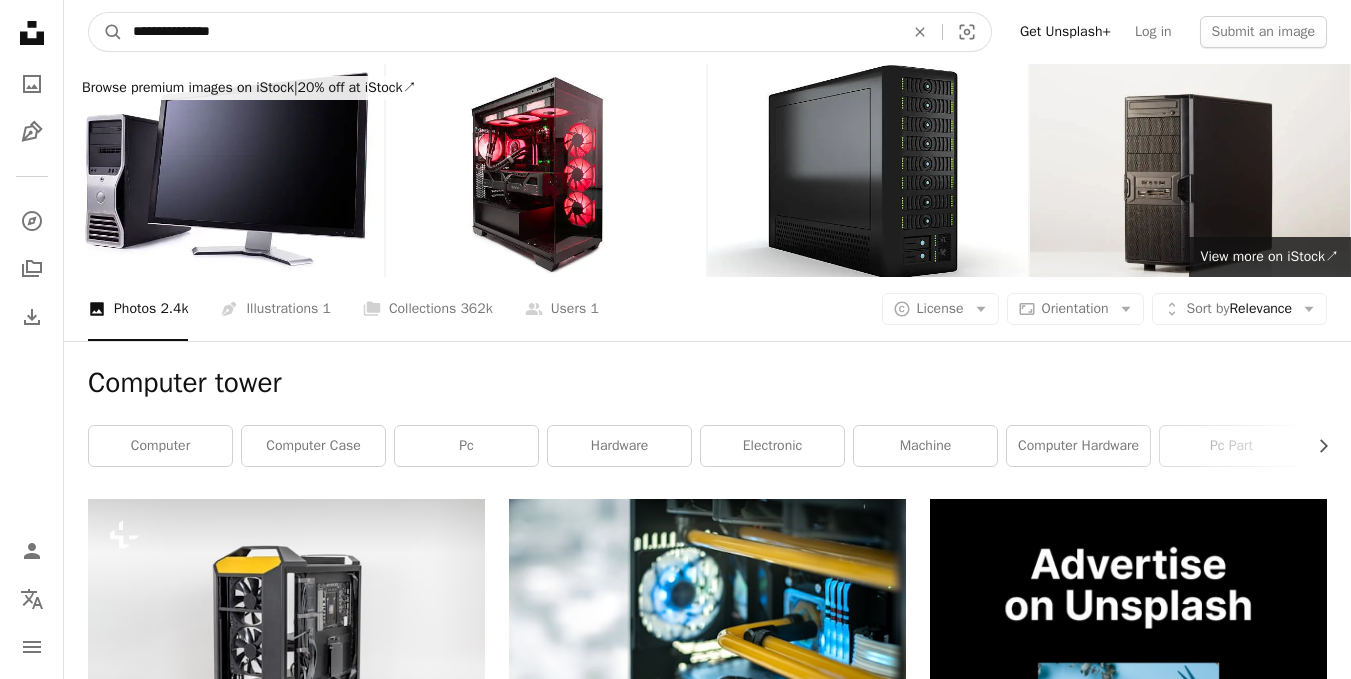 click on "**********" at bounding box center [510, 32] 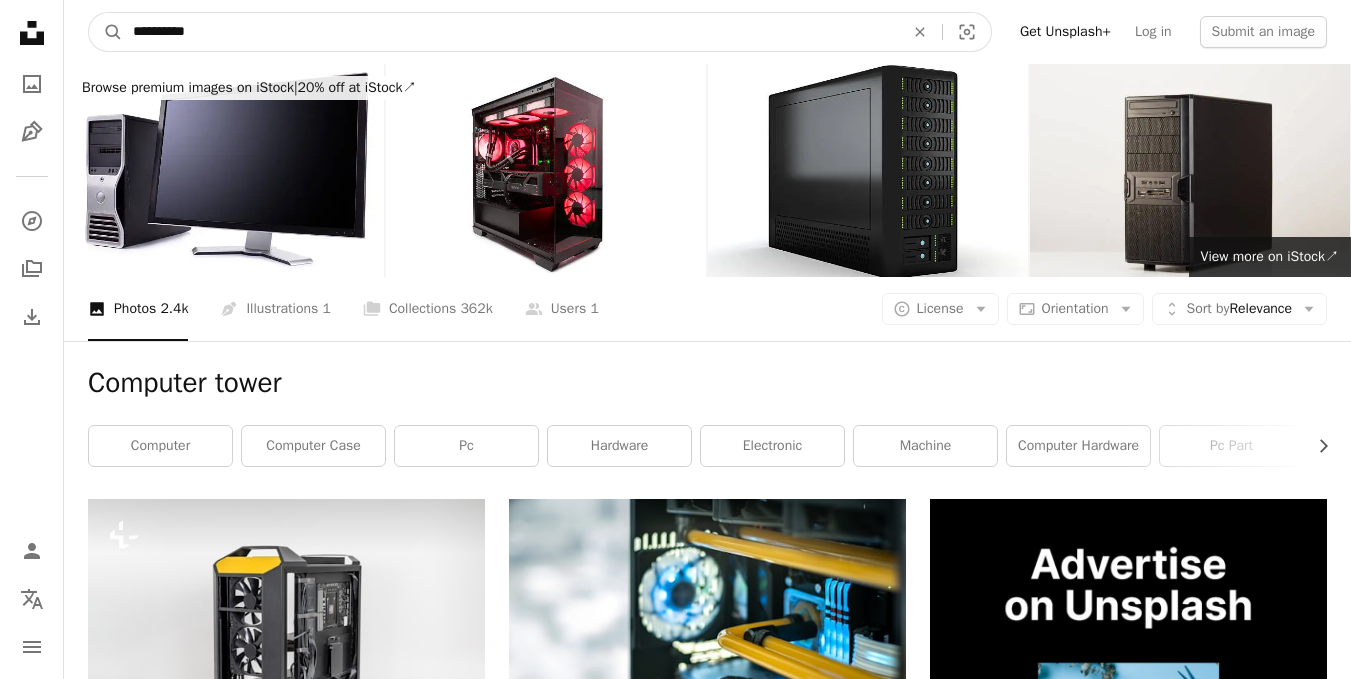 type on "**********" 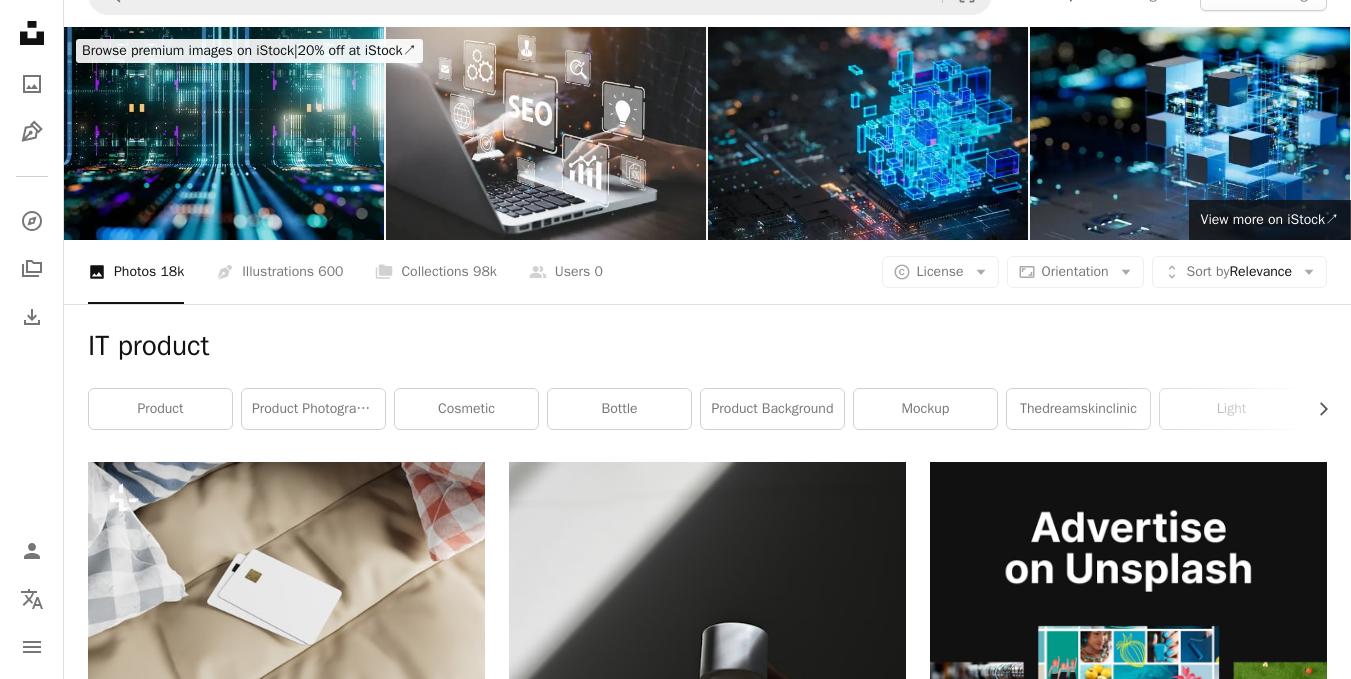 click on "IT product Chevron right product product photography cosmetic bottle product background mockup thedreamskinclinic light perfume skincare product skincare macbook screen" at bounding box center (707, 383) 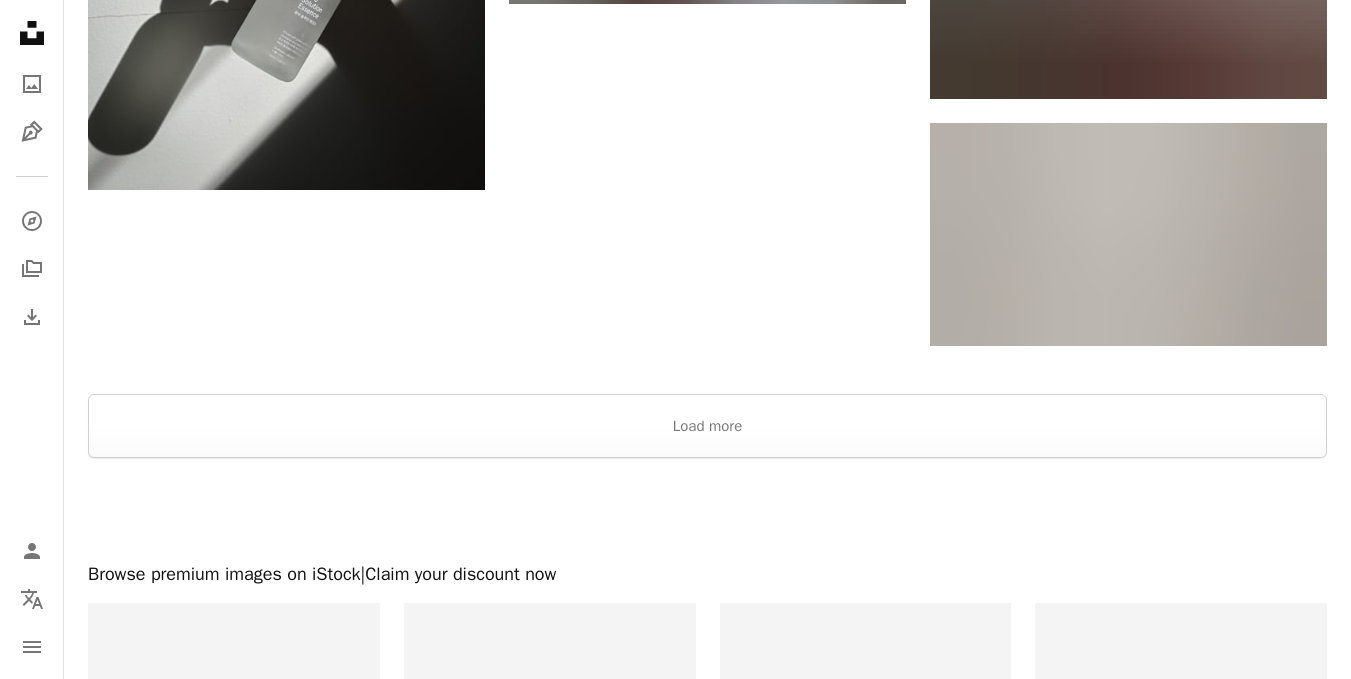 scroll, scrollTop: 3600, scrollLeft: 0, axis: vertical 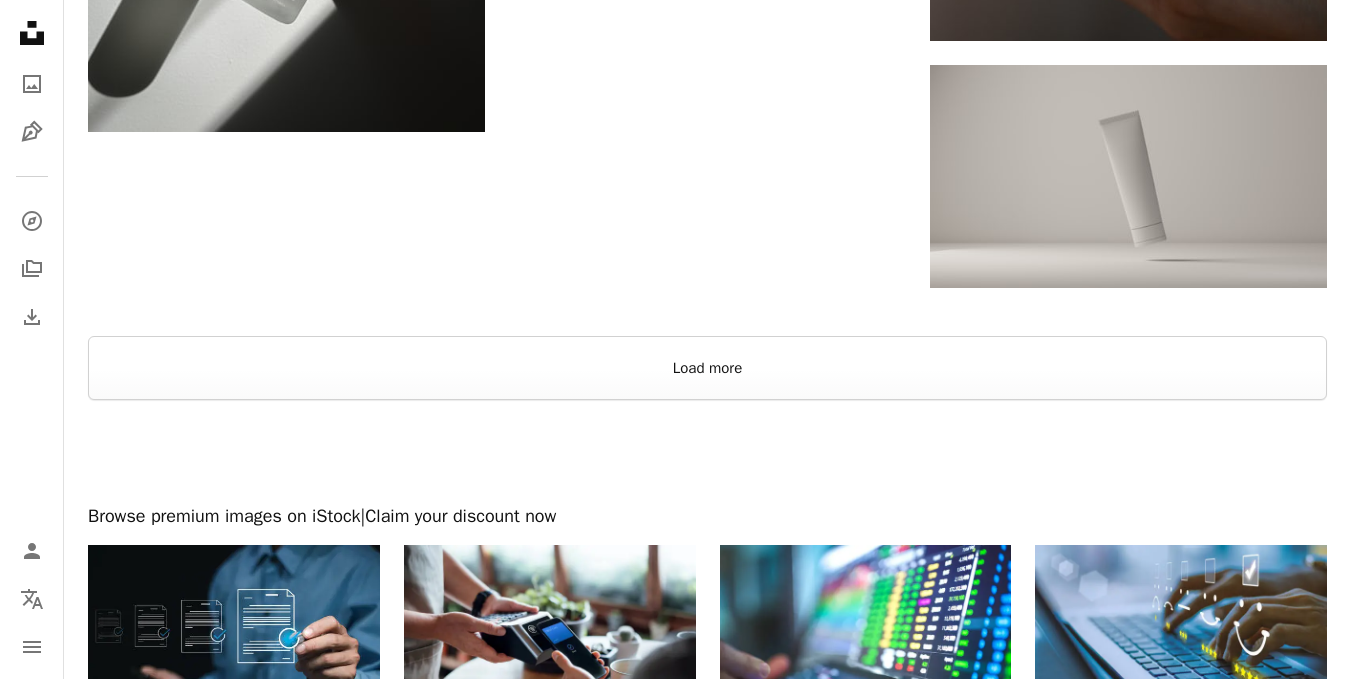 click on "Load more" at bounding box center (707, 368) 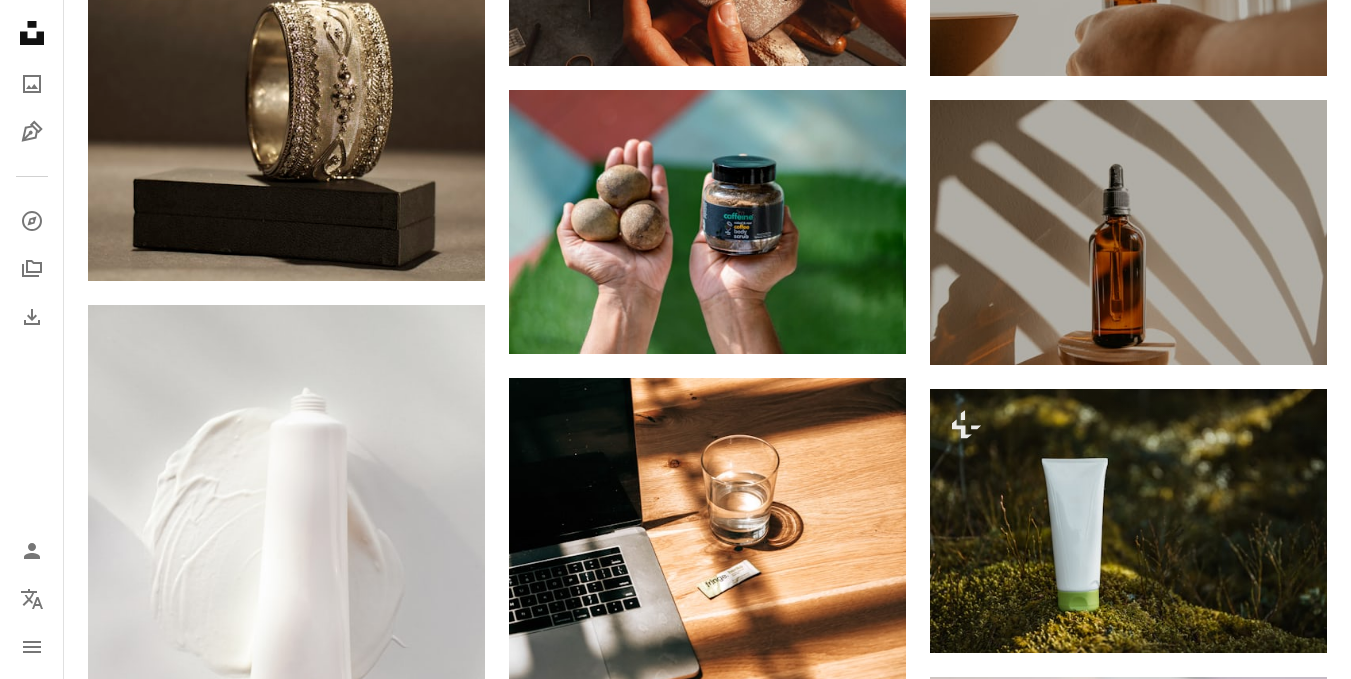 scroll, scrollTop: 0, scrollLeft: 0, axis: both 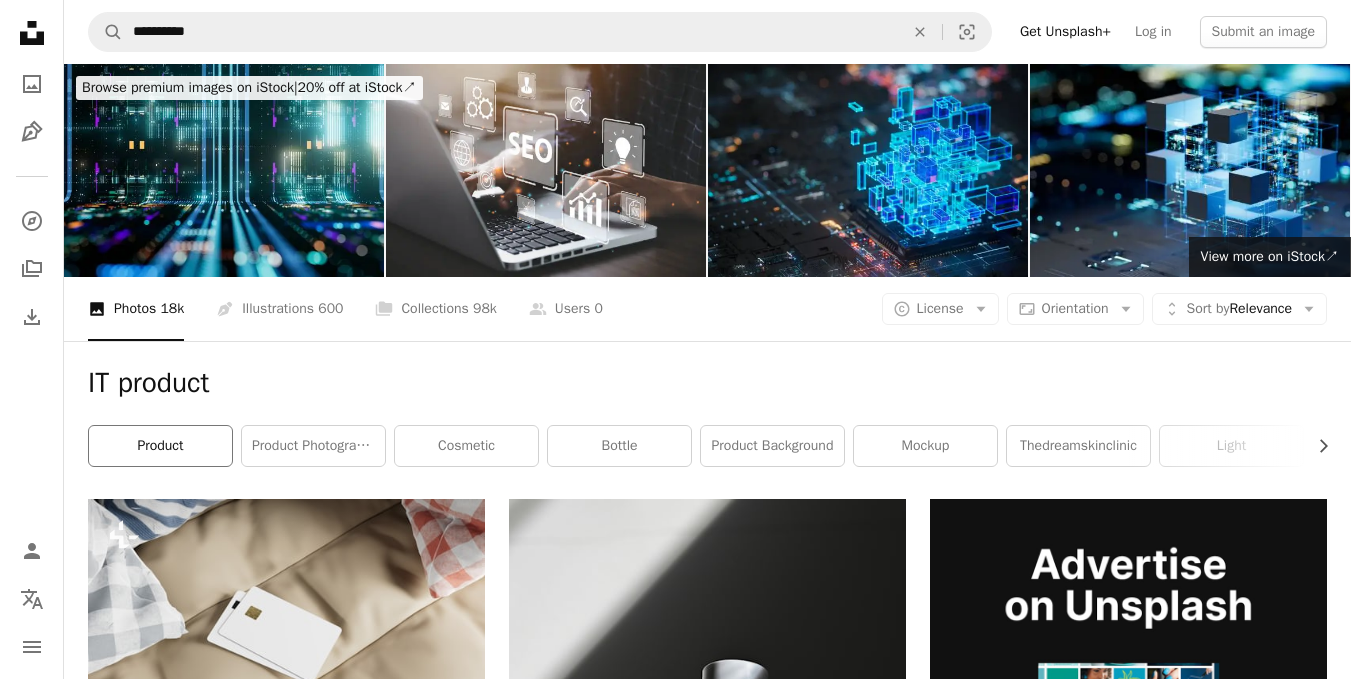 click on "product" at bounding box center [160, 446] 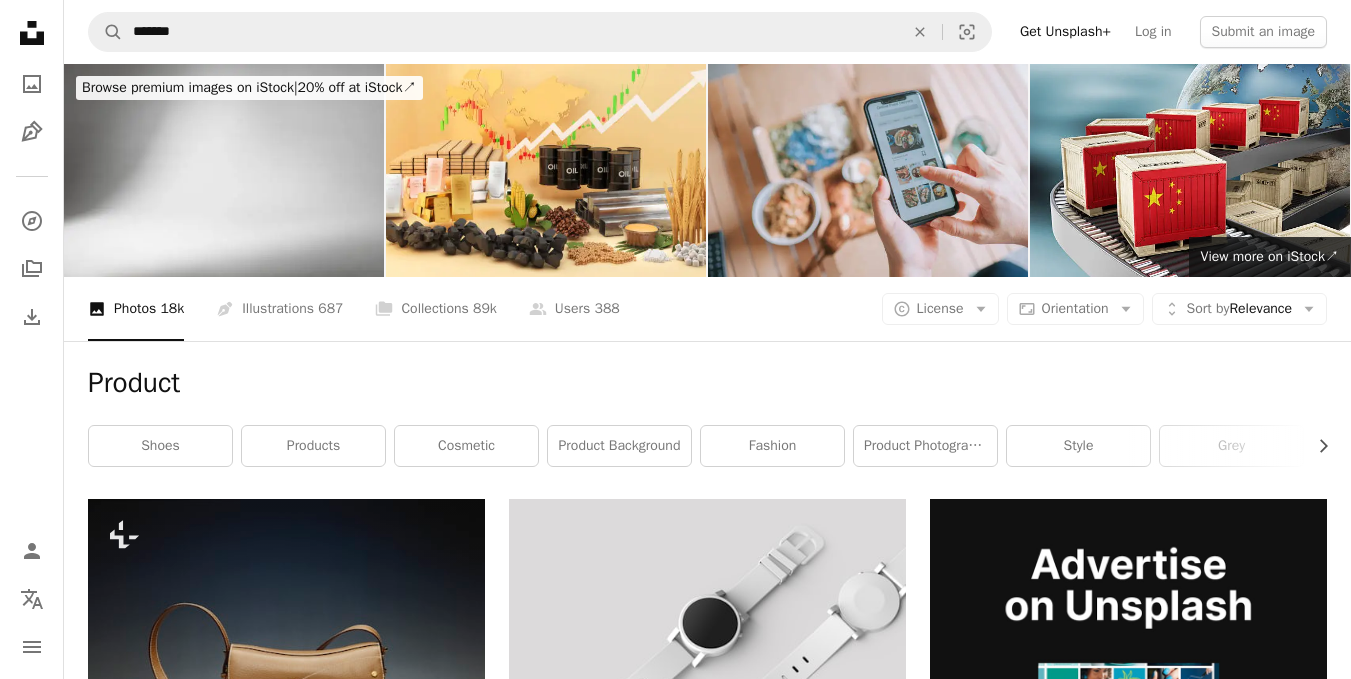 click on "Product Chevron right shoes products cosmetic product background fashion product photography style grey headphone object" at bounding box center (707, 420) 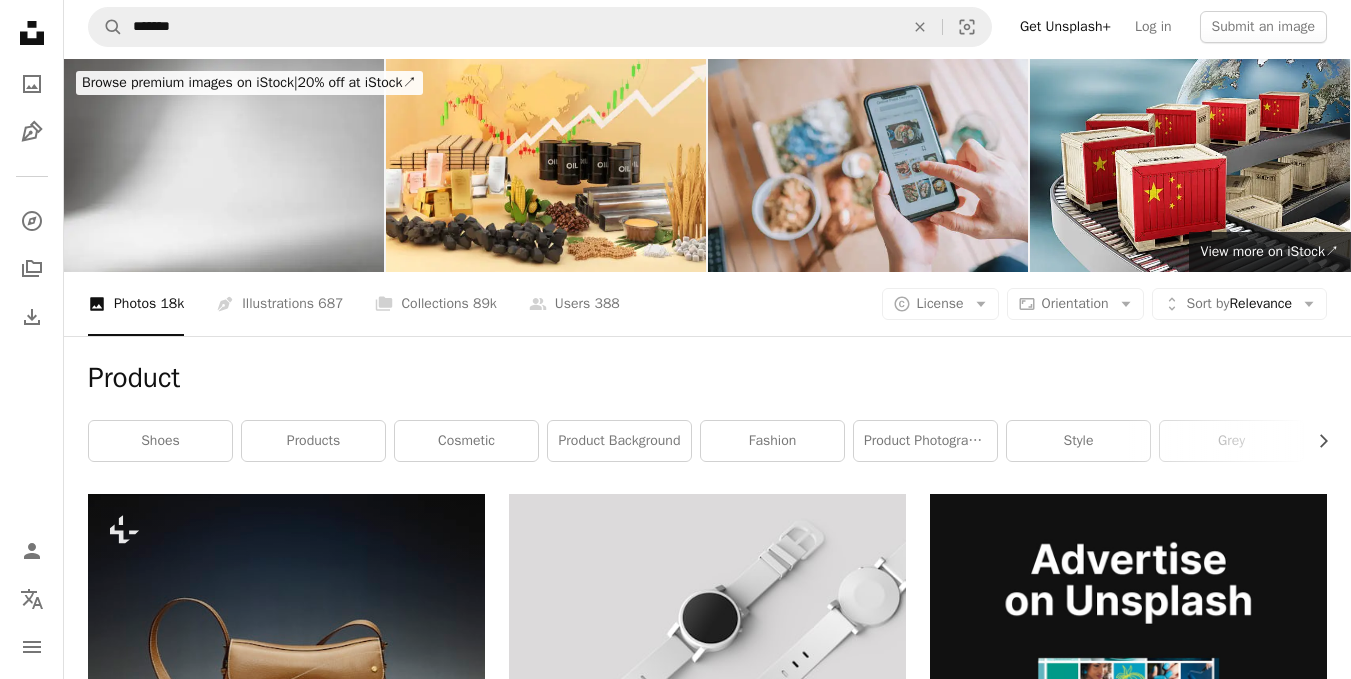 scroll, scrollTop: 0, scrollLeft: 0, axis: both 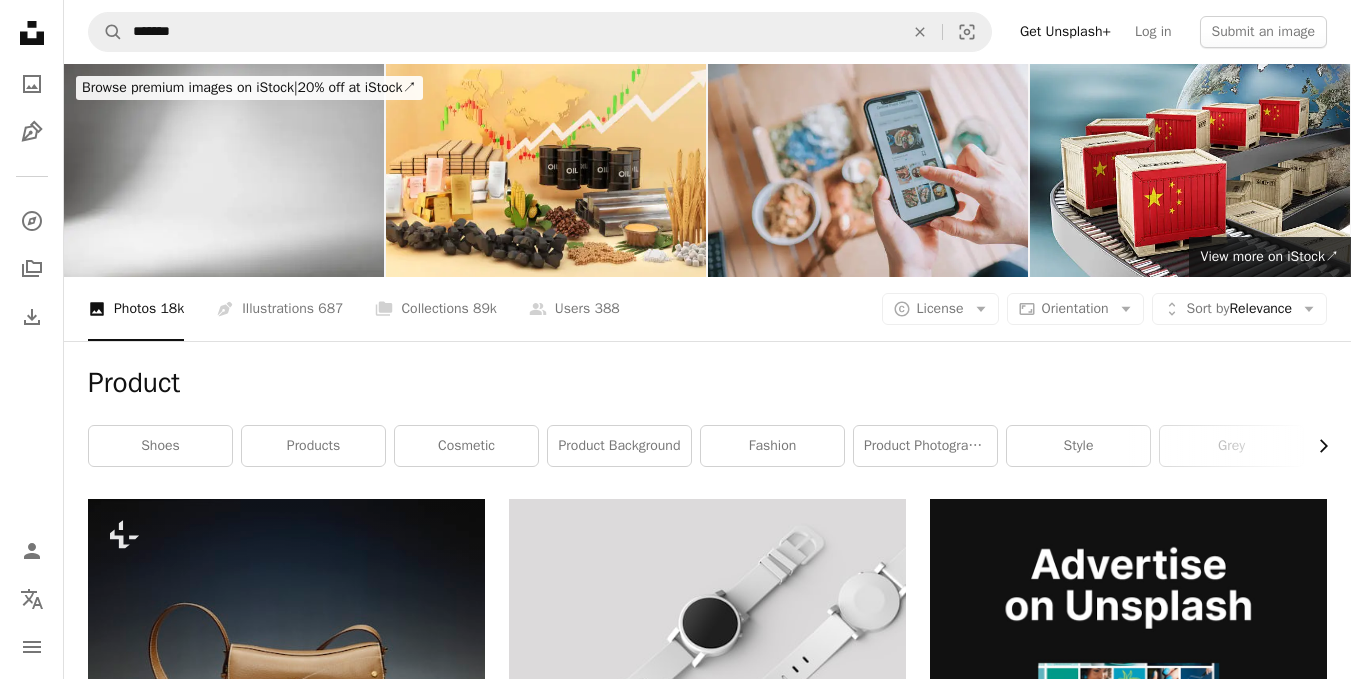 click 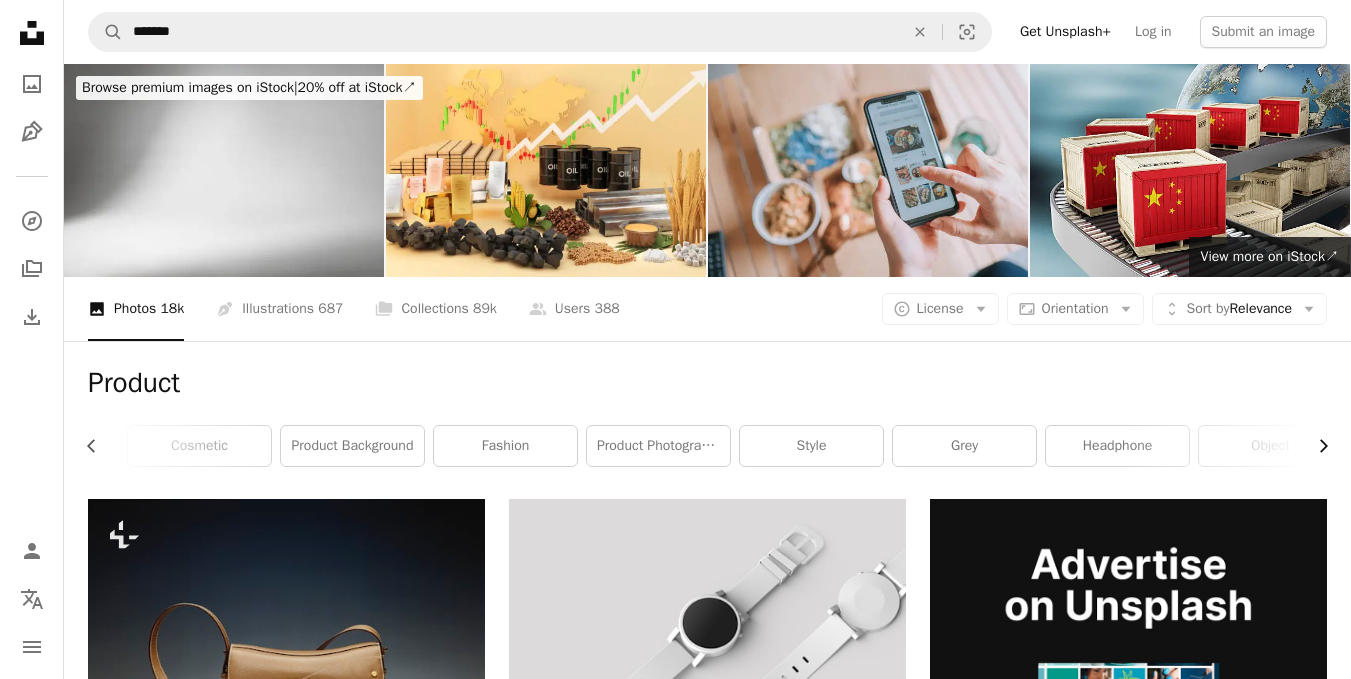 scroll, scrollTop: 0, scrollLeft: 283, axis: horizontal 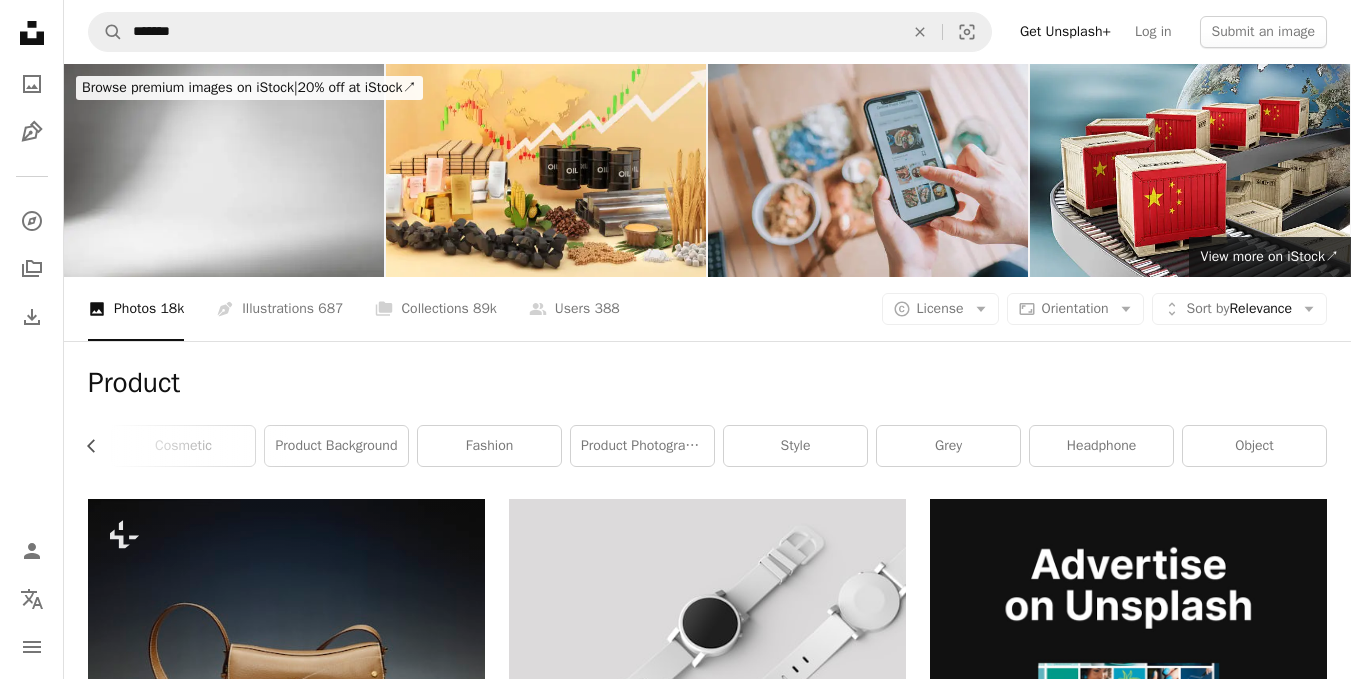 click on "Product Chevron left shoes products cosmetic product background fashion product photography style grey headphone object" at bounding box center [707, 420] 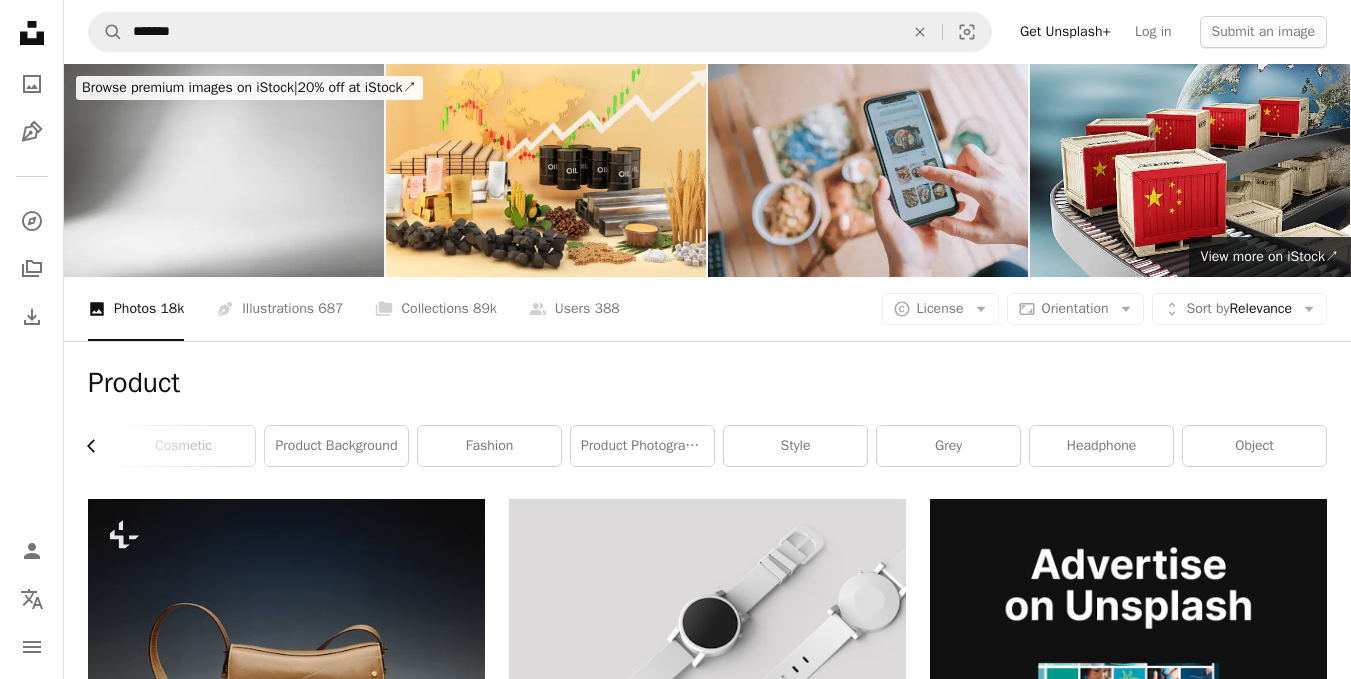 click on "Chevron left" 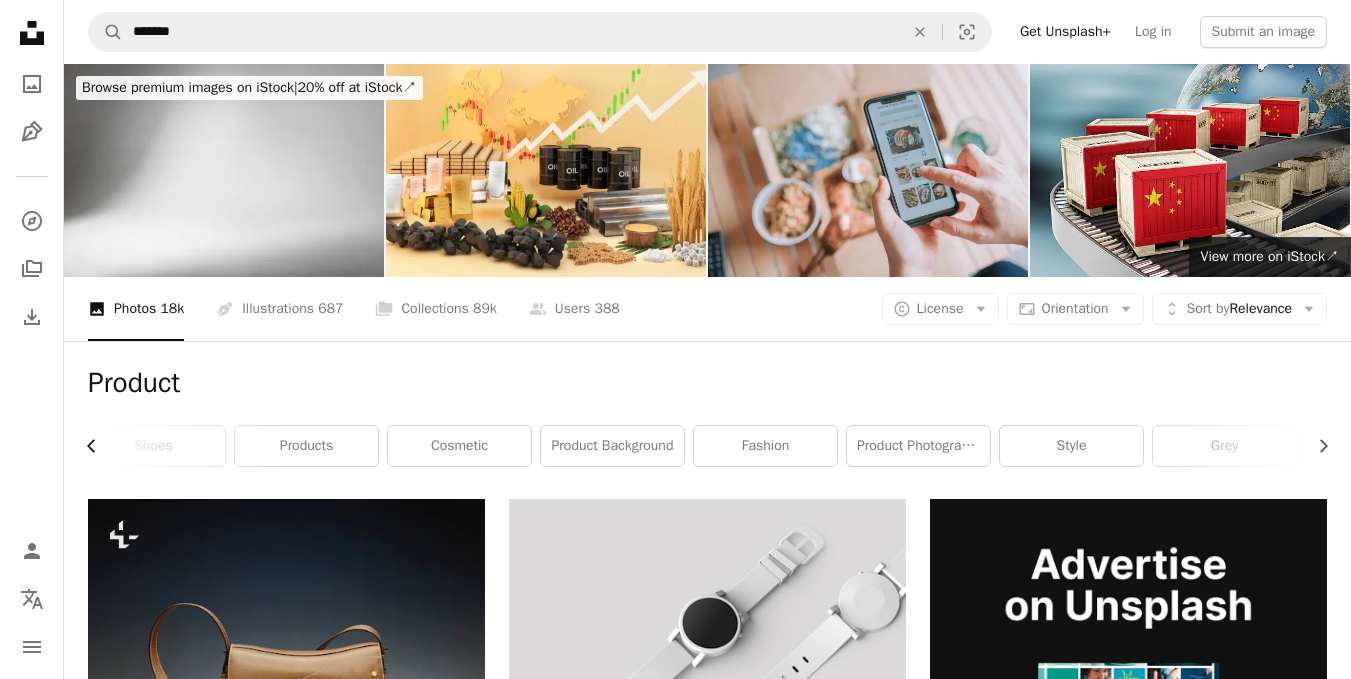 scroll, scrollTop: 0, scrollLeft: 0, axis: both 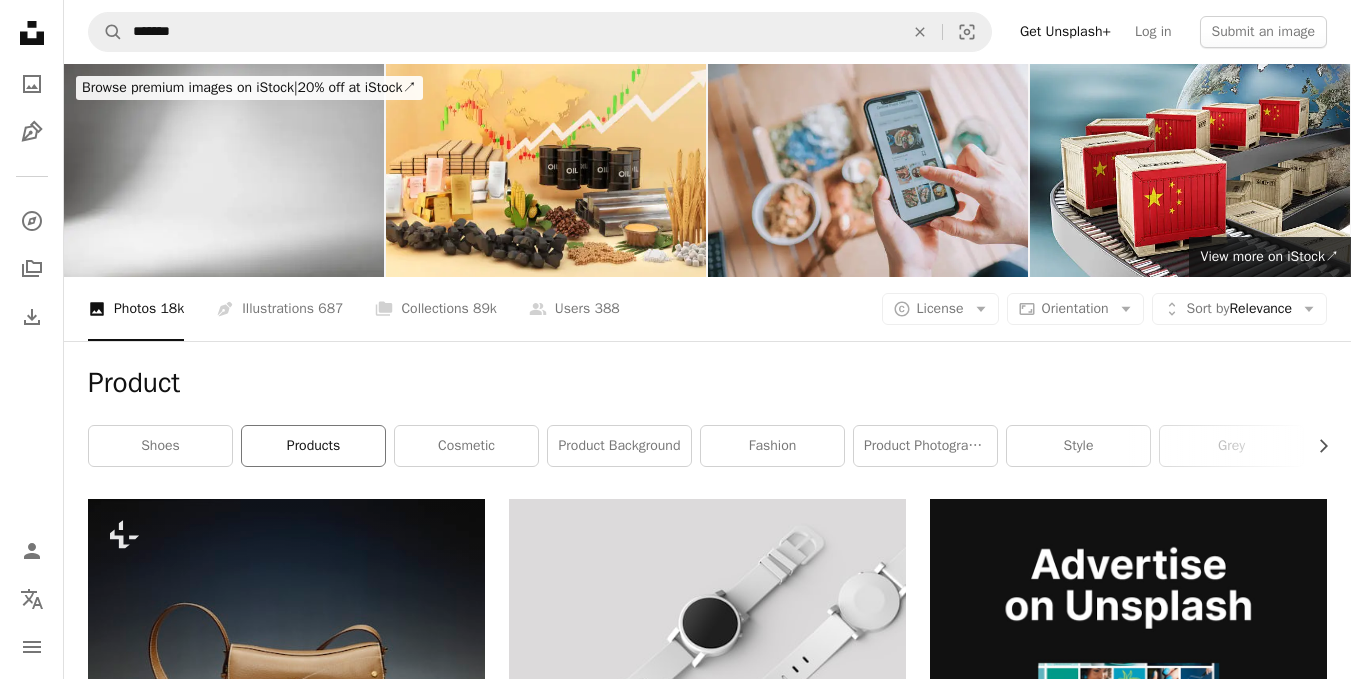 click on "products" at bounding box center [313, 446] 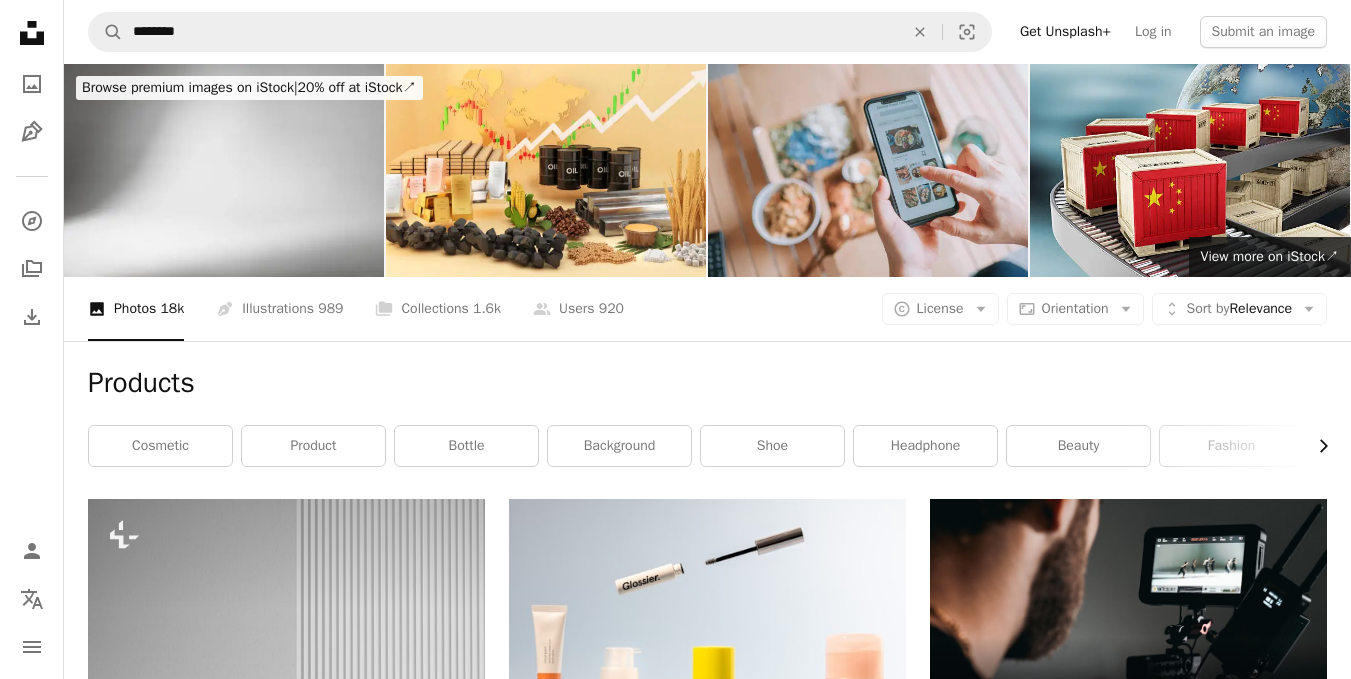 click on "Chevron right" 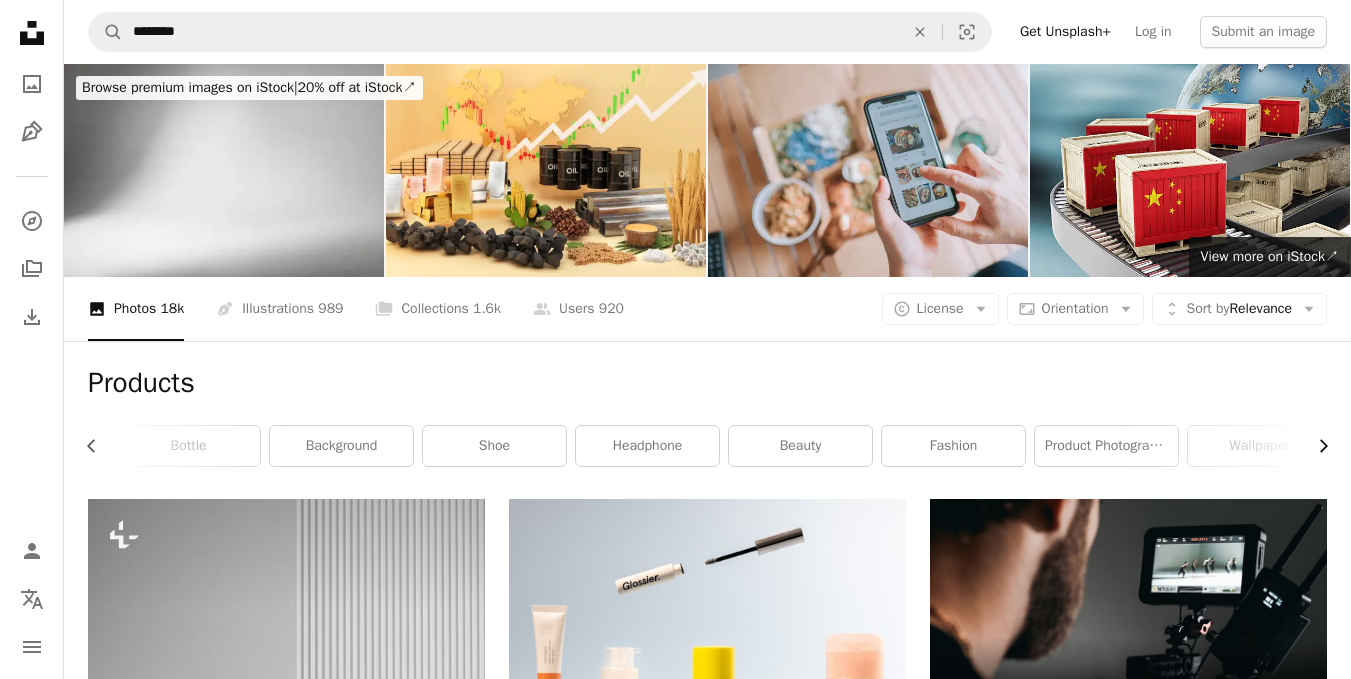 scroll, scrollTop: 0, scrollLeft: 300, axis: horizontal 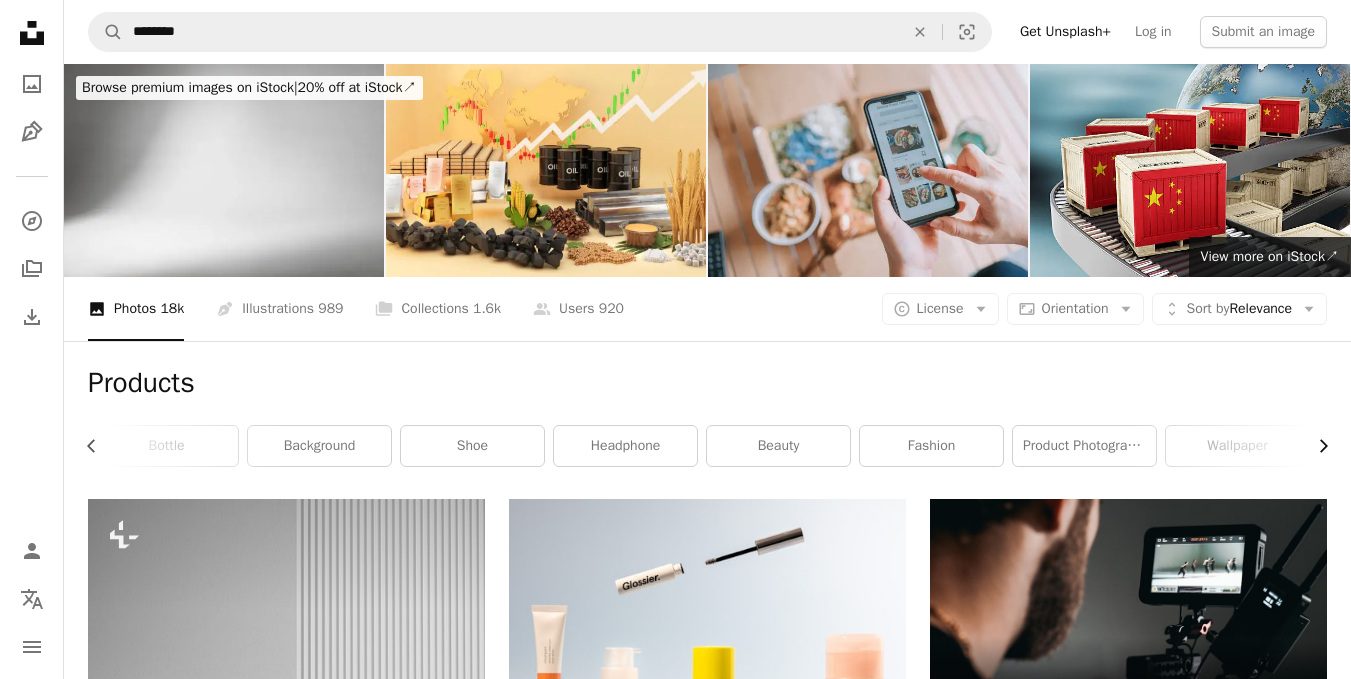 click on "Chevron right" 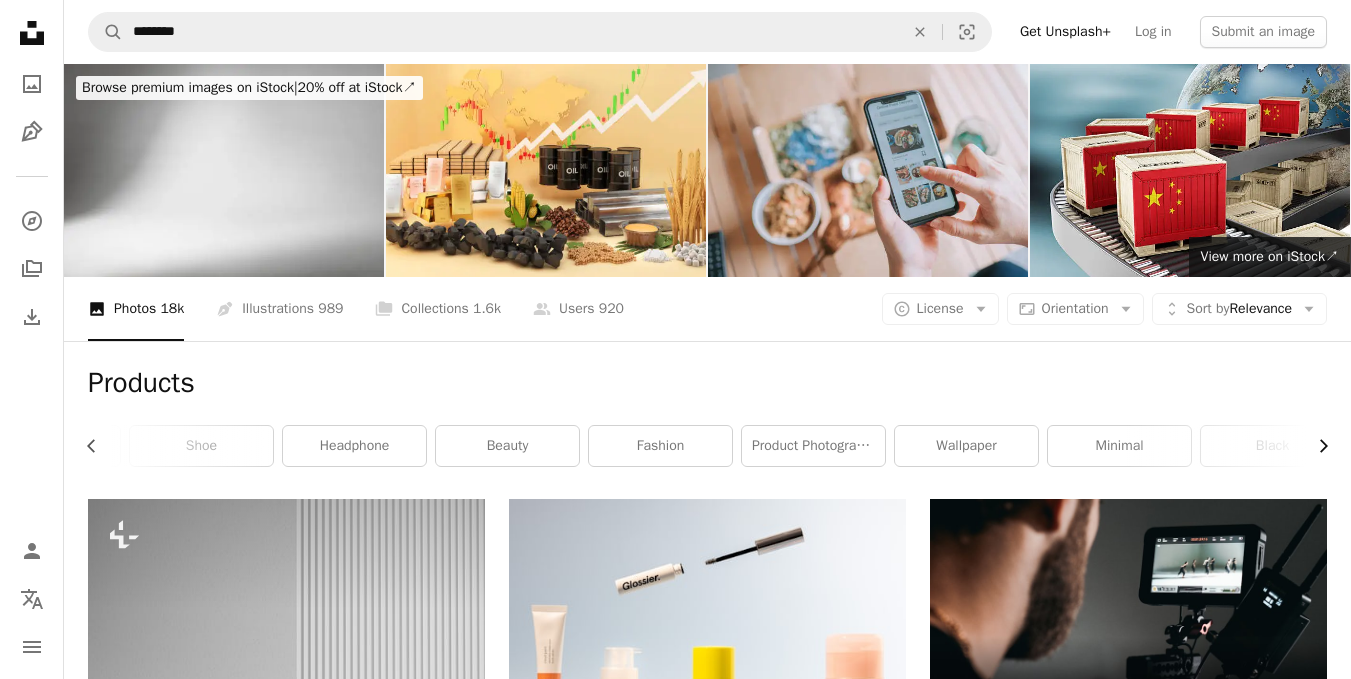scroll, scrollTop: 0, scrollLeft: 589, axis: horizontal 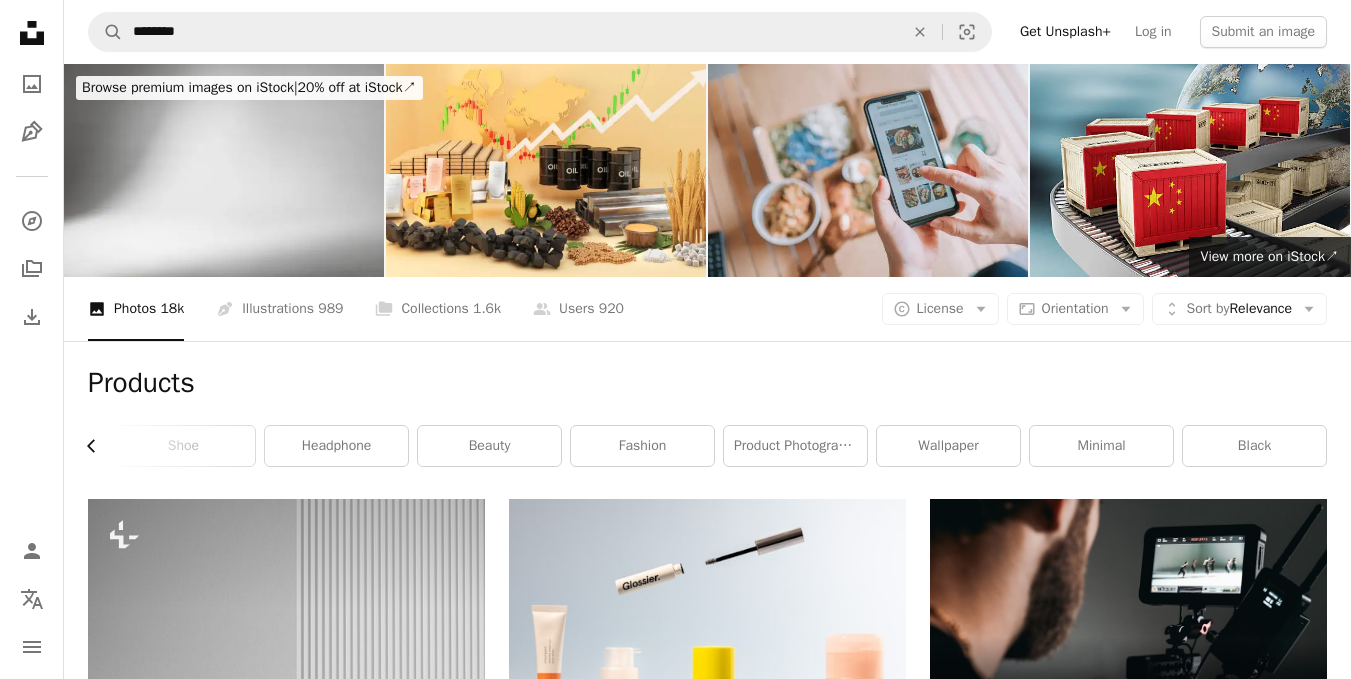 click on "Chevron left" 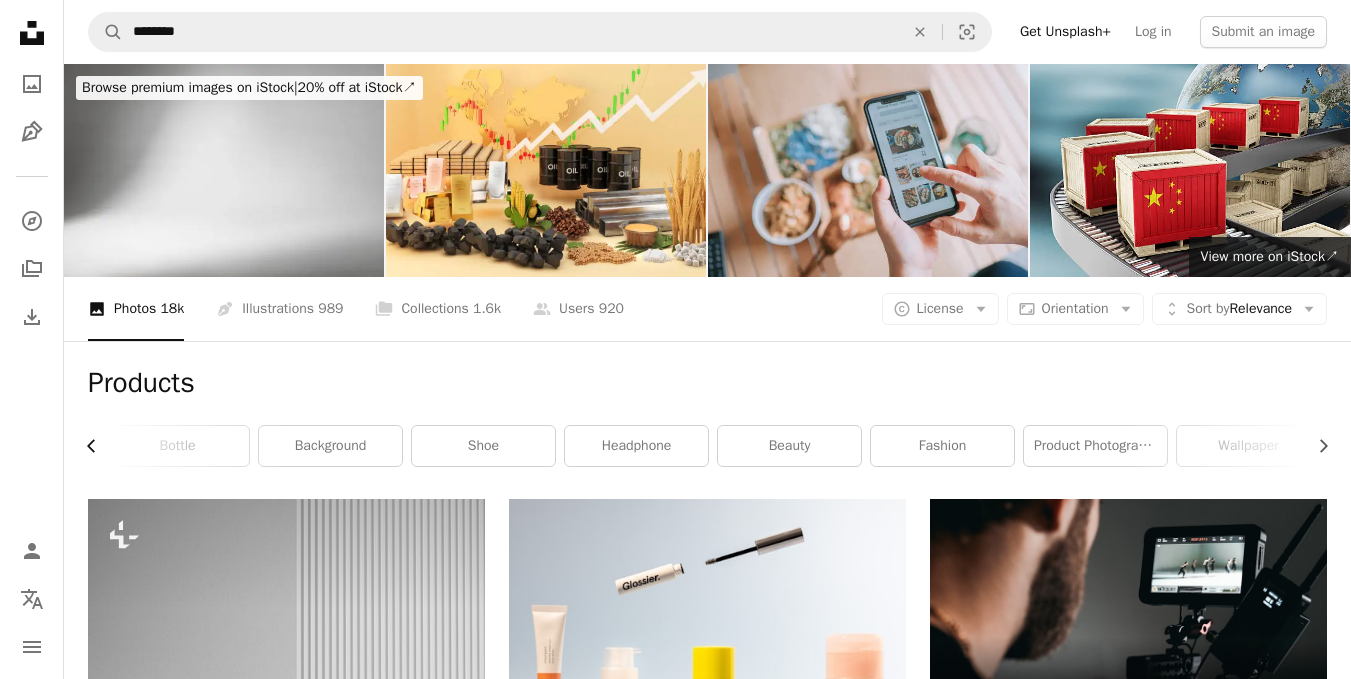 click on "Chevron left" 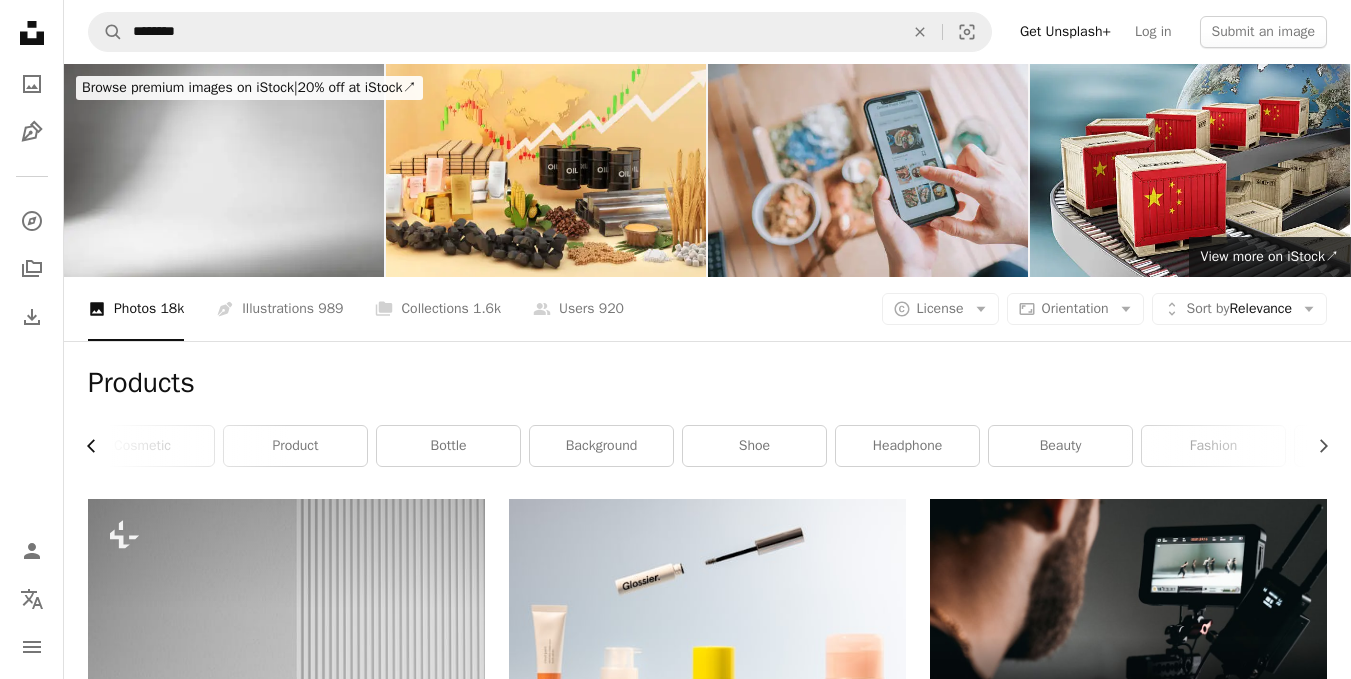 scroll, scrollTop: 0, scrollLeft: 0, axis: both 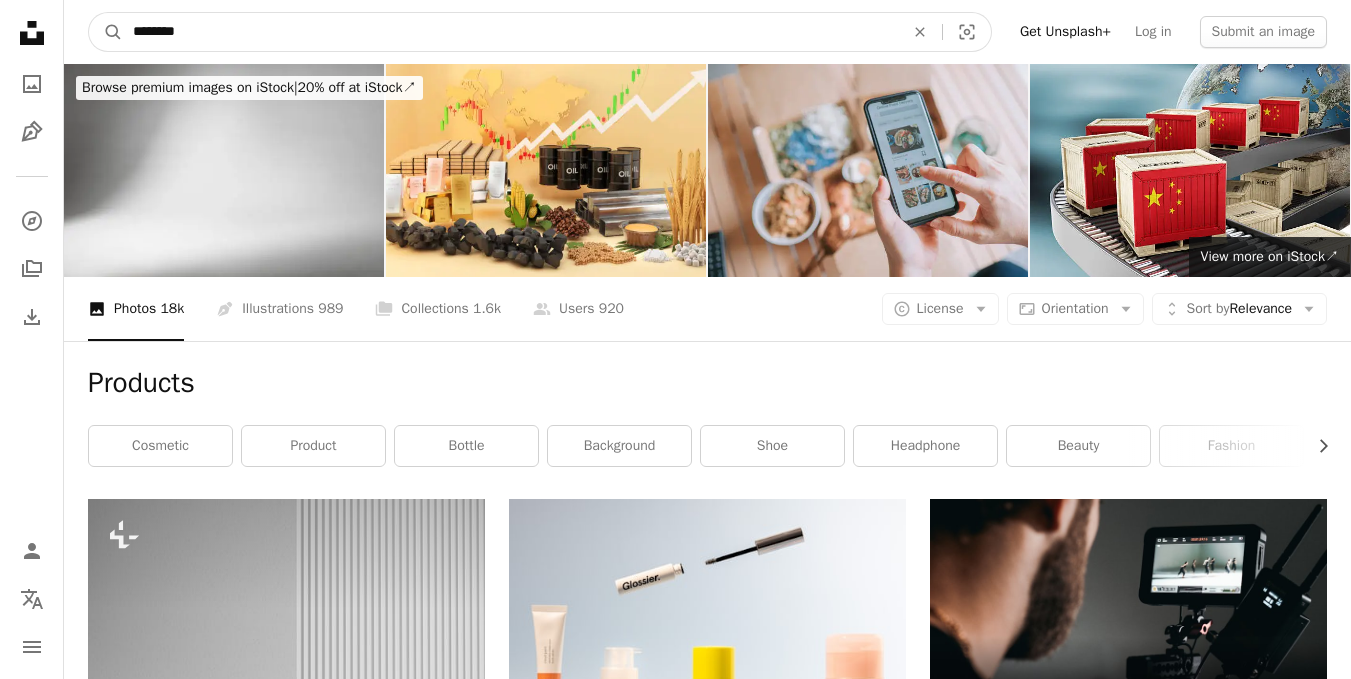 click on "********" at bounding box center (510, 32) 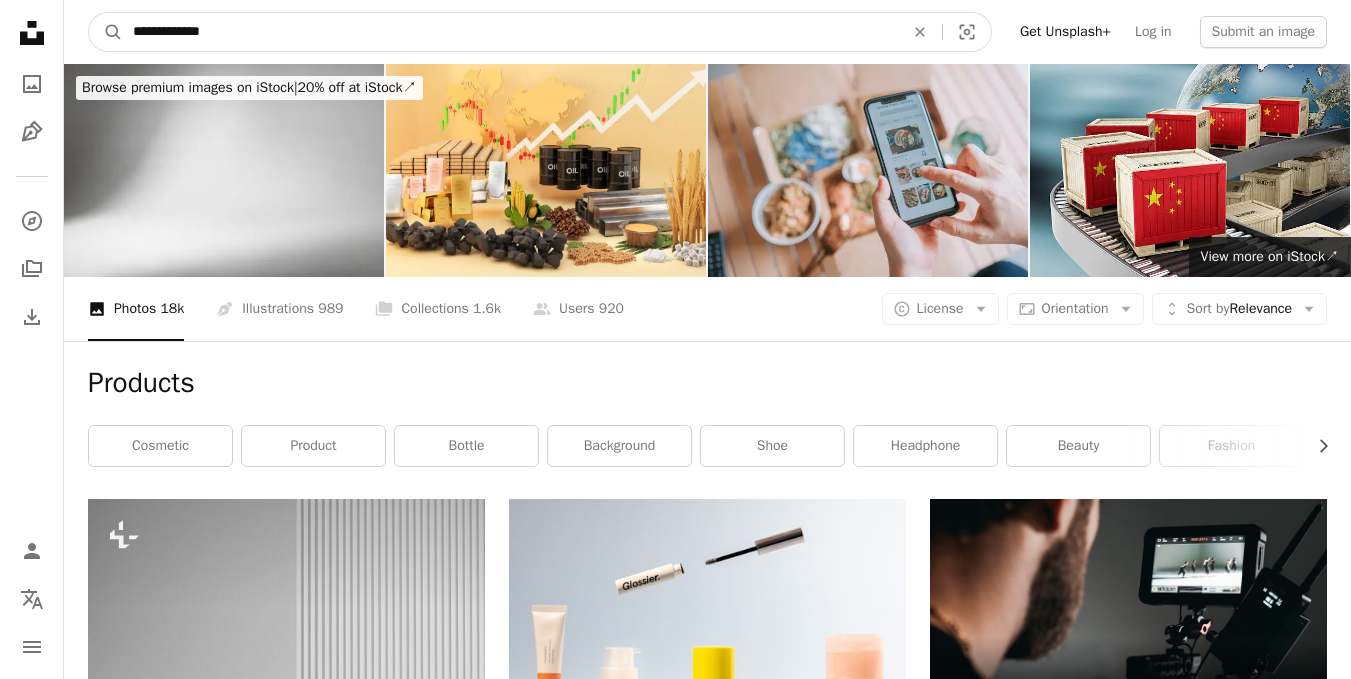 type on "**********" 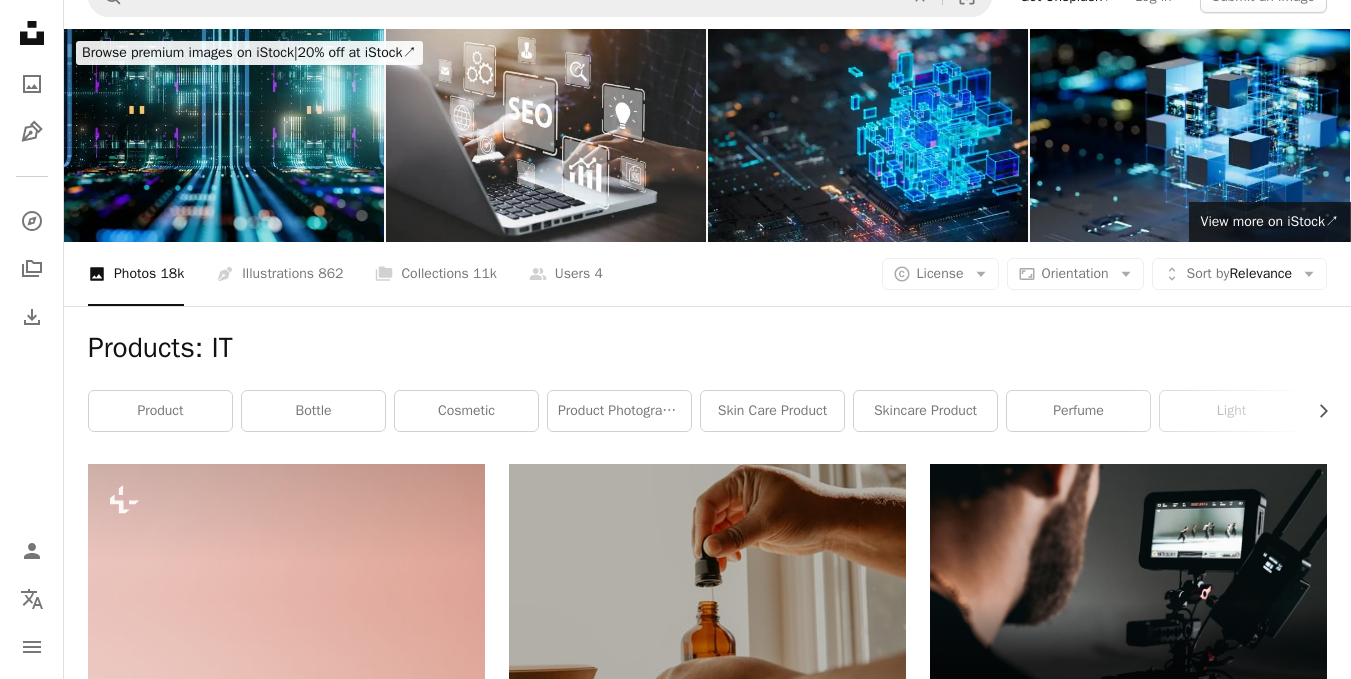 click on "Products: IT Chevron right product bottle cosmetic product photography skin care product skincare product perfume light skincare thedreamskinclinic brown product photo" at bounding box center [707, 385] 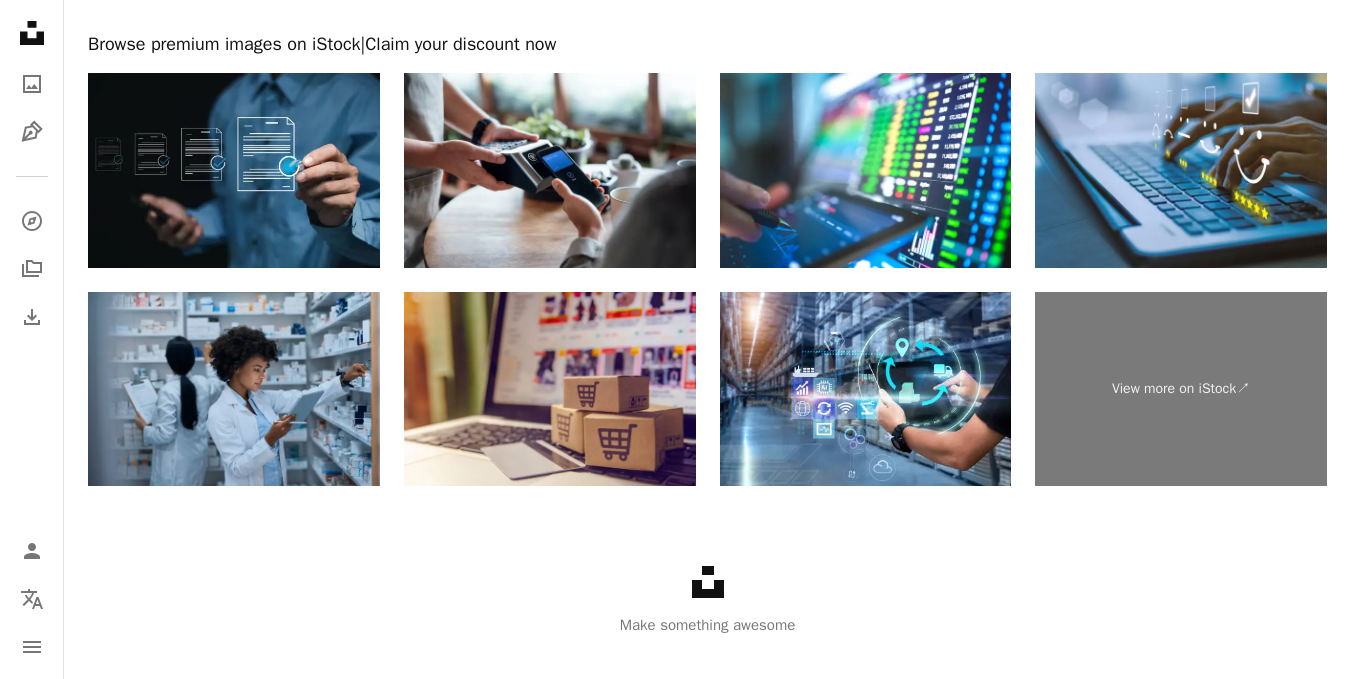 scroll, scrollTop: 4150, scrollLeft: 0, axis: vertical 